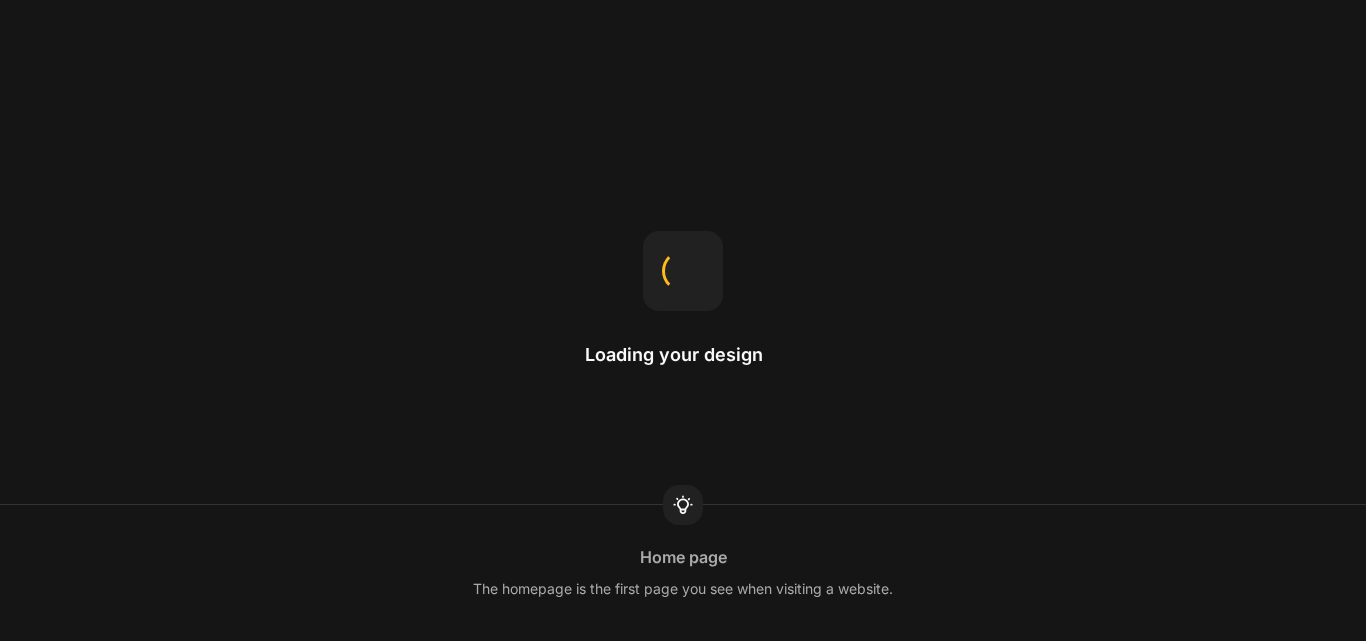 scroll, scrollTop: 0, scrollLeft: 0, axis: both 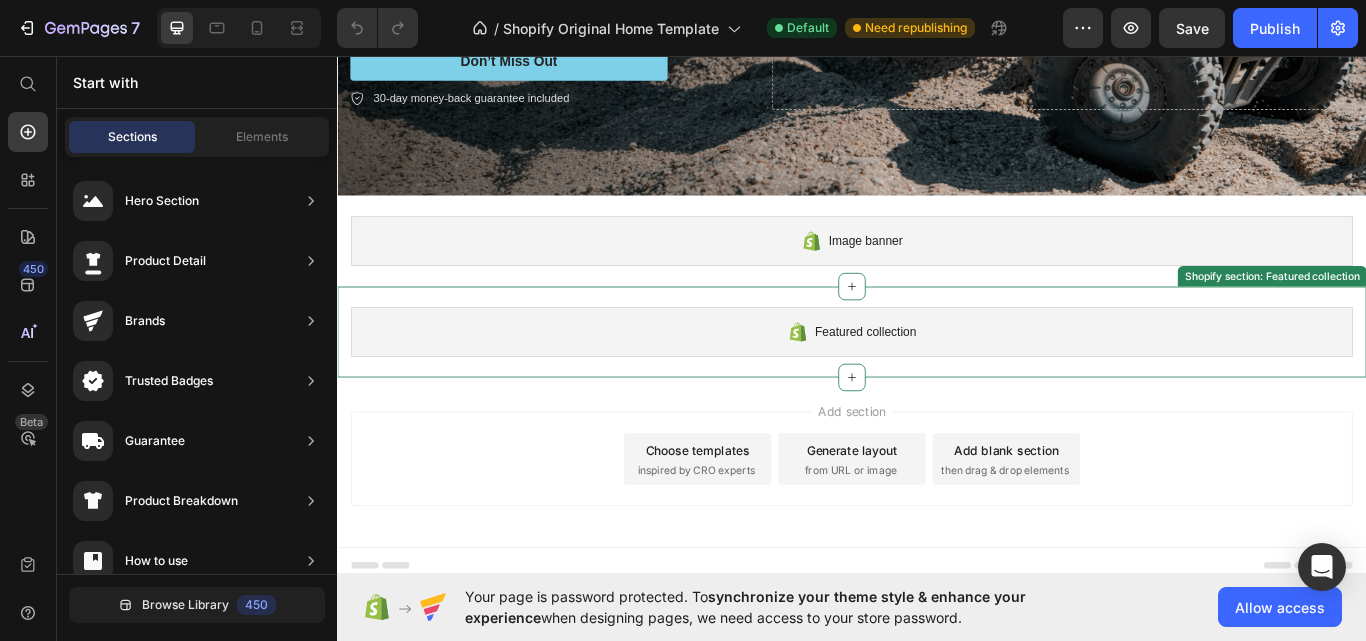 click on "Featured collection" at bounding box center (937, 379) 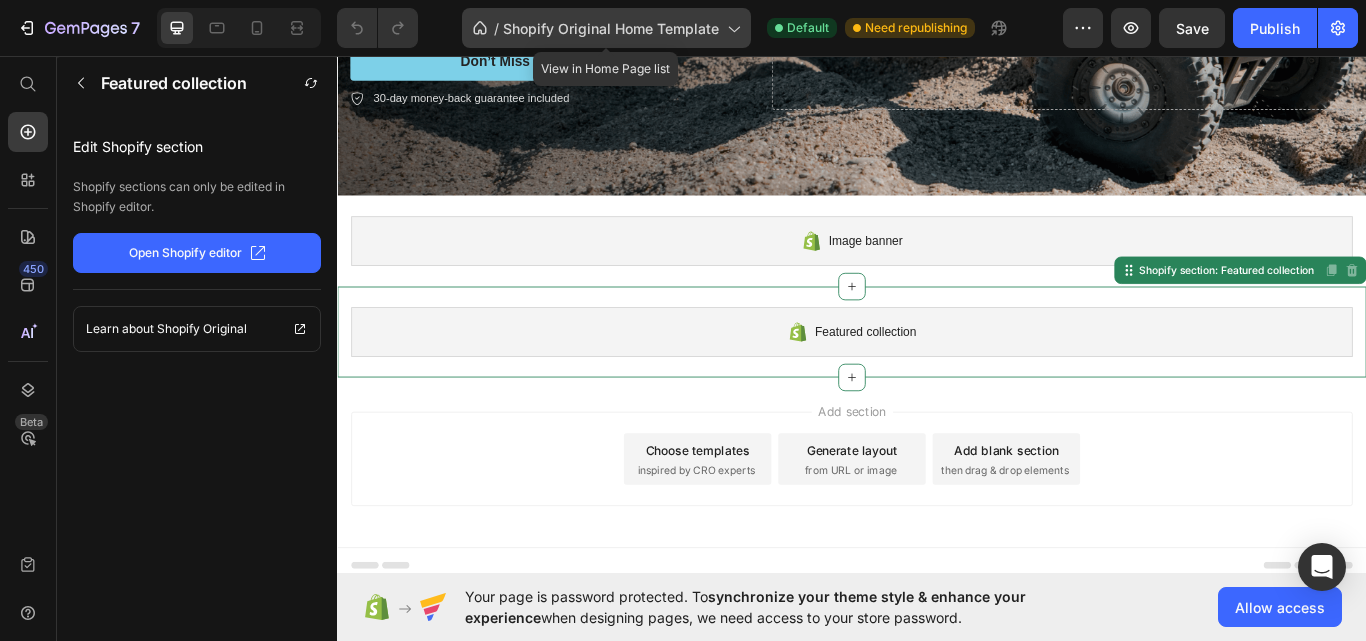 click 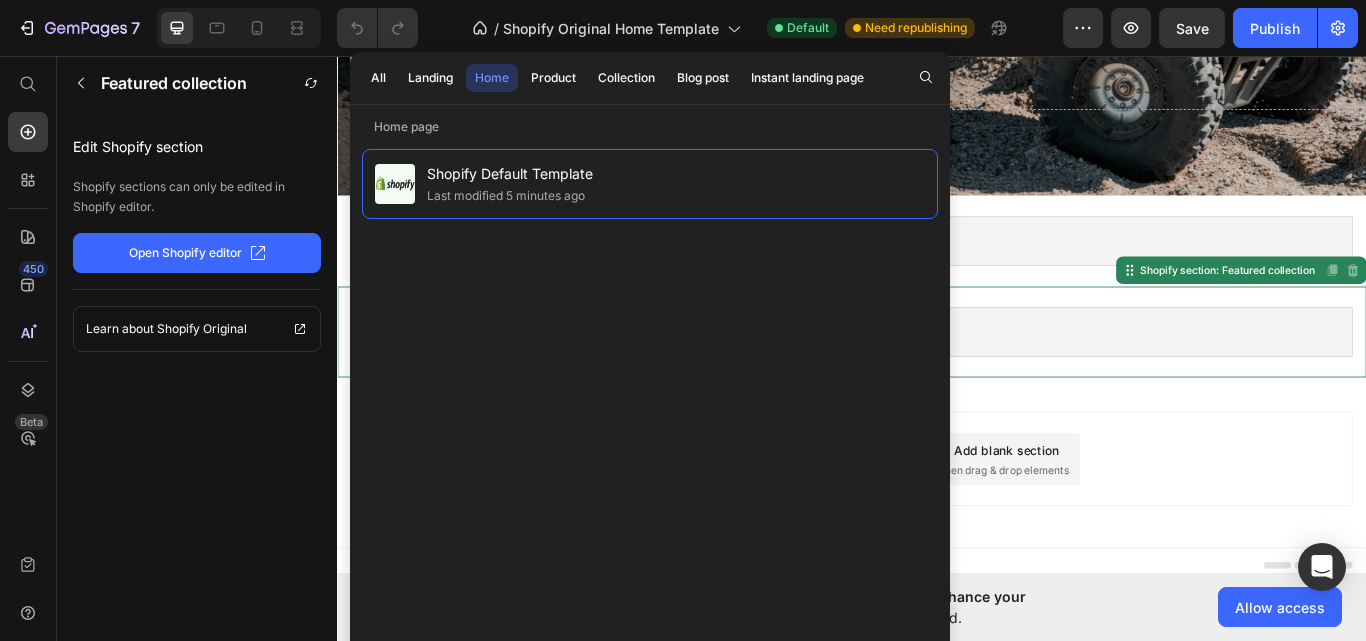 click on "Featured collection Shopify section: Featured collection   Disabled. Please edit in Shopify Editor Disabled. Please edit in Shopify Editor" at bounding box center [937, 379] 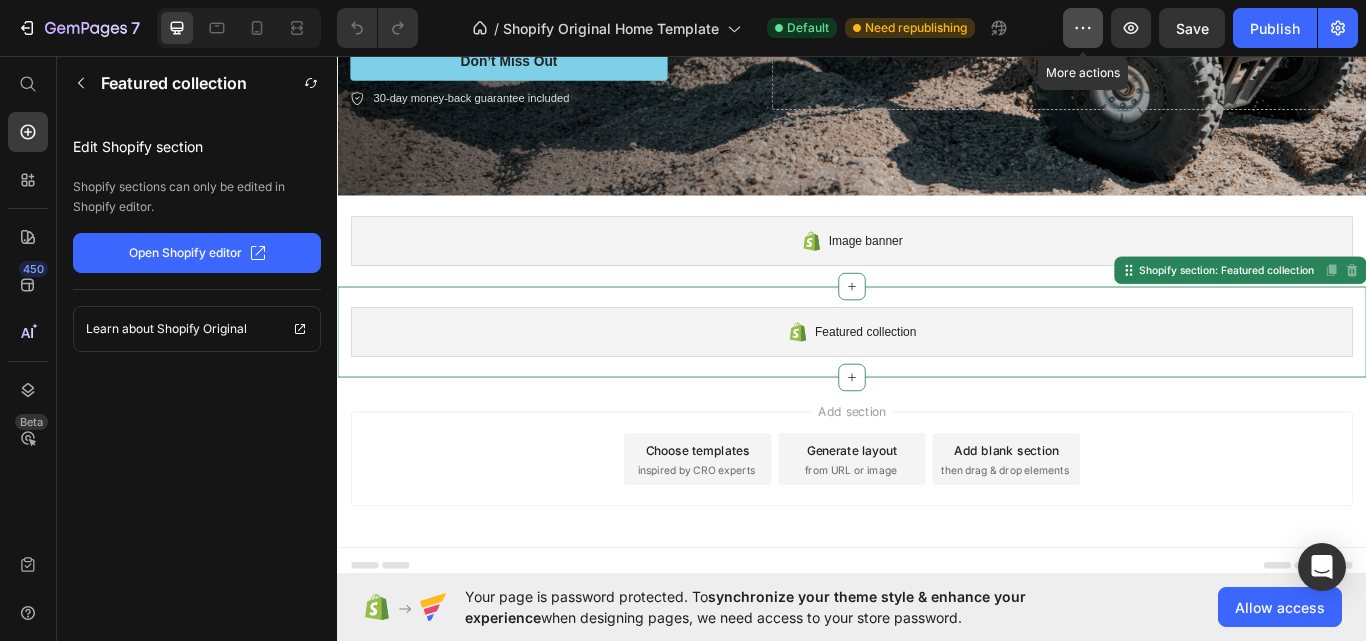 click 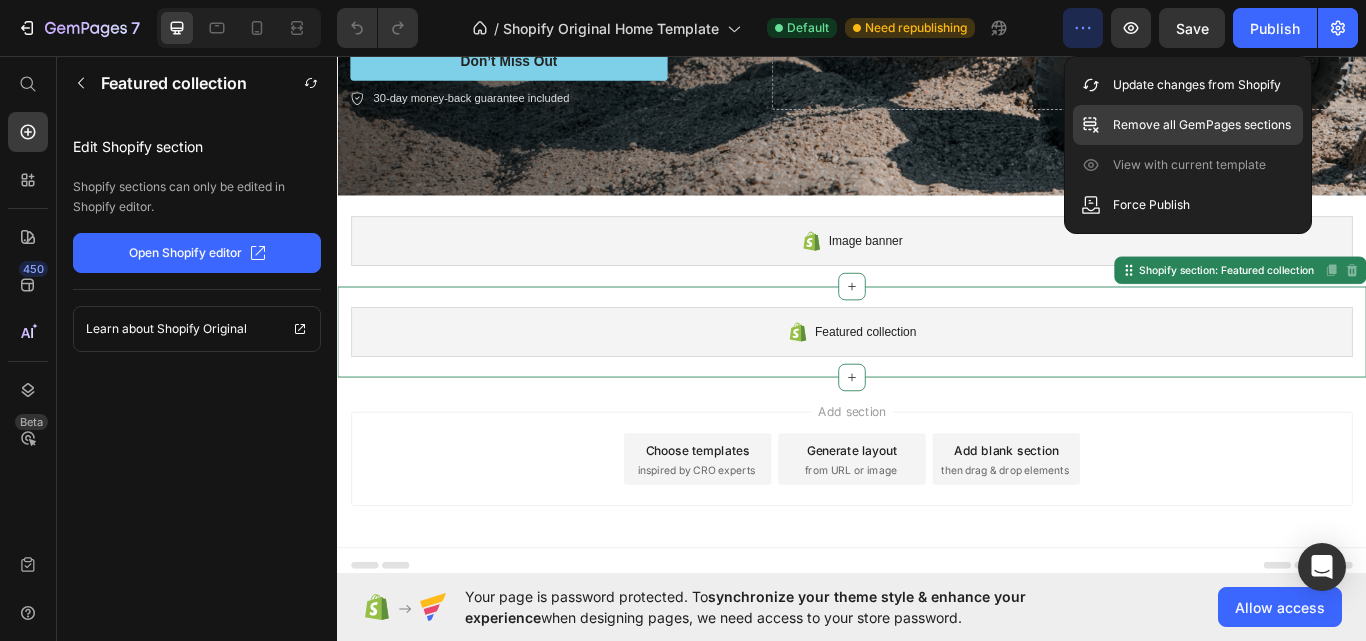click on "Remove all GemPages sections" 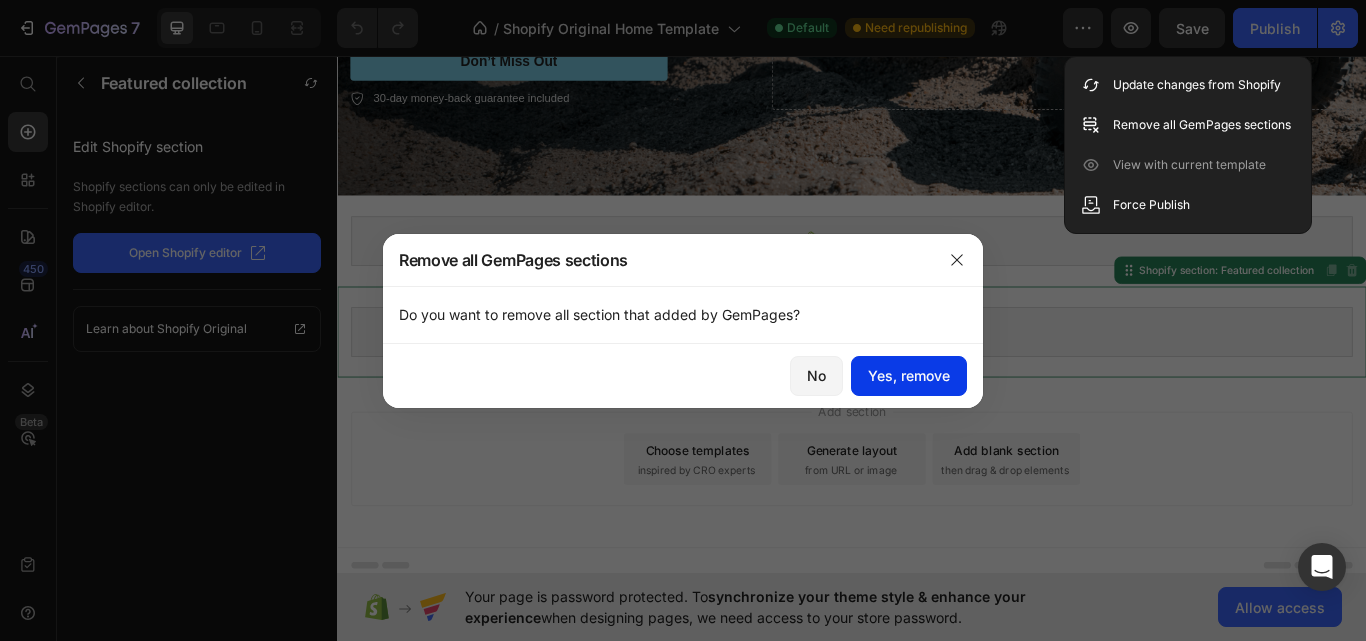 click on "Yes, remove" at bounding box center [909, 375] 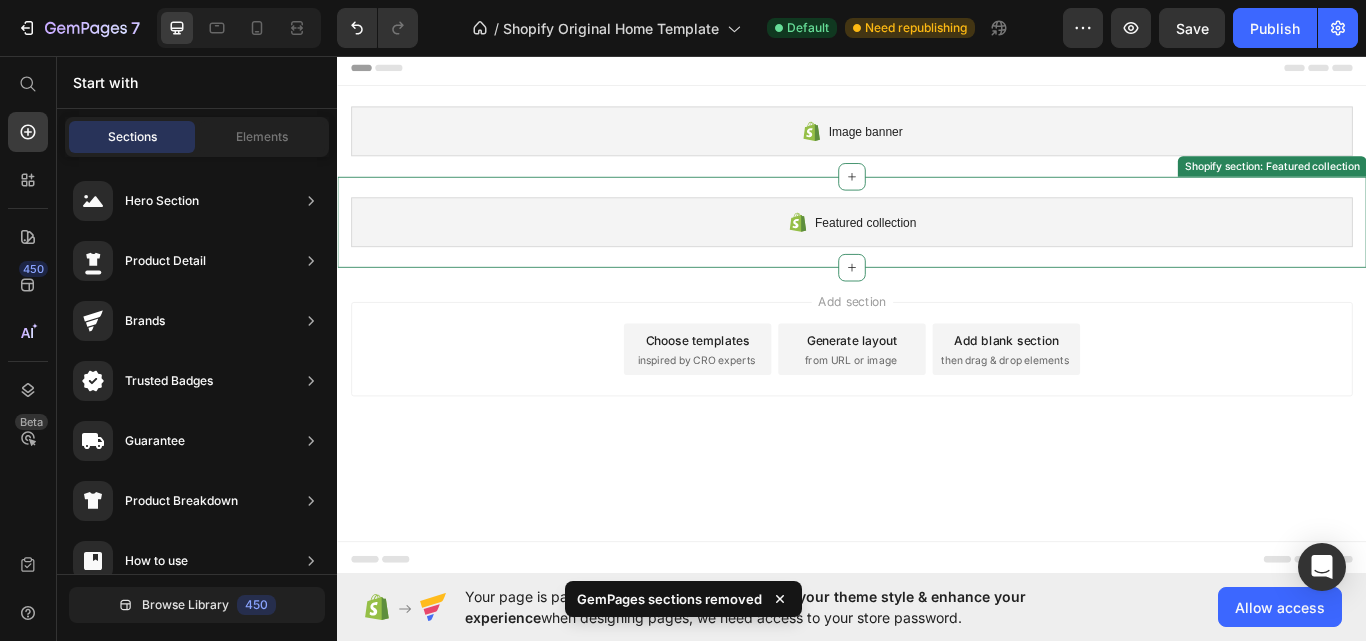 scroll, scrollTop: 0, scrollLeft: 0, axis: both 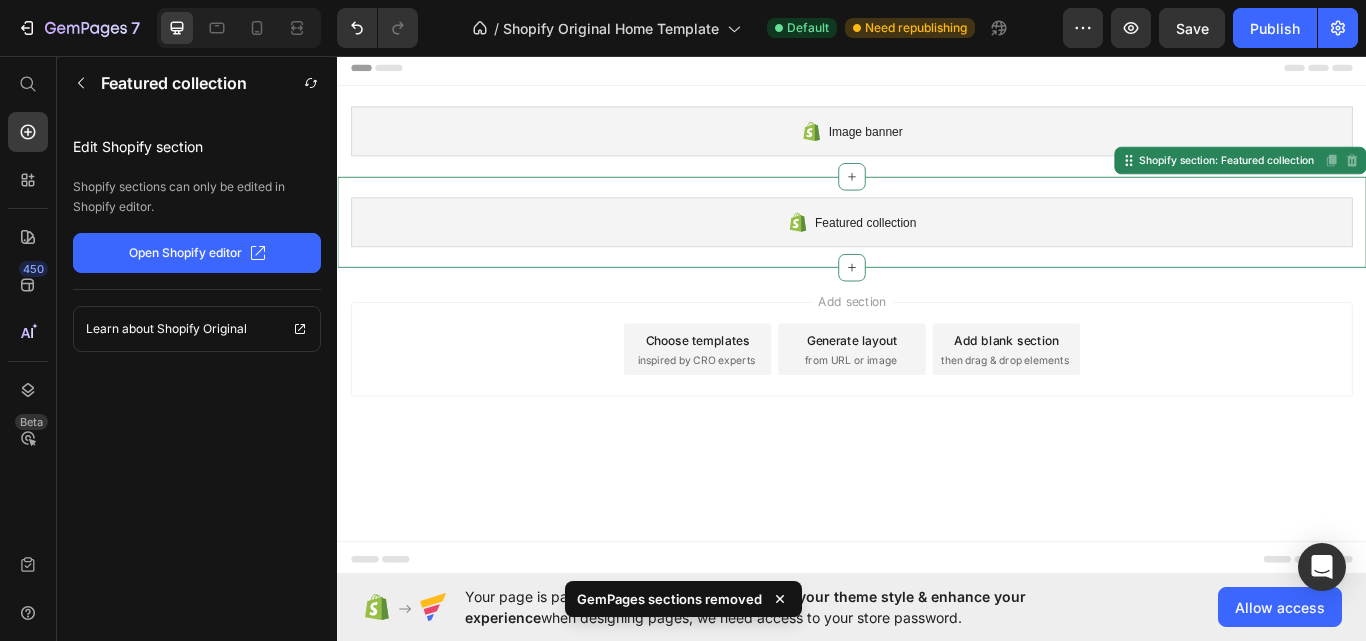 click on "Featured collection" at bounding box center (953, 251) 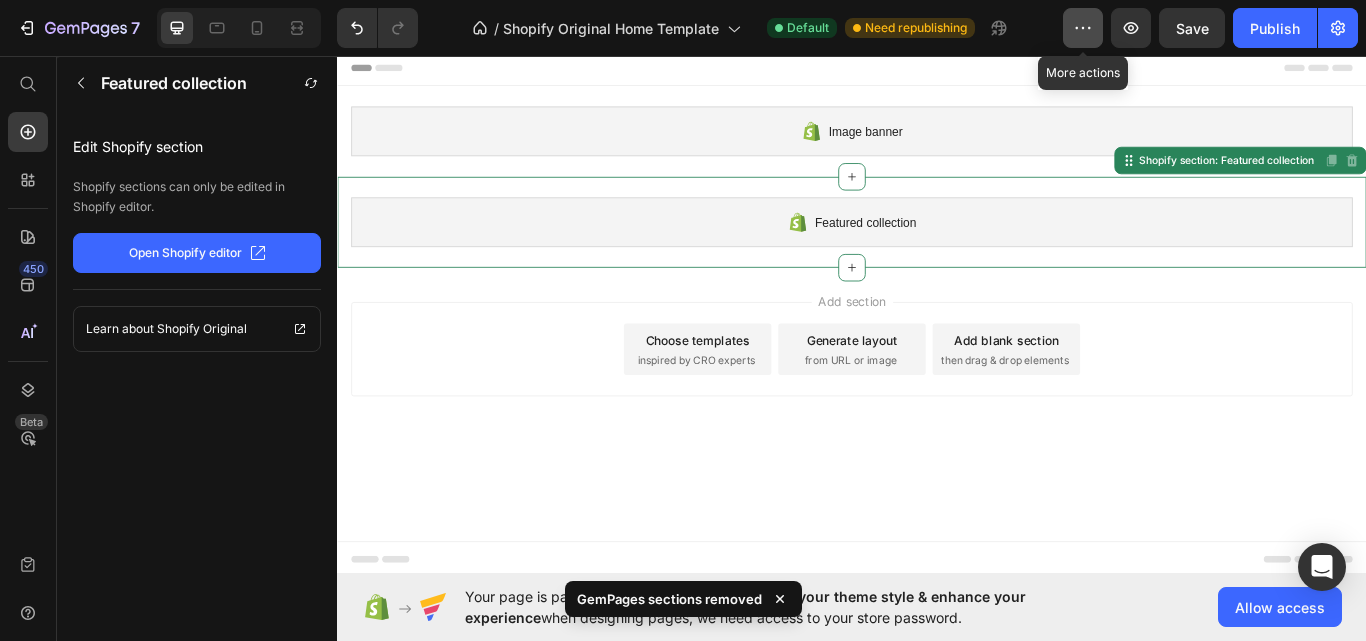 click 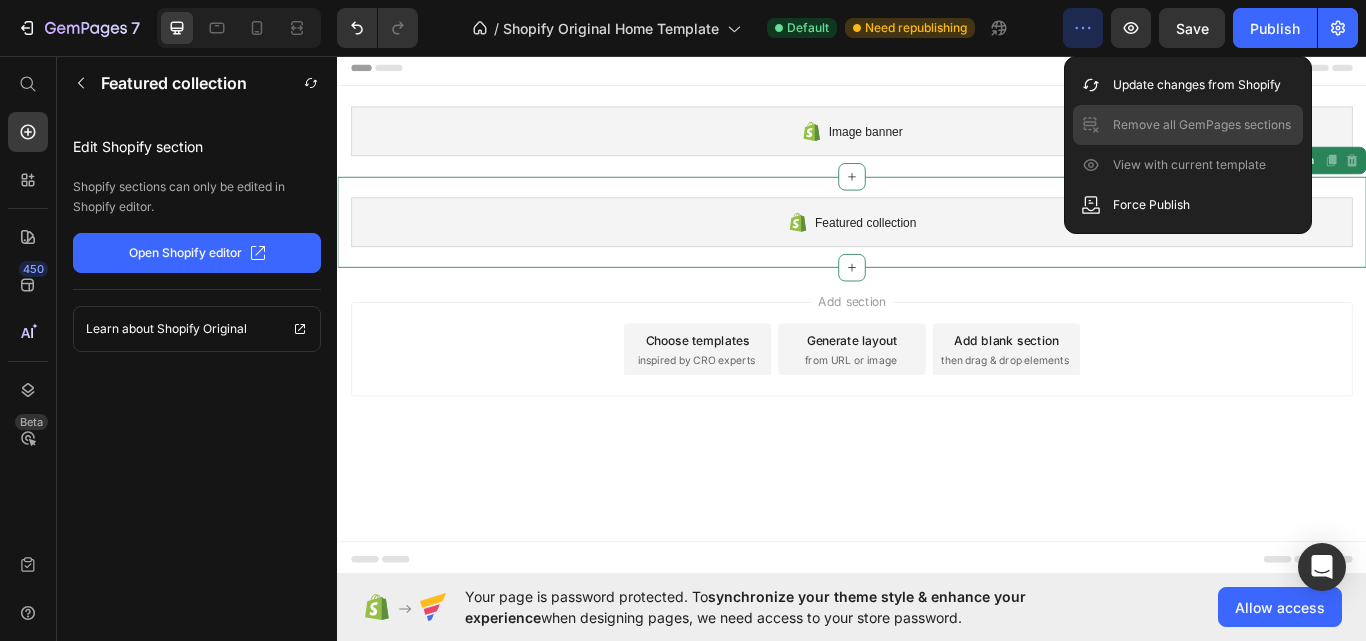 drag, startPoint x: 1106, startPoint y: 216, endPoint x: 1146, endPoint y: 130, distance: 94.847244 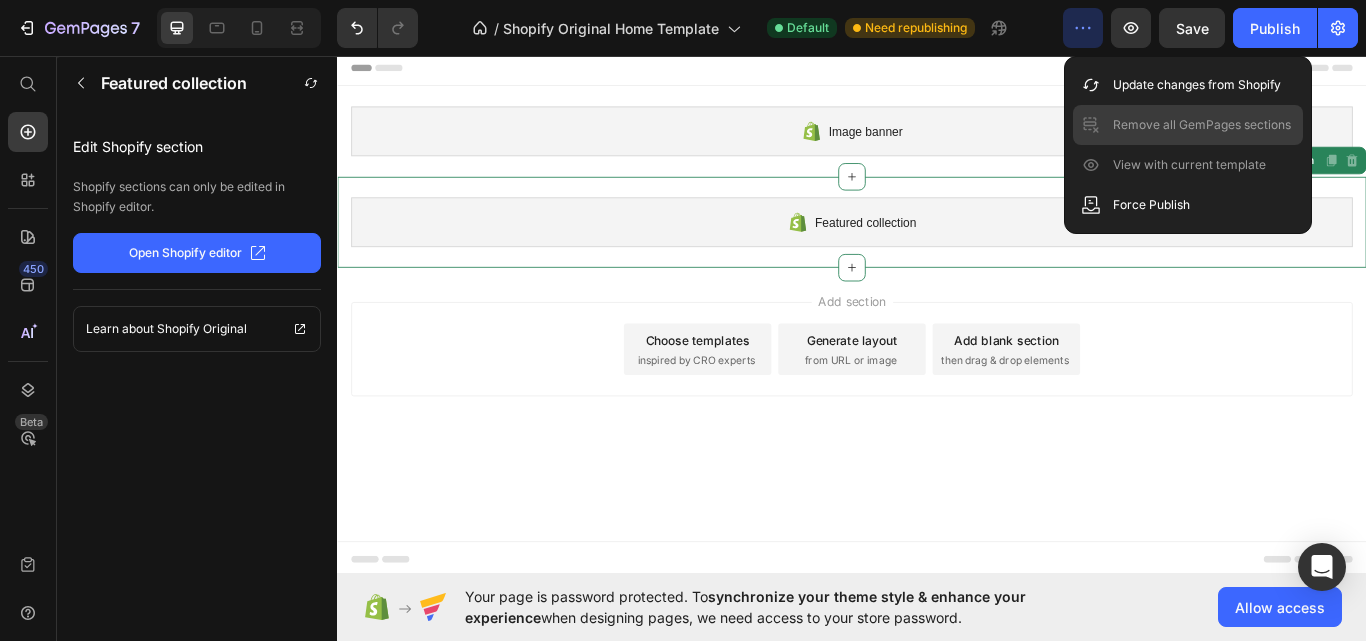 click on "Remove all GemPages sections" at bounding box center [1202, 125] 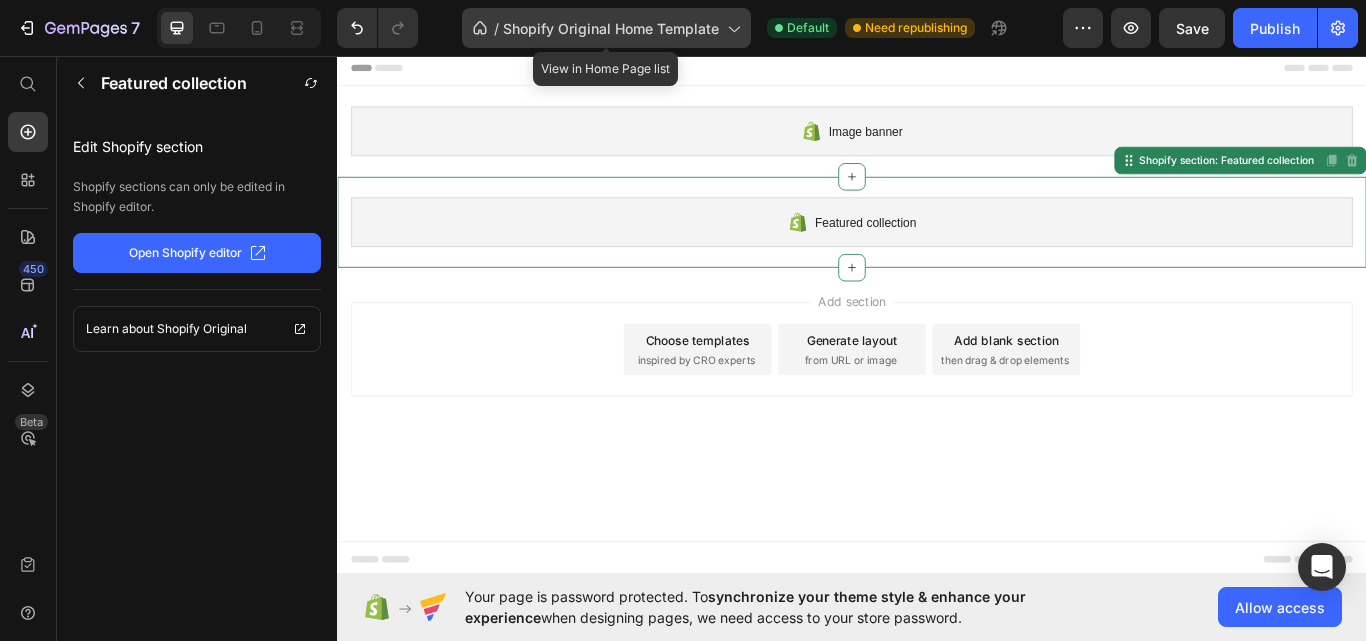 click 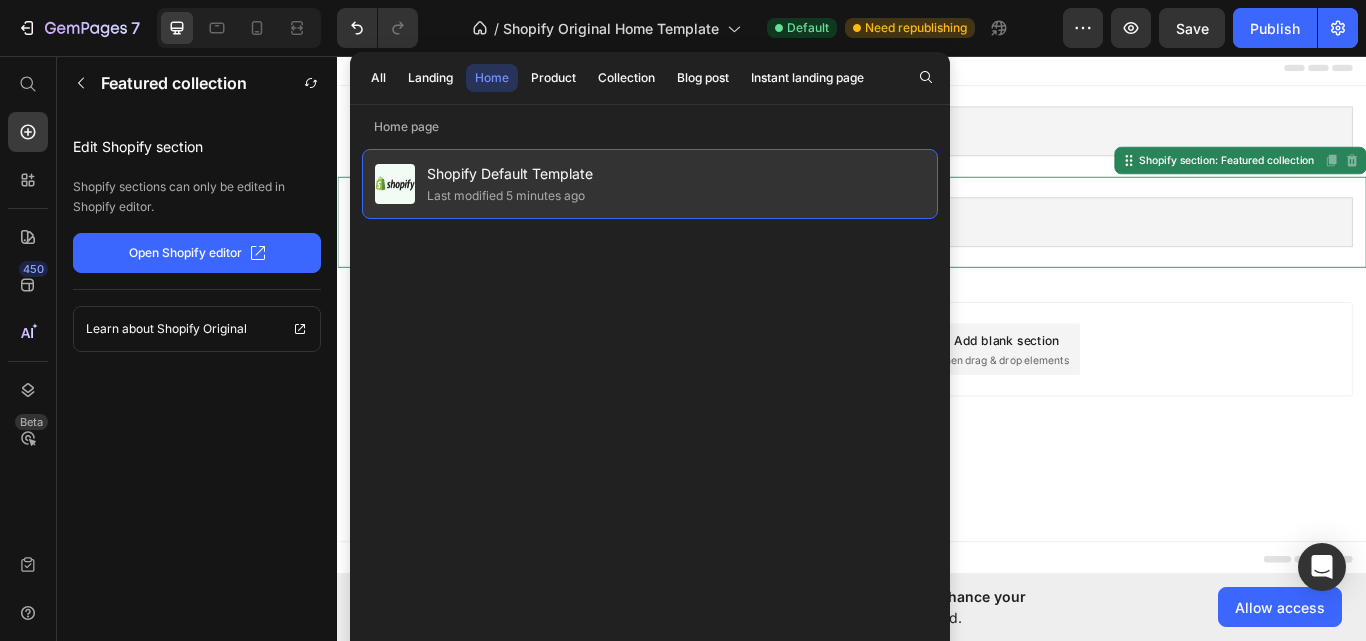 click on "Shopify Default Template Last modified 5 minutes ago" 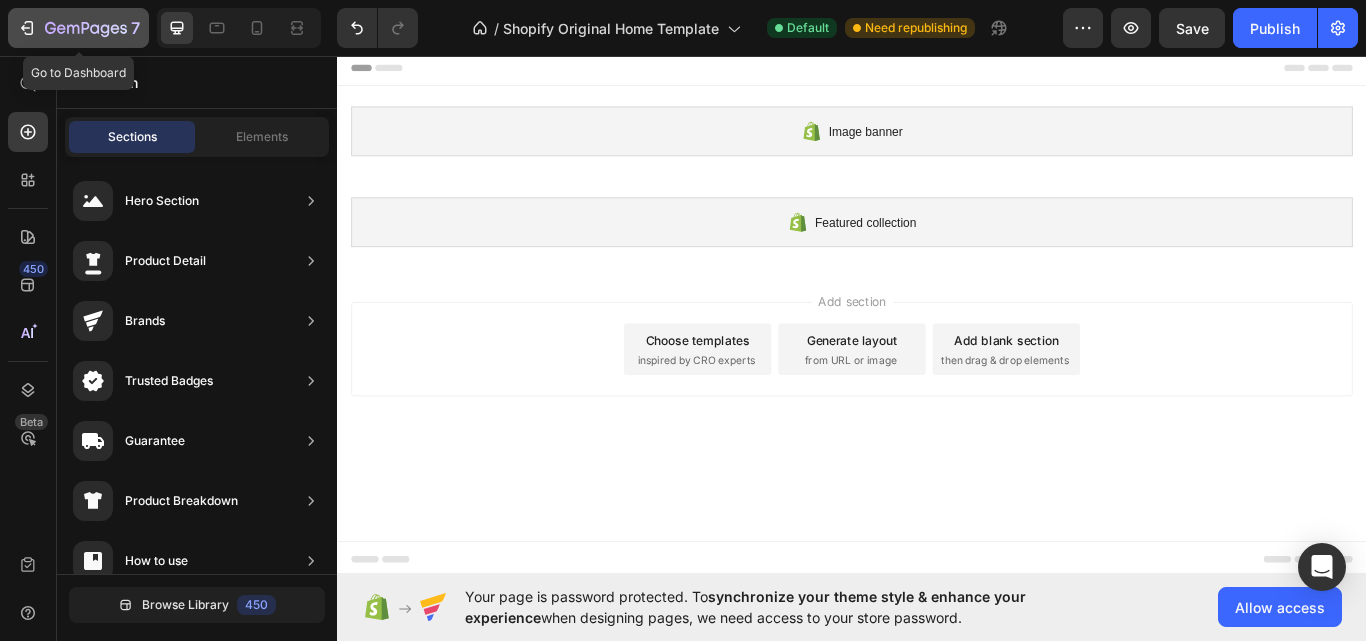 click 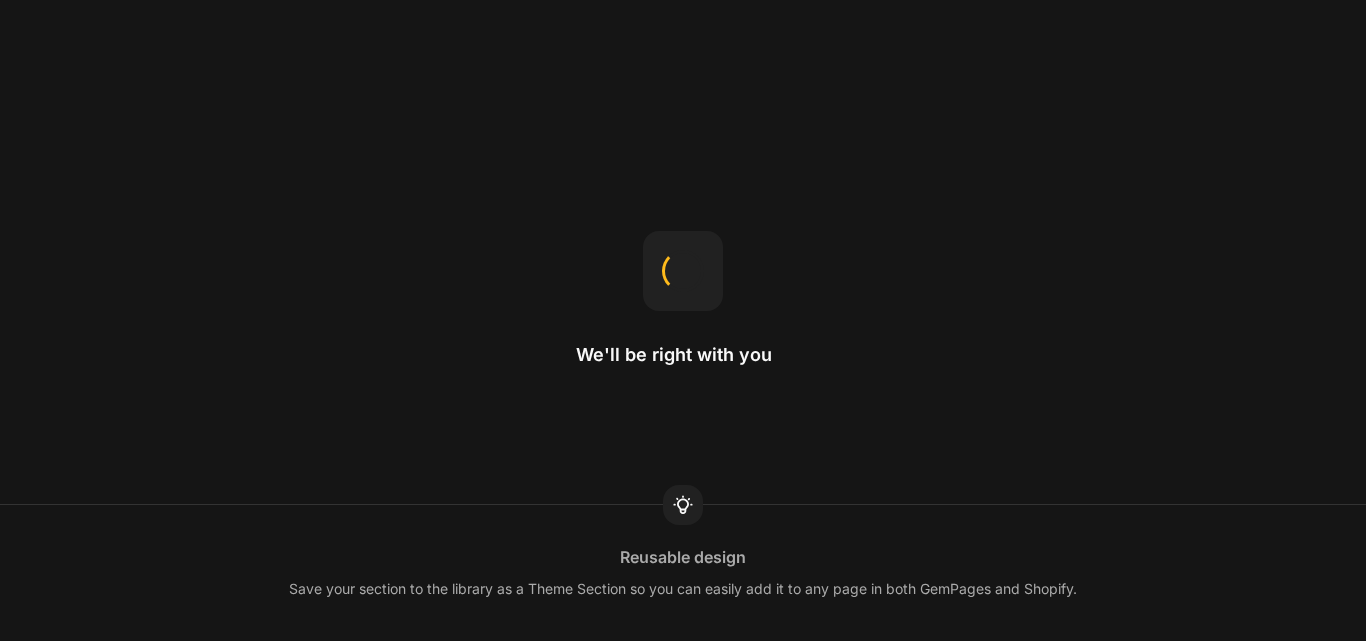 scroll, scrollTop: 0, scrollLeft: 0, axis: both 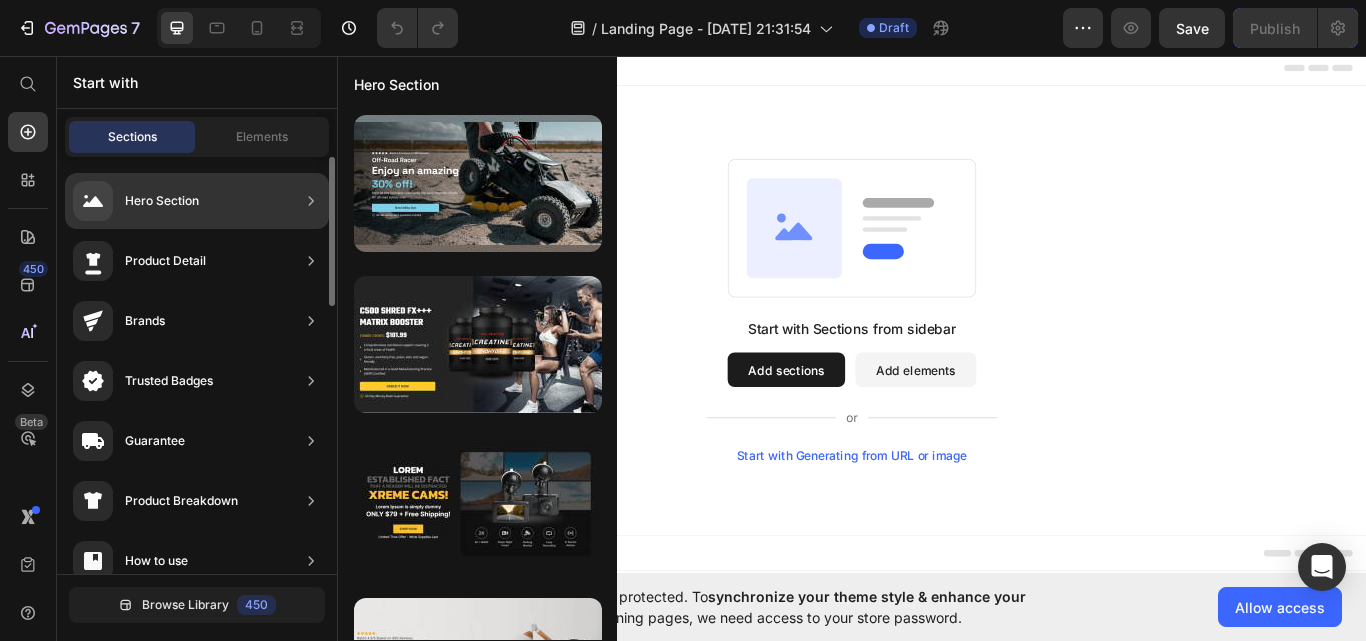 click on "Hero Section" 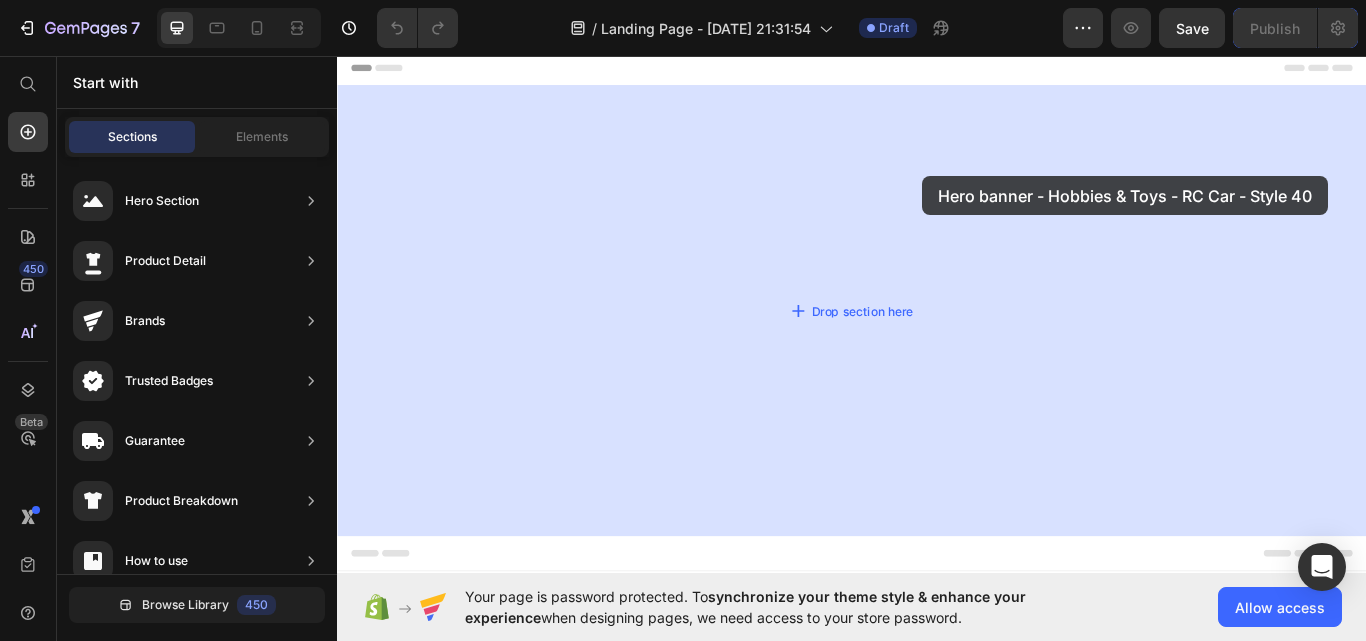 drag, startPoint x: 889, startPoint y: 238, endPoint x: 1019, endPoint y: 197, distance: 136.31215 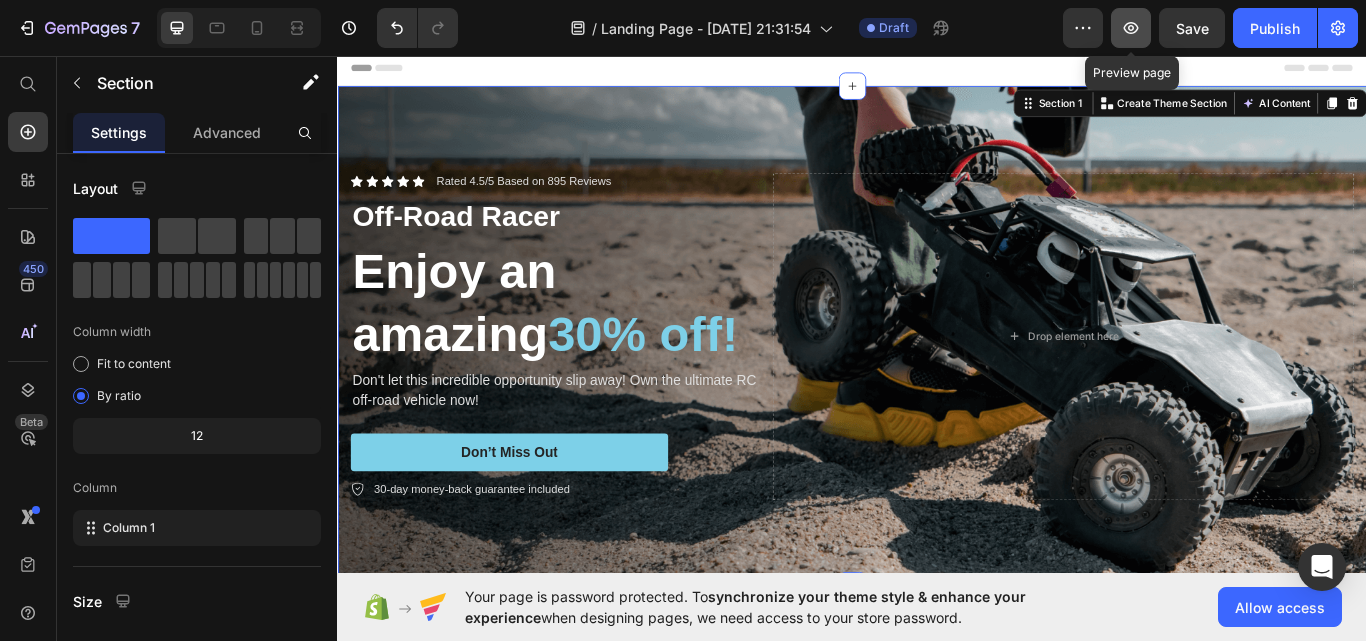 click 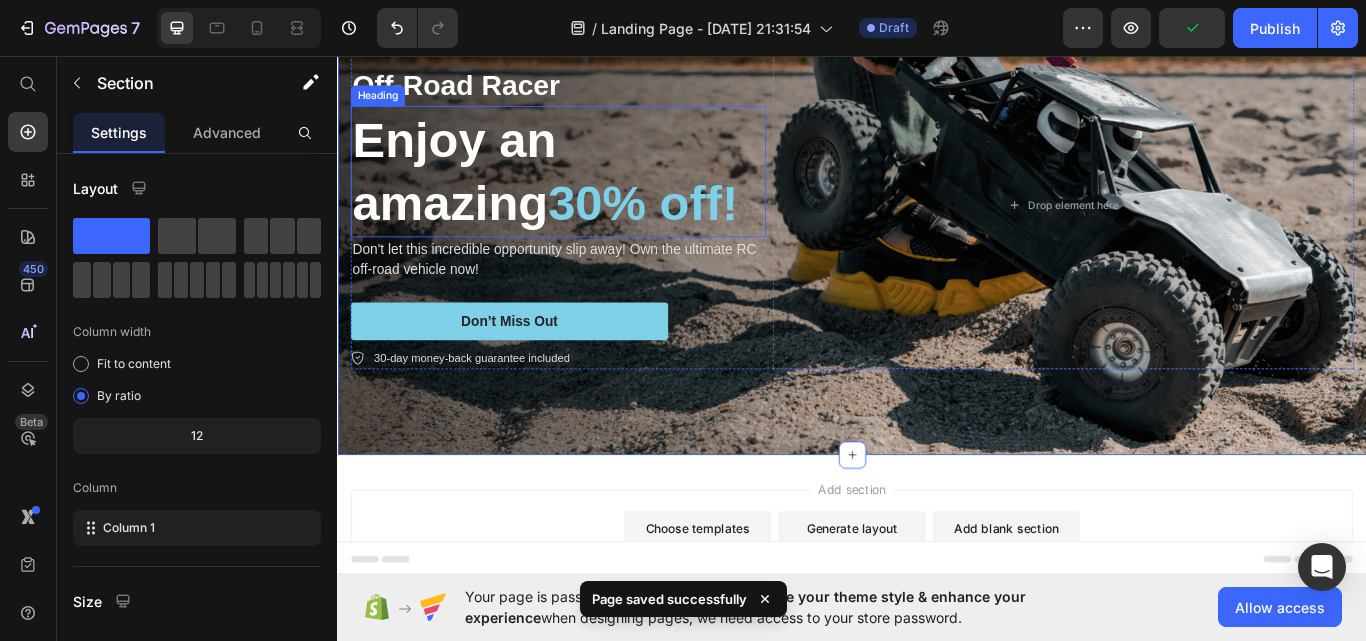 scroll, scrollTop: 153, scrollLeft: 0, axis: vertical 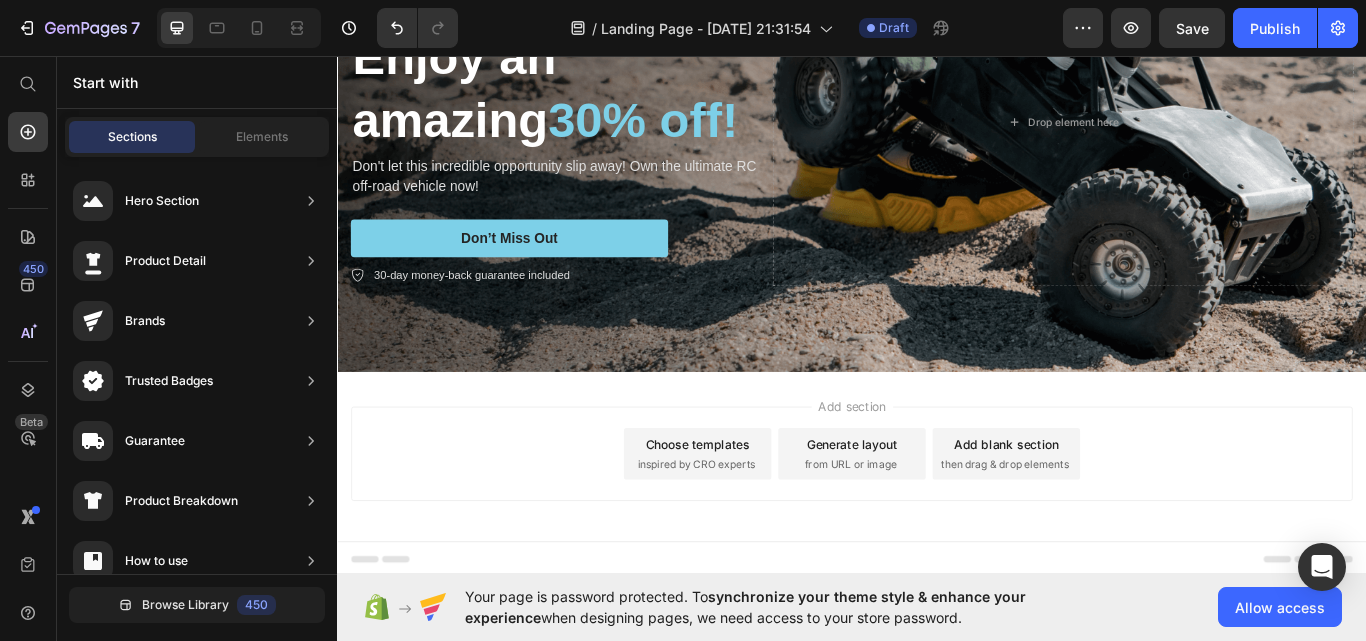 click on "Add section Choose templates inspired by CRO experts Generate layout from URL or image Add blank section then drag & drop elements" at bounding box center (937, 549) 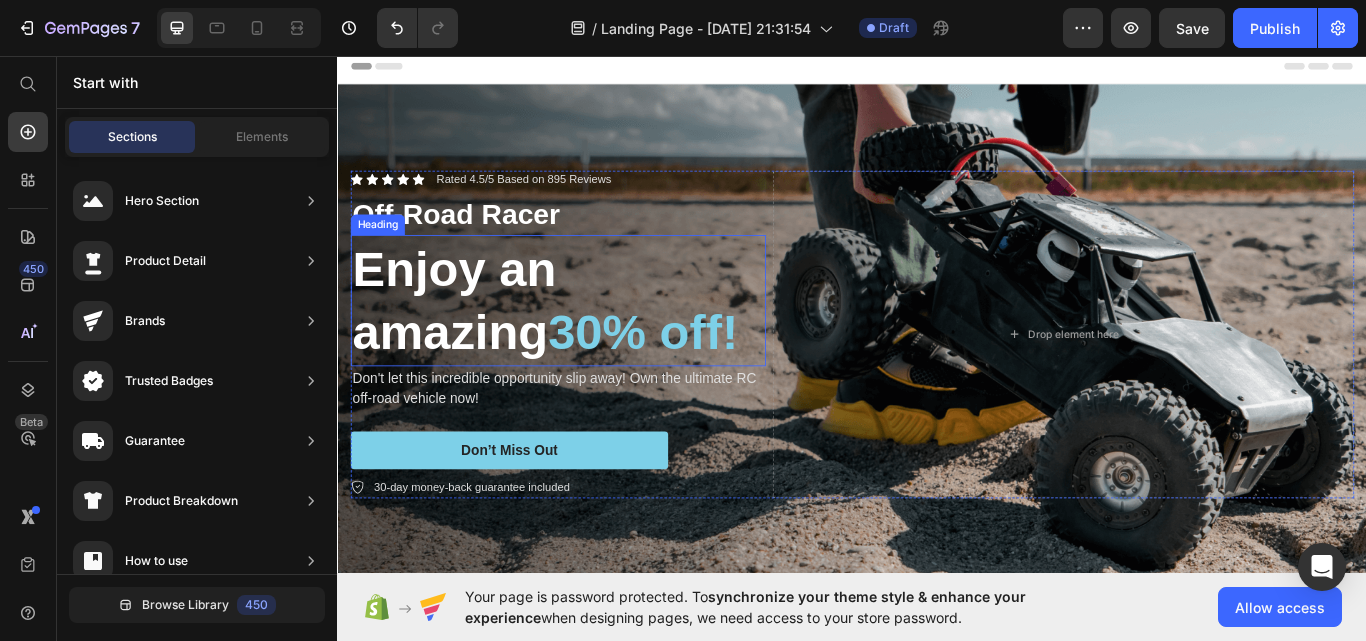 scroll, scrollTop: 0, scrollLeft: 0, axis: both 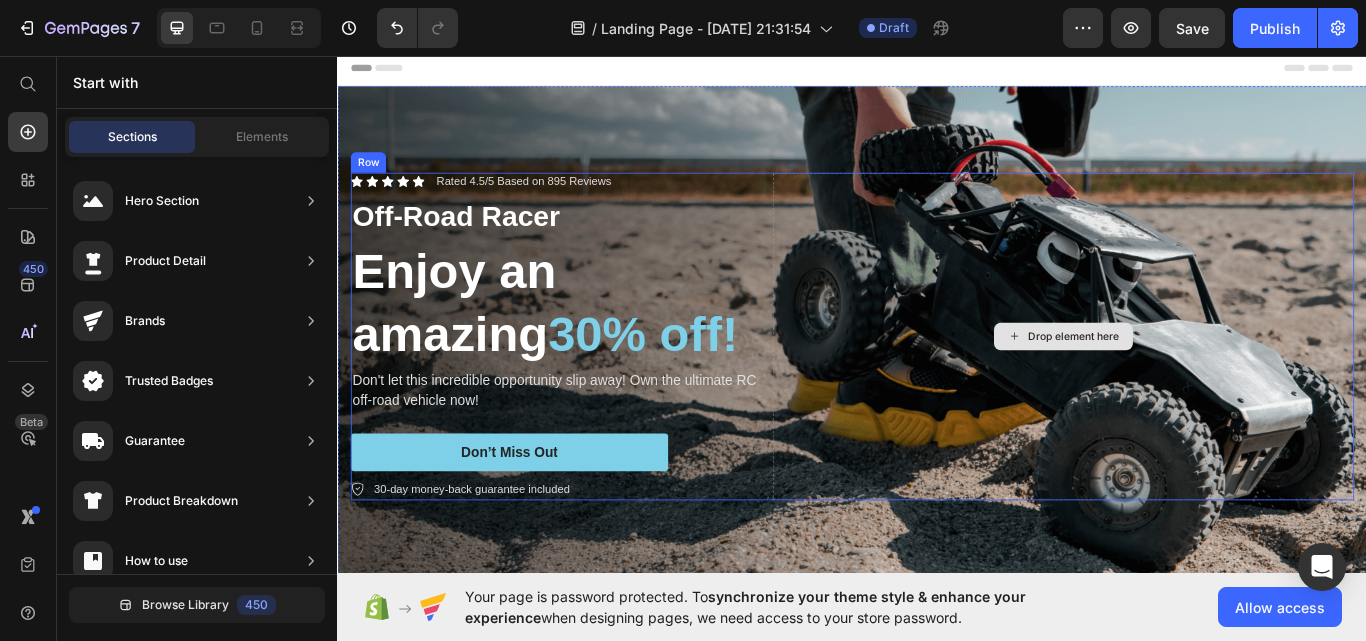 click on "Drop element here" at bounding box center (1183, 384) 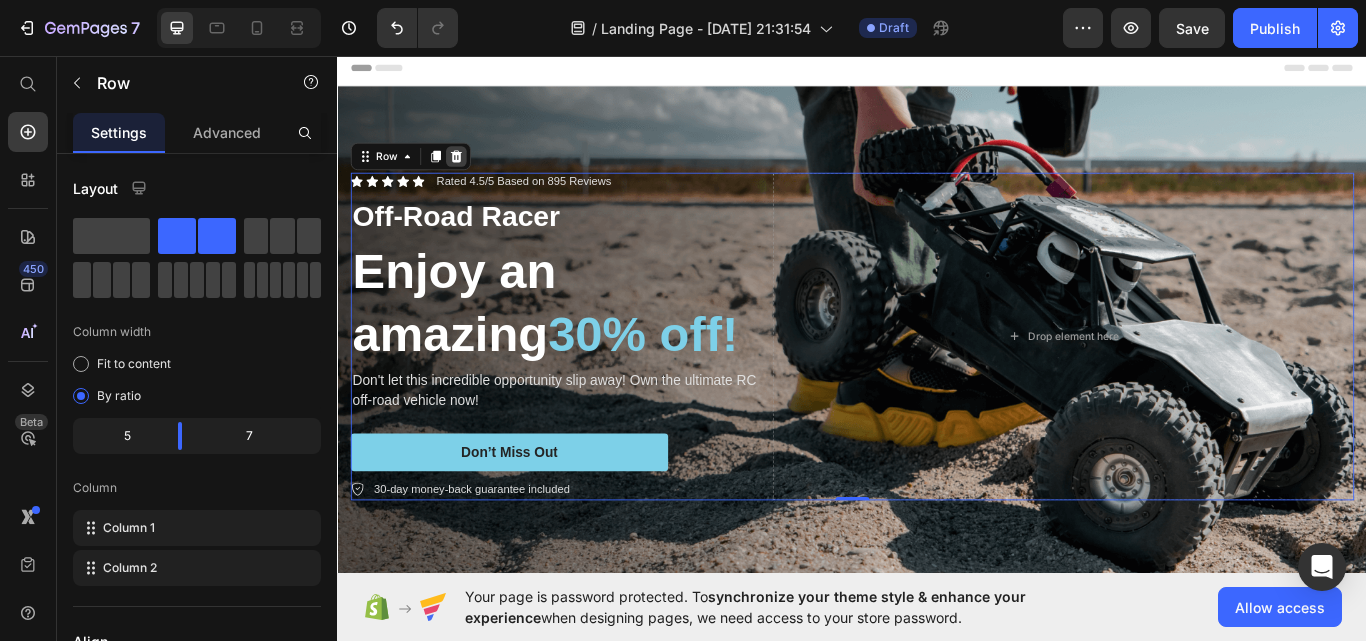 click 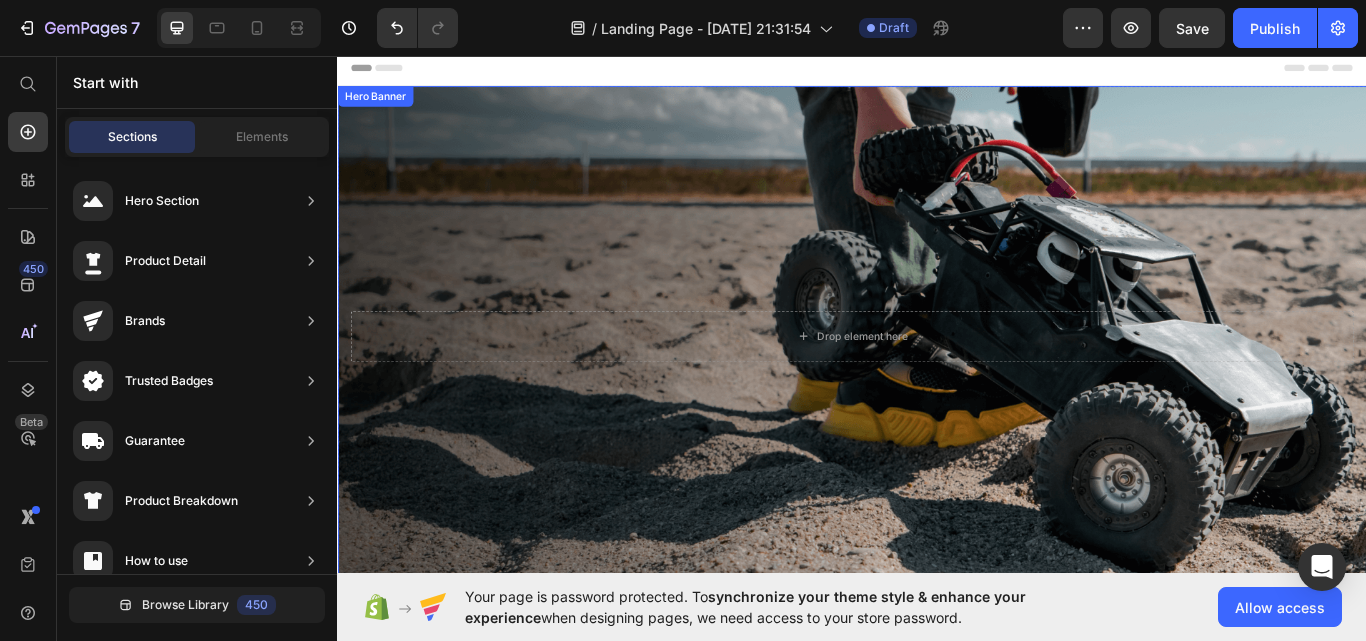 click at bounding box center [937, 383] 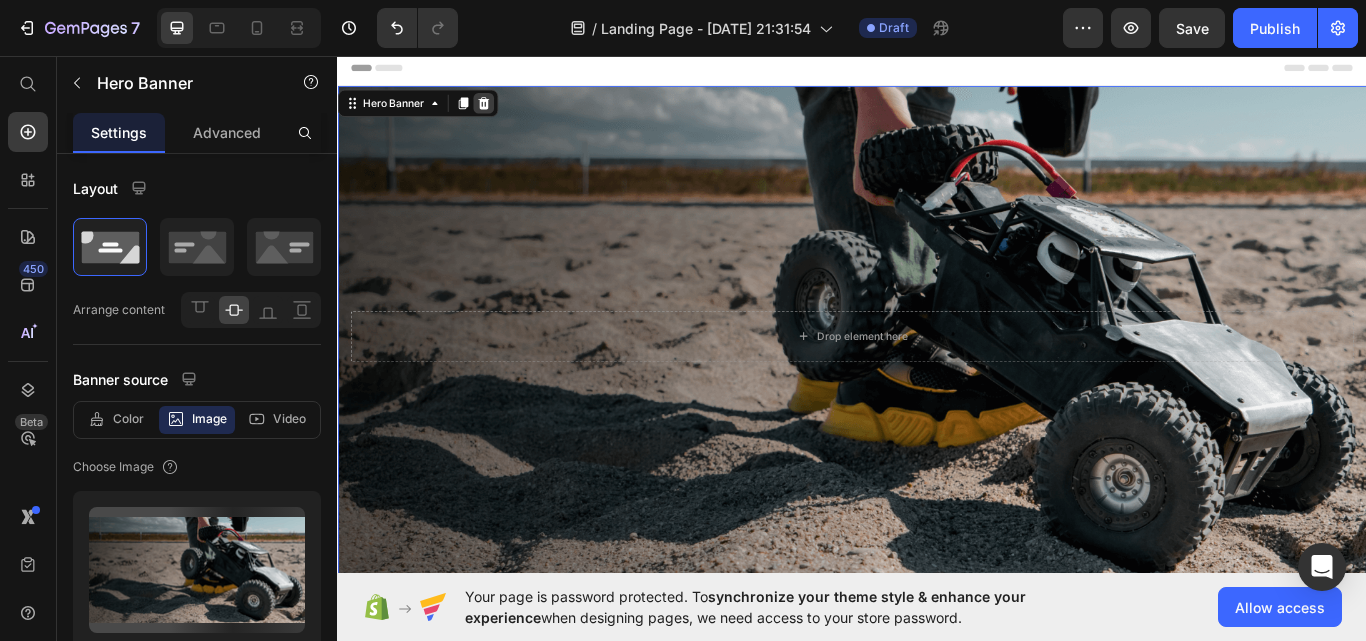 click 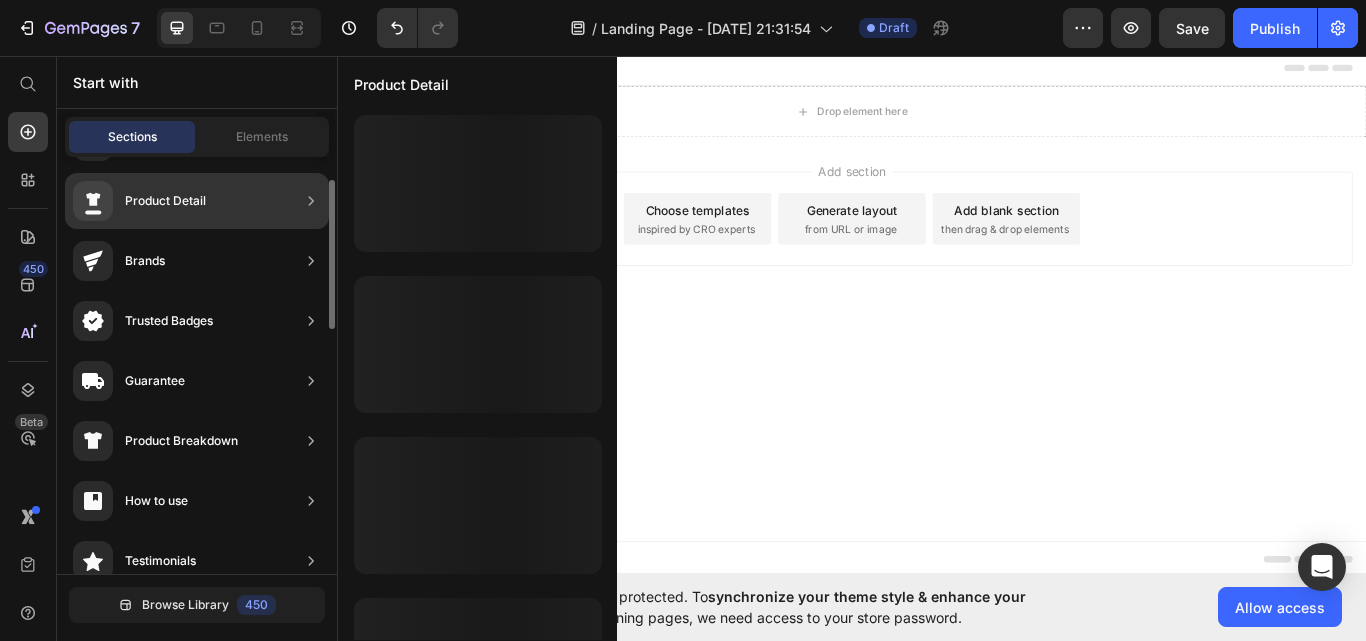 scroll, scrollTop: 61, scrollLeft: 0, axis: vertical 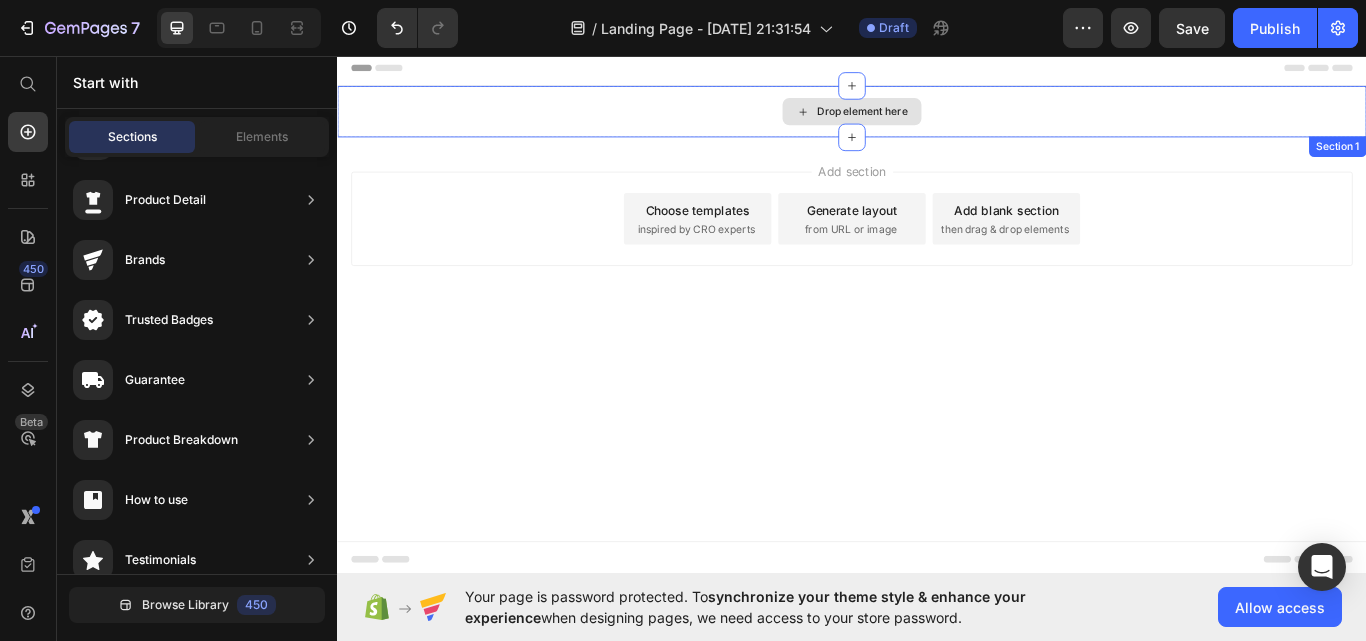 click on "Drop element here" at bounding box center [937, 122] 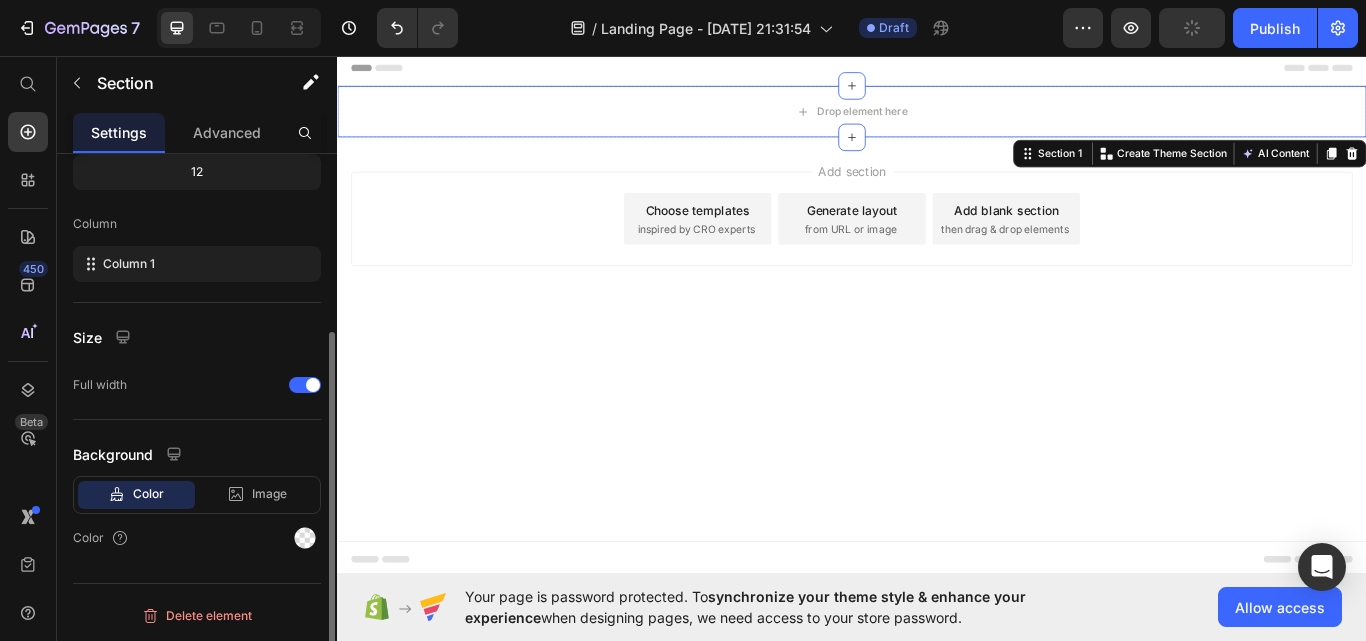 scroll, scrollTop: 0, scrollLeft: 0, axis: both 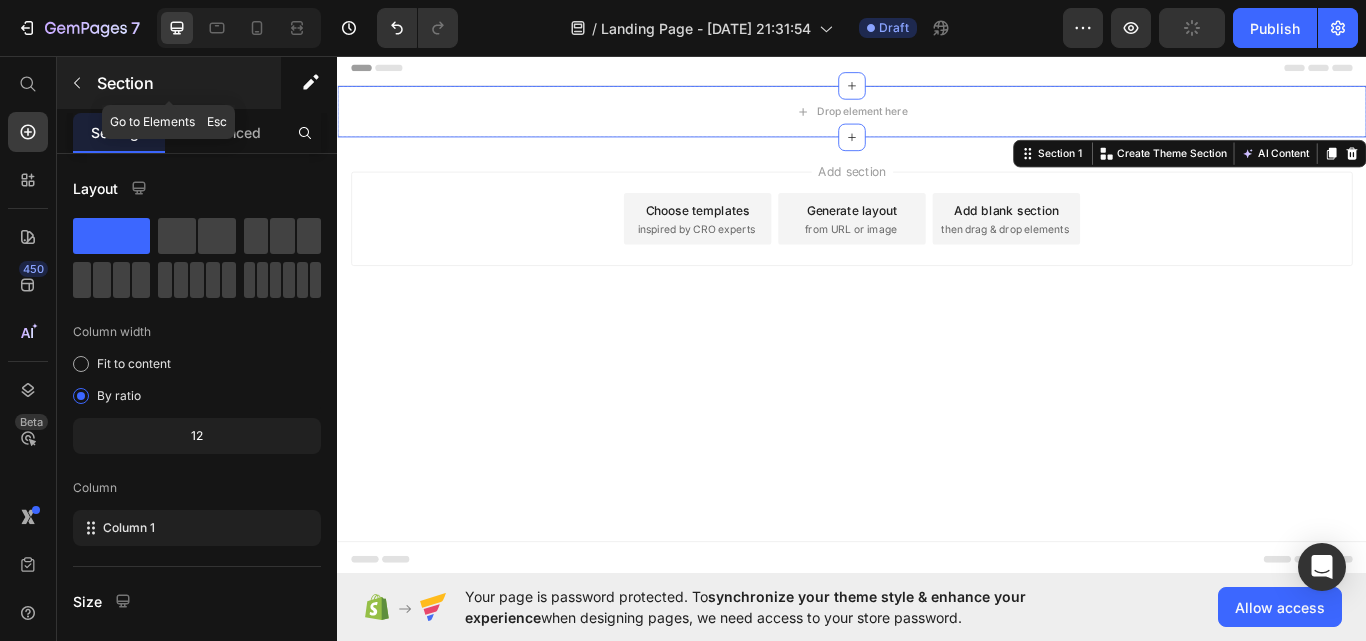 click on "Section" at bounding box center (187, 83) 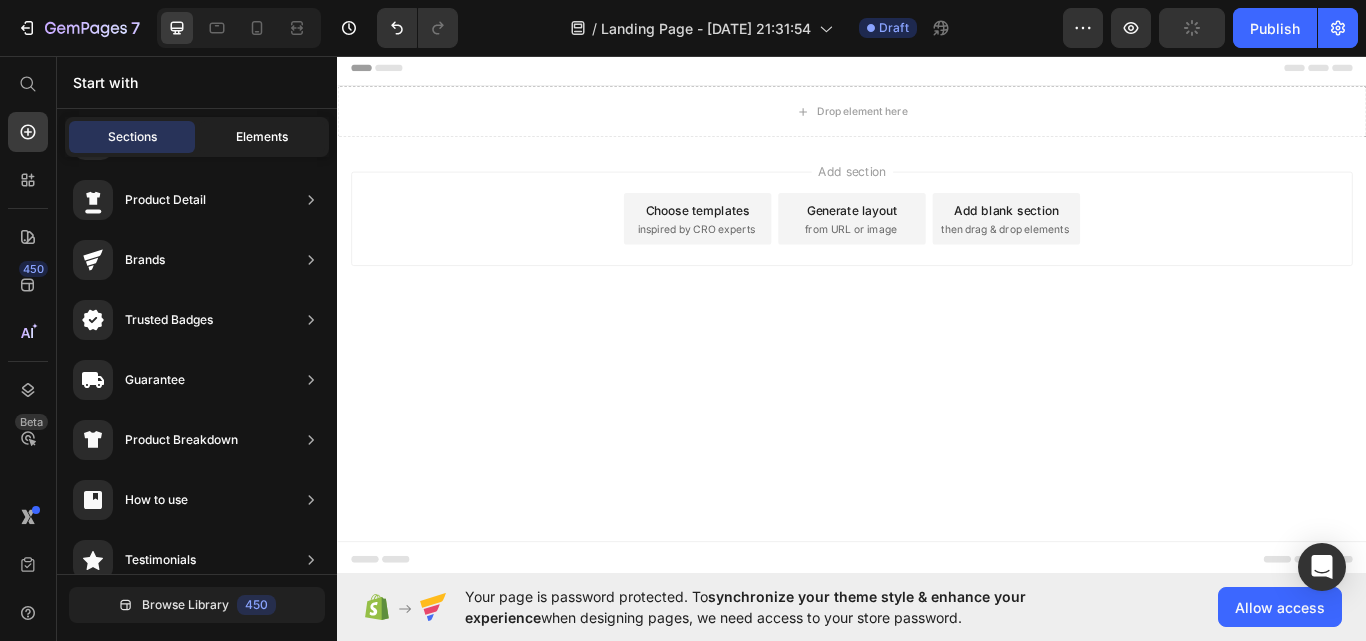 click on "Elements" at bounding box center (262, 137) 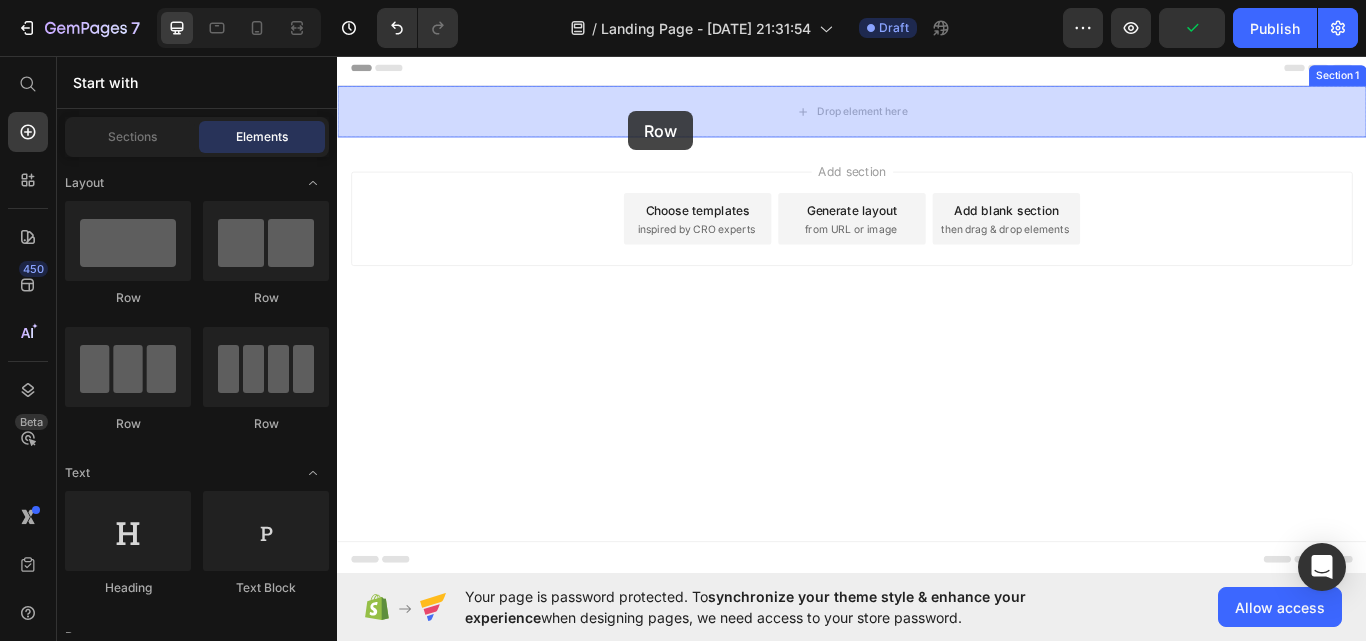 drag, startPoint x: 494, startPoint y: 313, endPoint x: 676, endPoint y: 121, distance: 264.55246 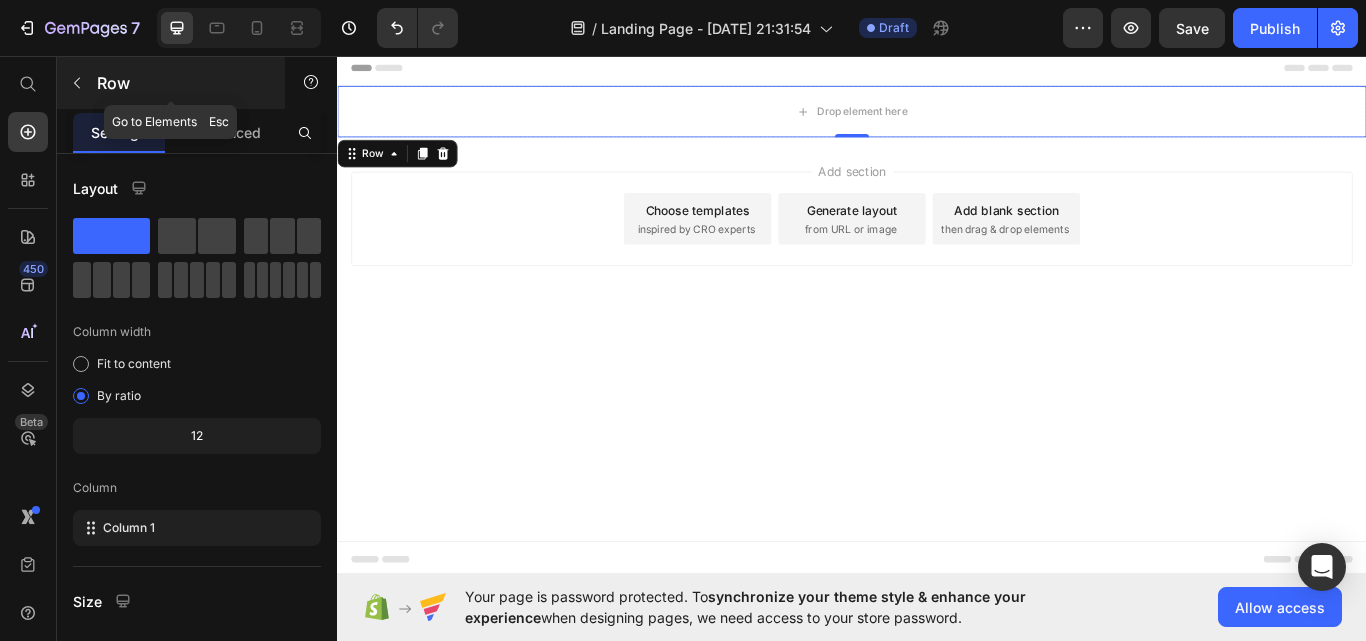 click at bounding box center (77, 83) 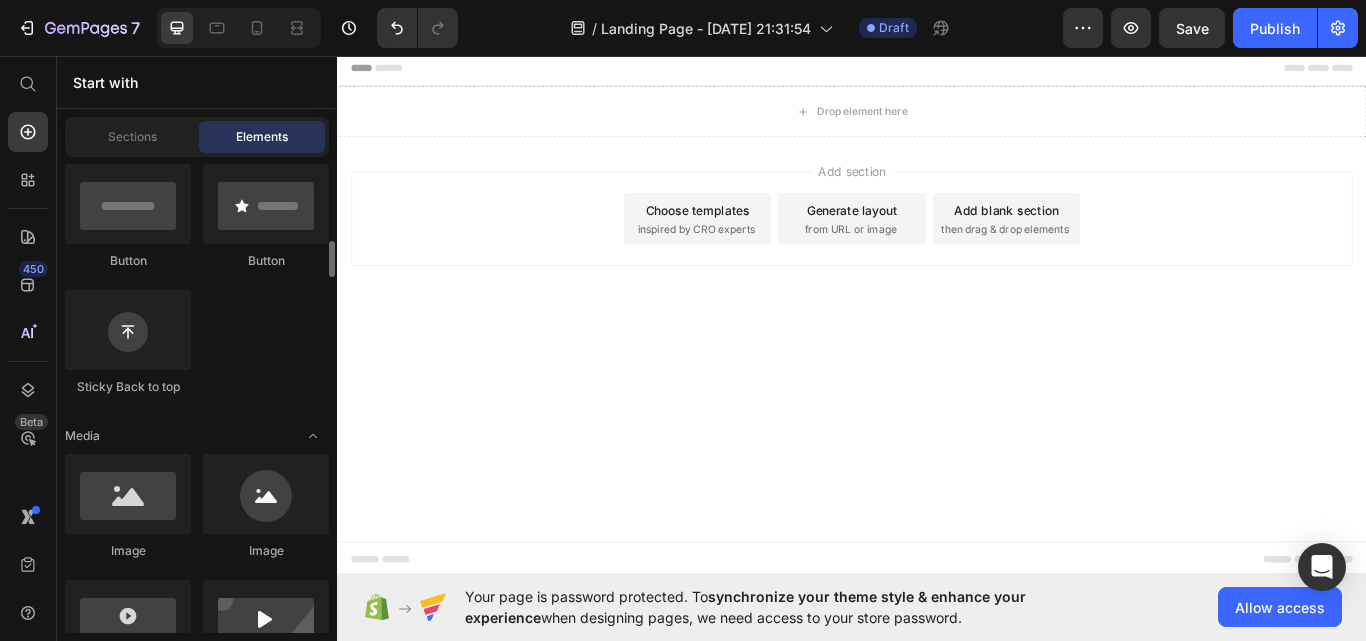 scroll, scrollTop: 556, scrollLeft: 0, axis: vertical 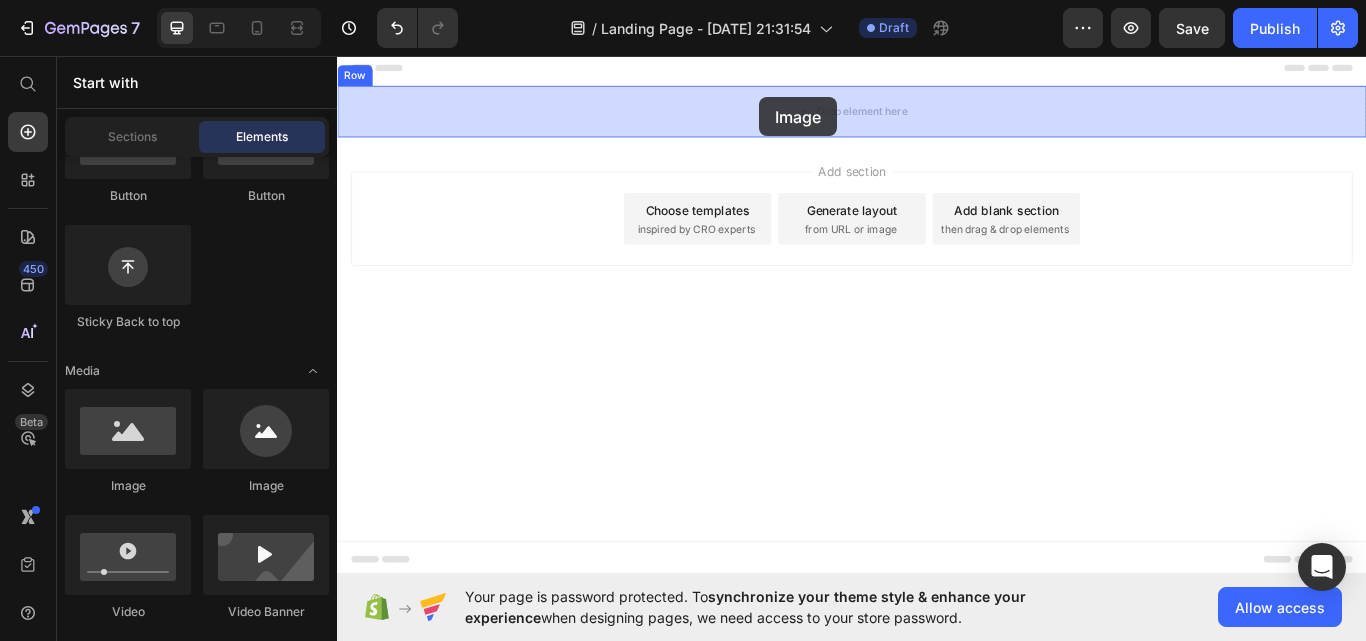 drag, startPoint x: 462, startPoint y: 512, endPoint x: 829, endPoint y: 105, distance: 548.031 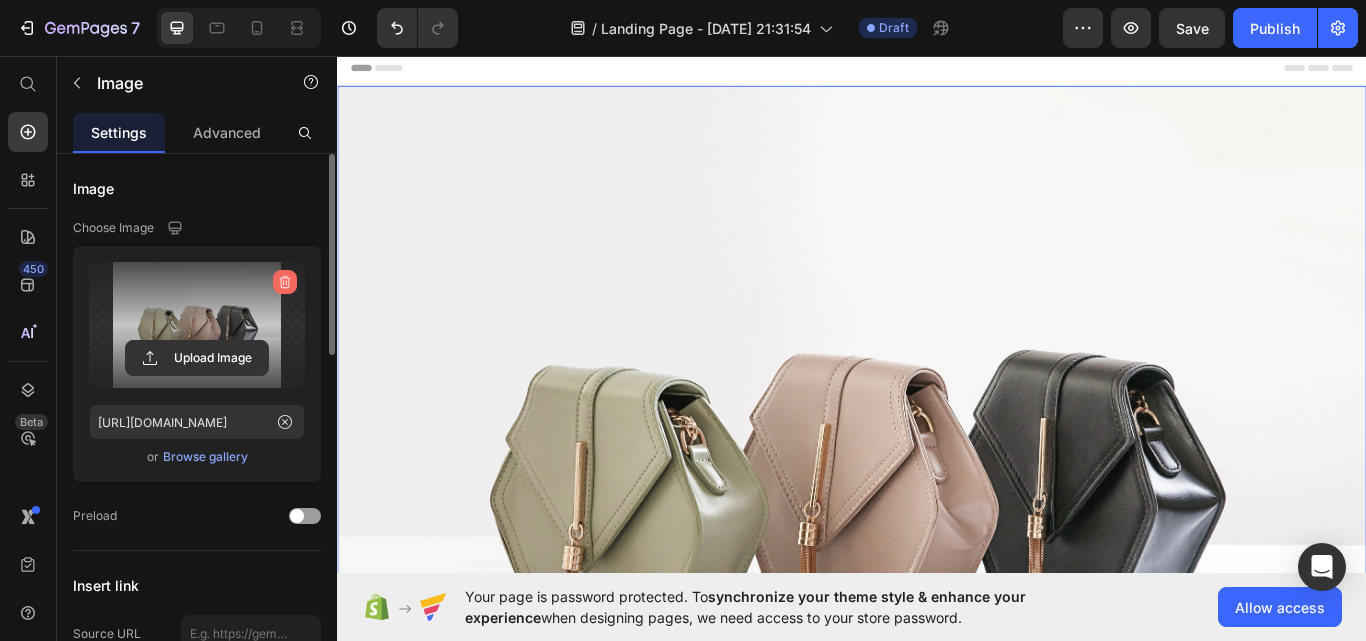 click 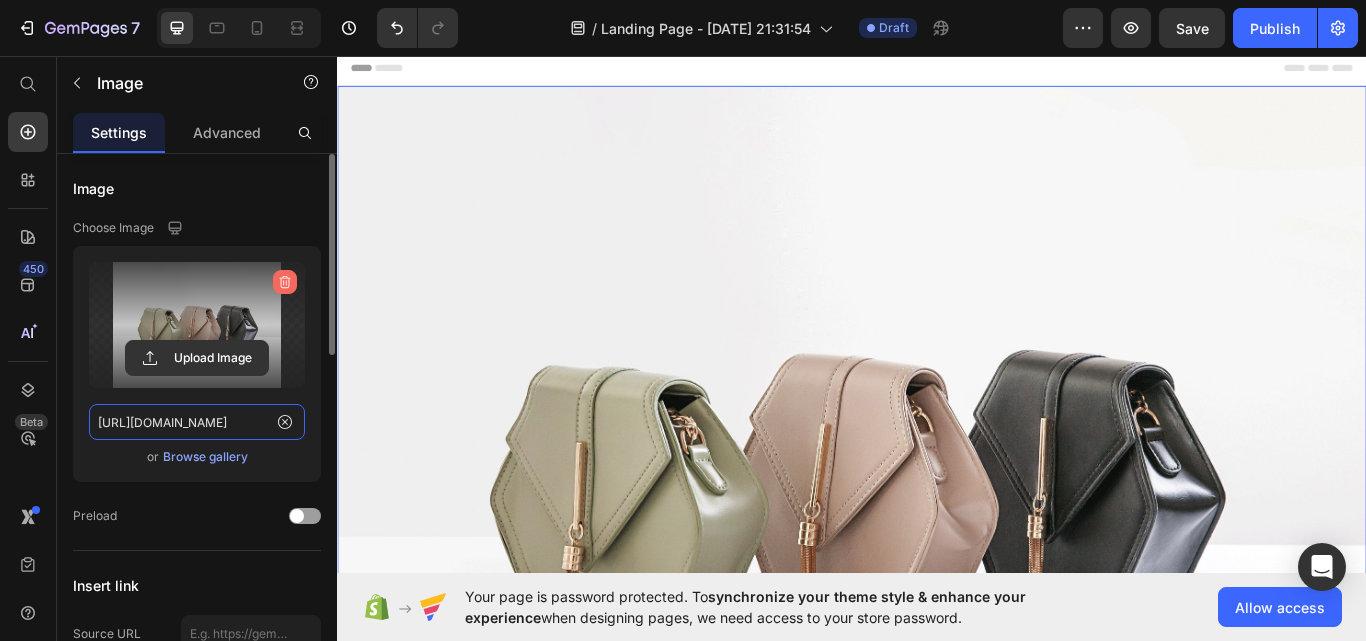 type 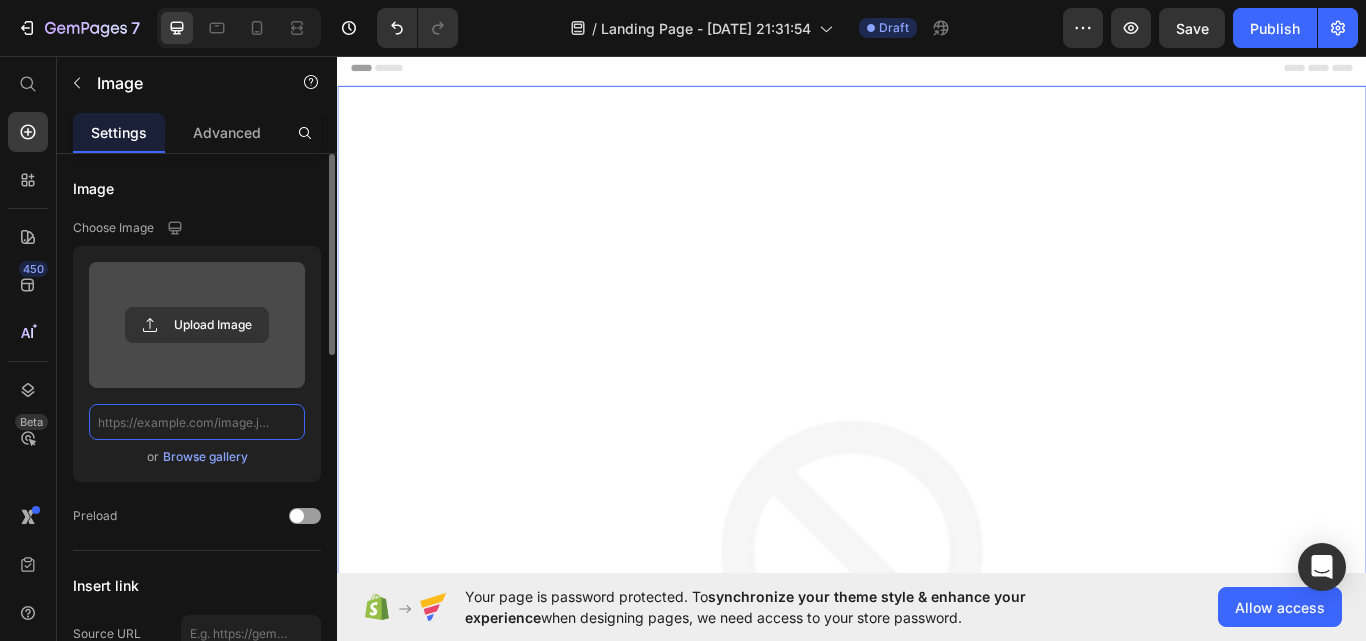 scroll, scrollTop: 0, scrollLeft: 0, axis: both 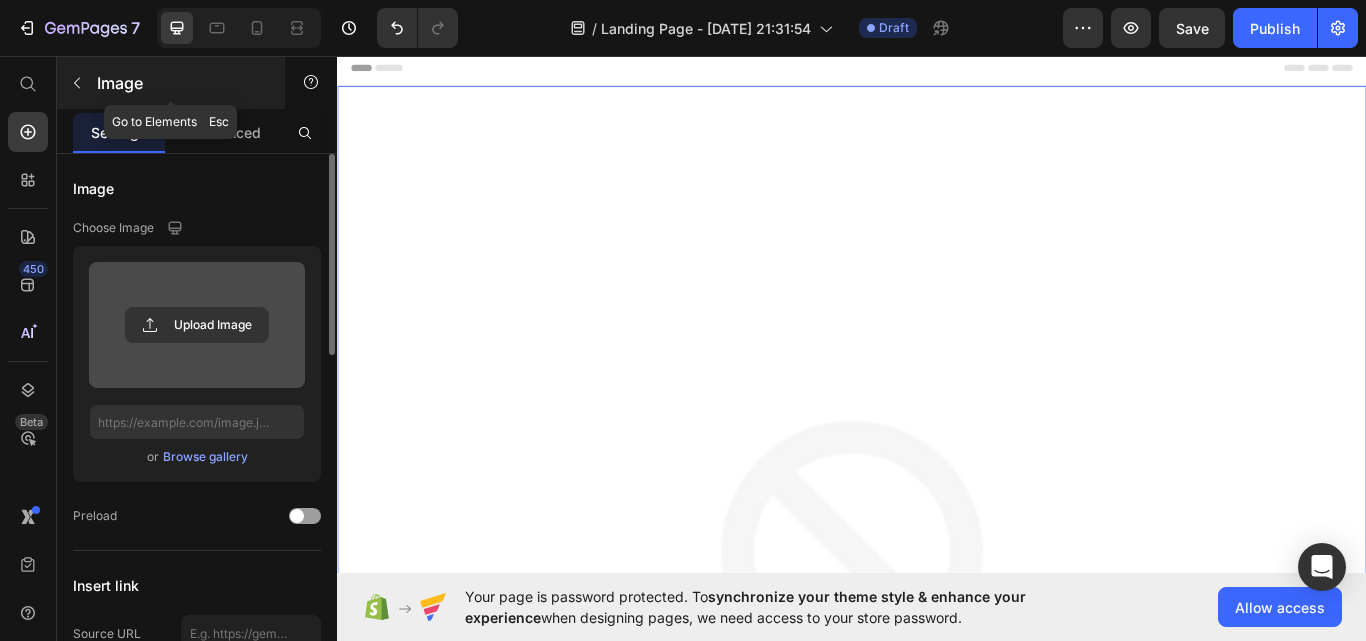 click 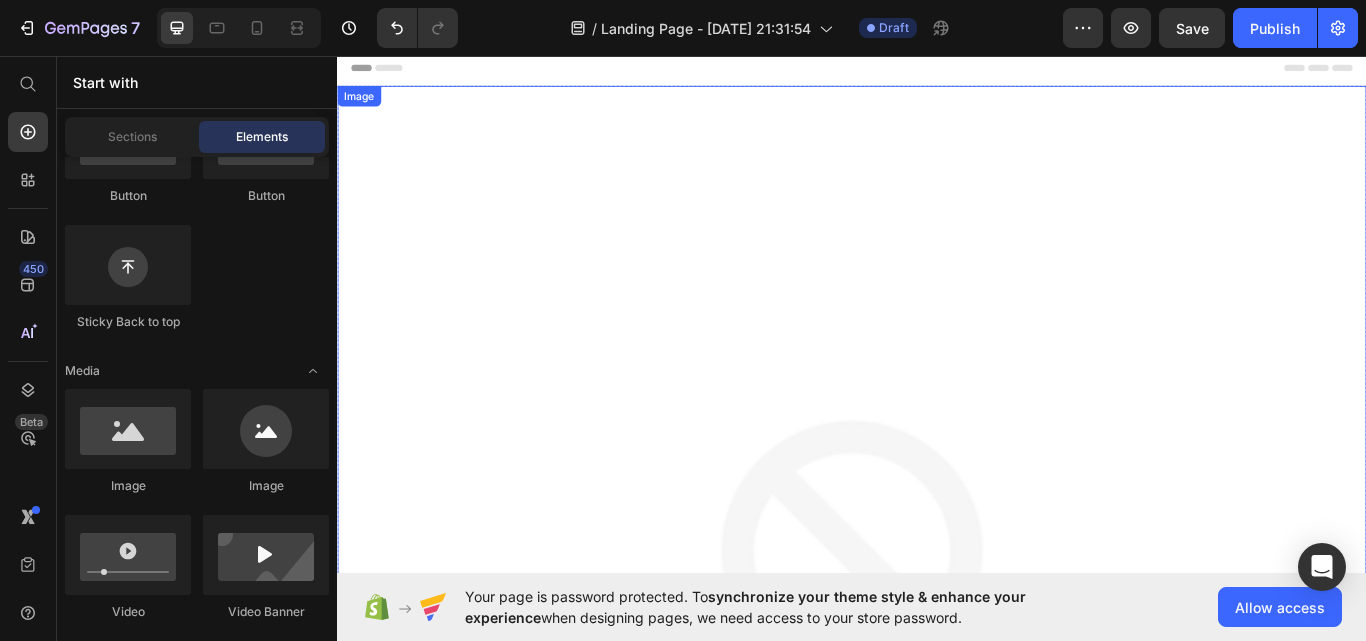 click at bounding box center (937, 692) 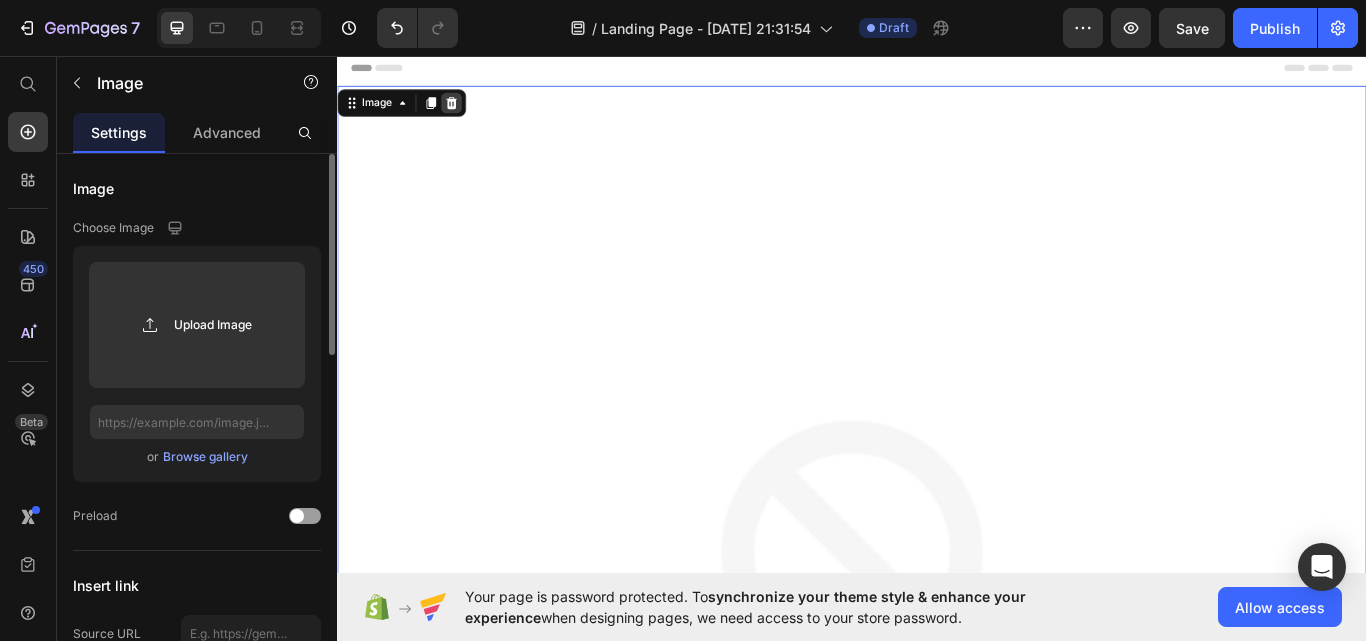 click 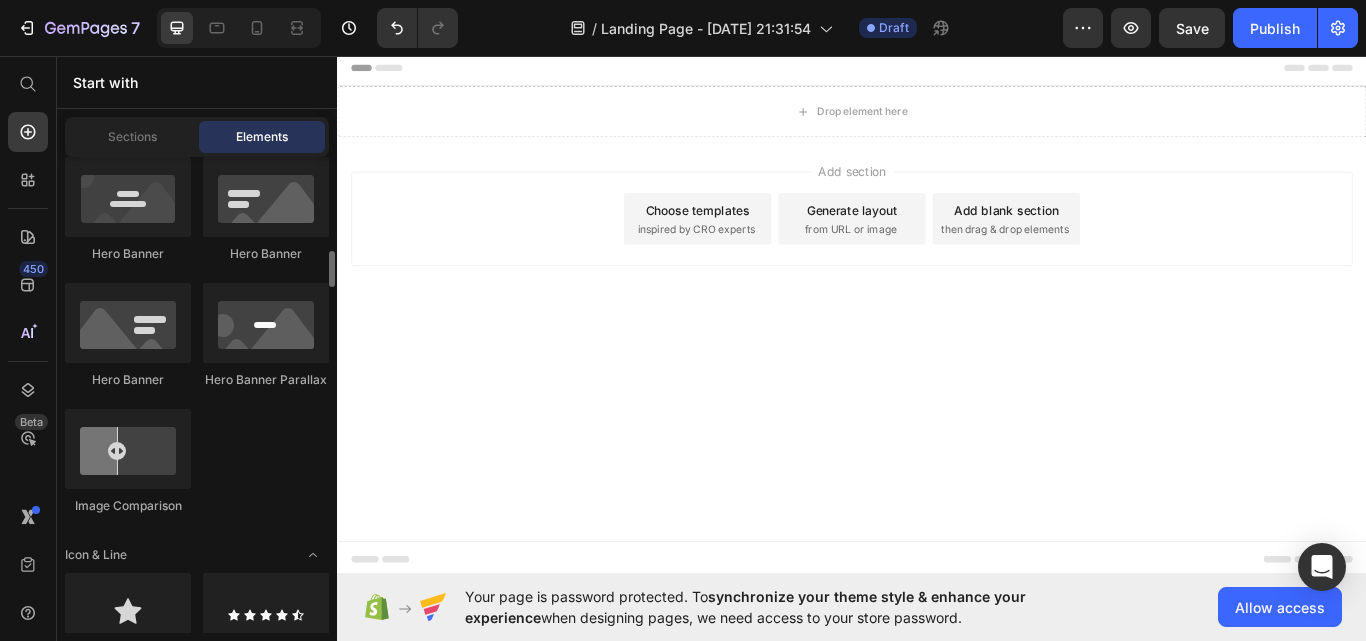scroll, scrollTop: 1061, scrollLeft: 0, axis: vertical 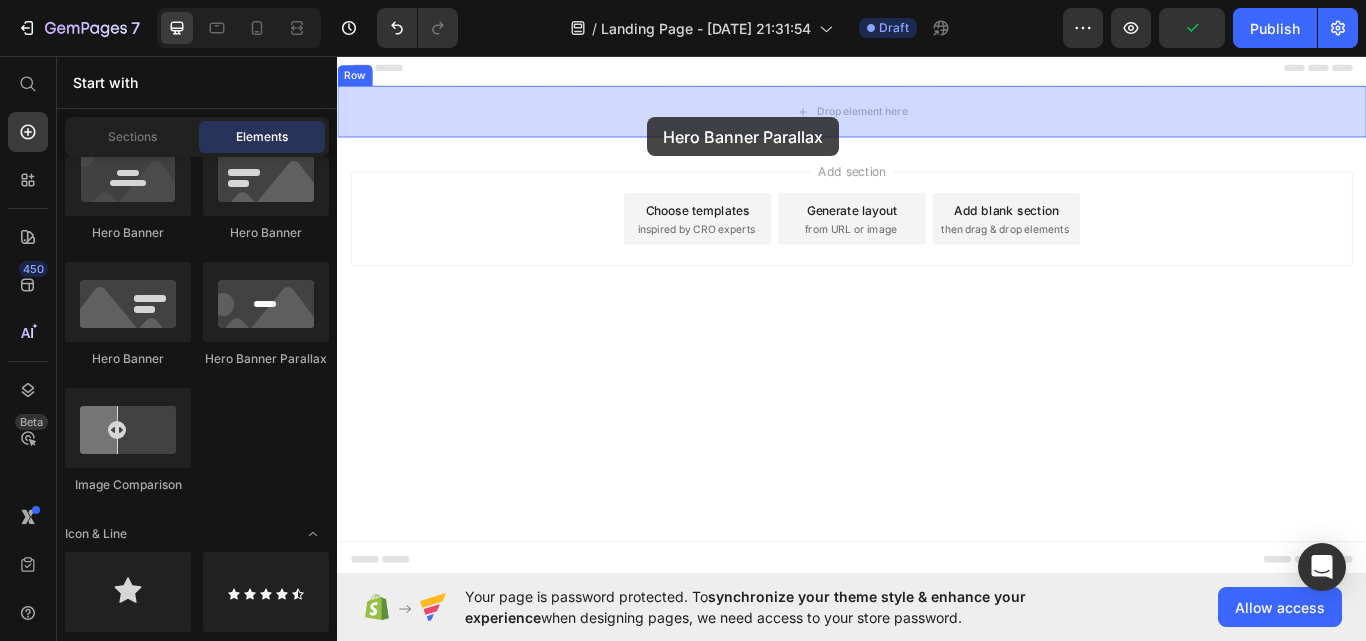 drag, startPoint x: 574, startPoint y: 355, endPoint x: 700, endPoint y: 124, distance: 263.12924 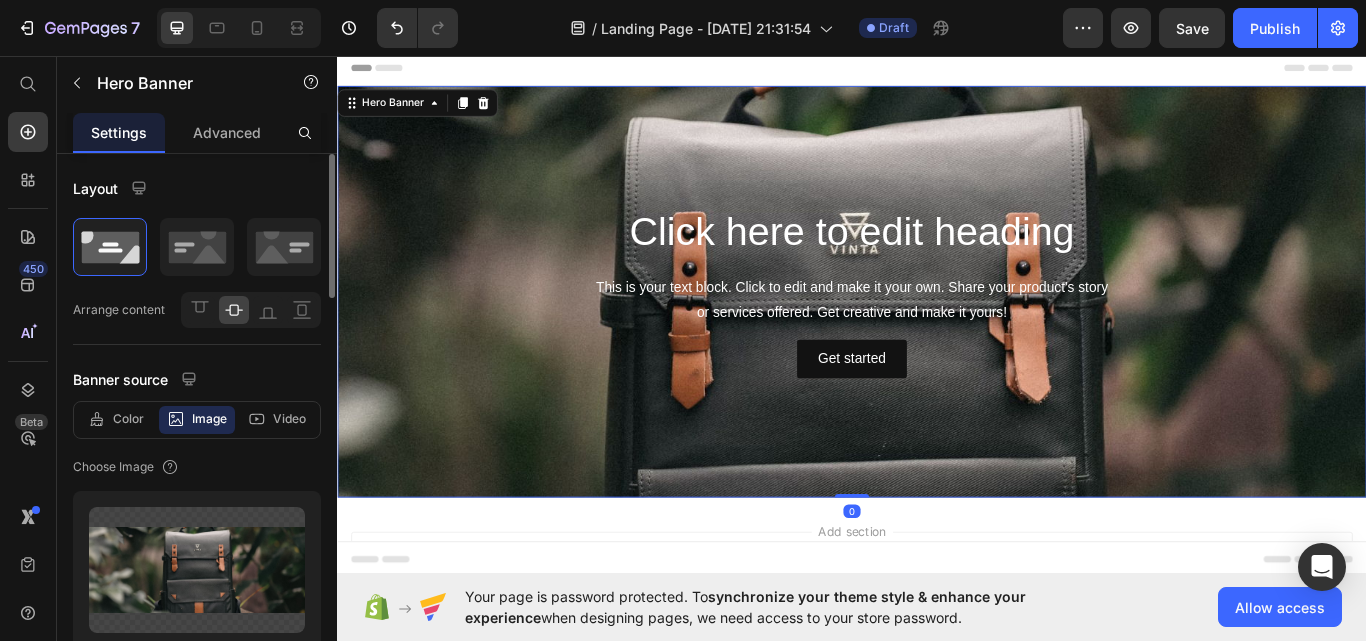 click at bounding box center [937, 332] 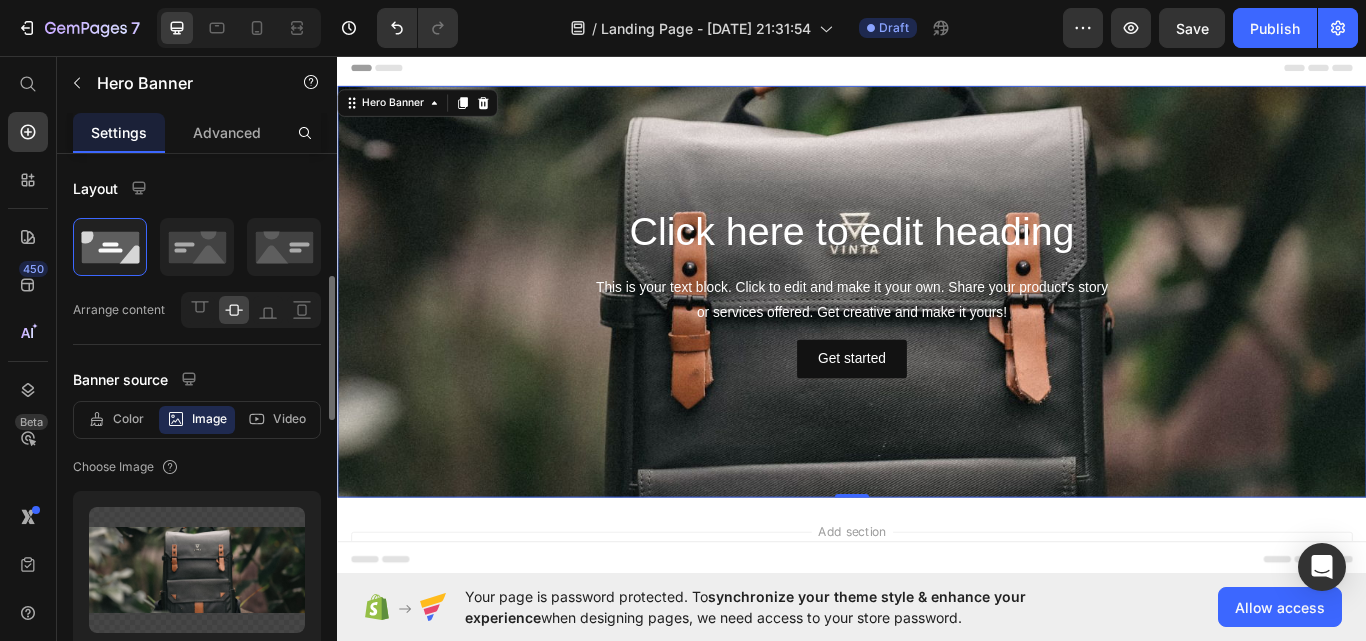 scroll, scrollTop: 104, scrollLeft: 0, axis: vertical 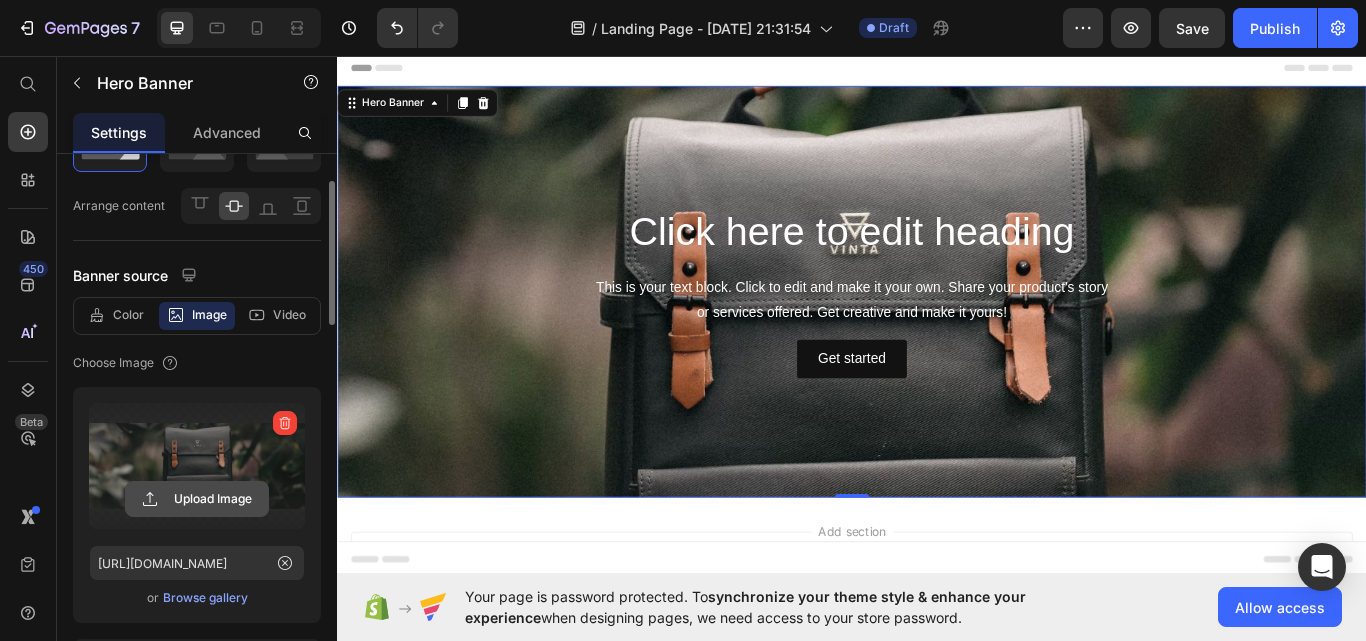 click 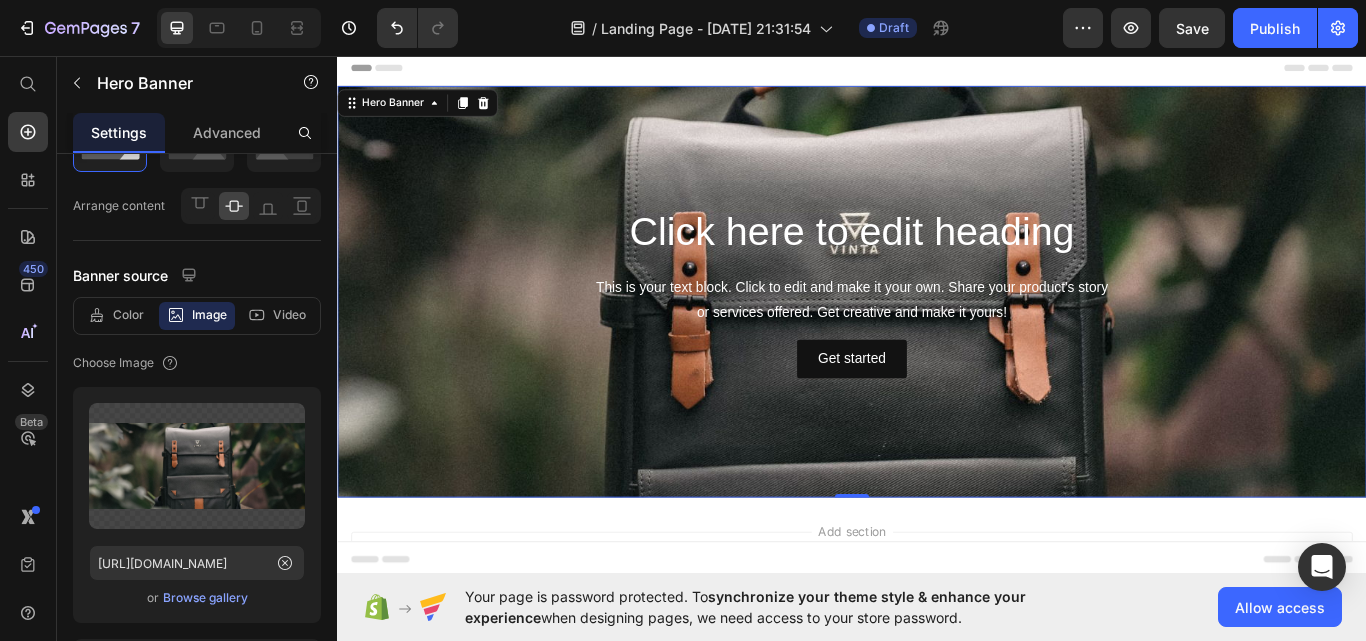 click at bounding box center [937, 332] 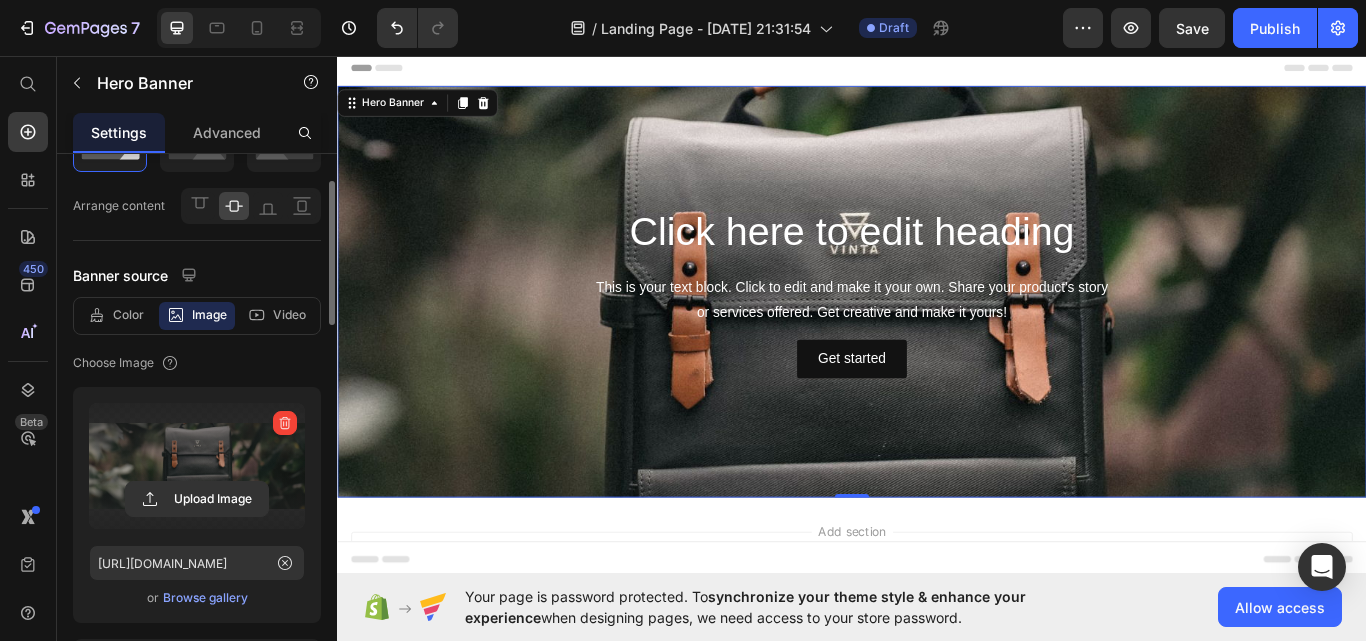 click at bounding box center [197, 466] 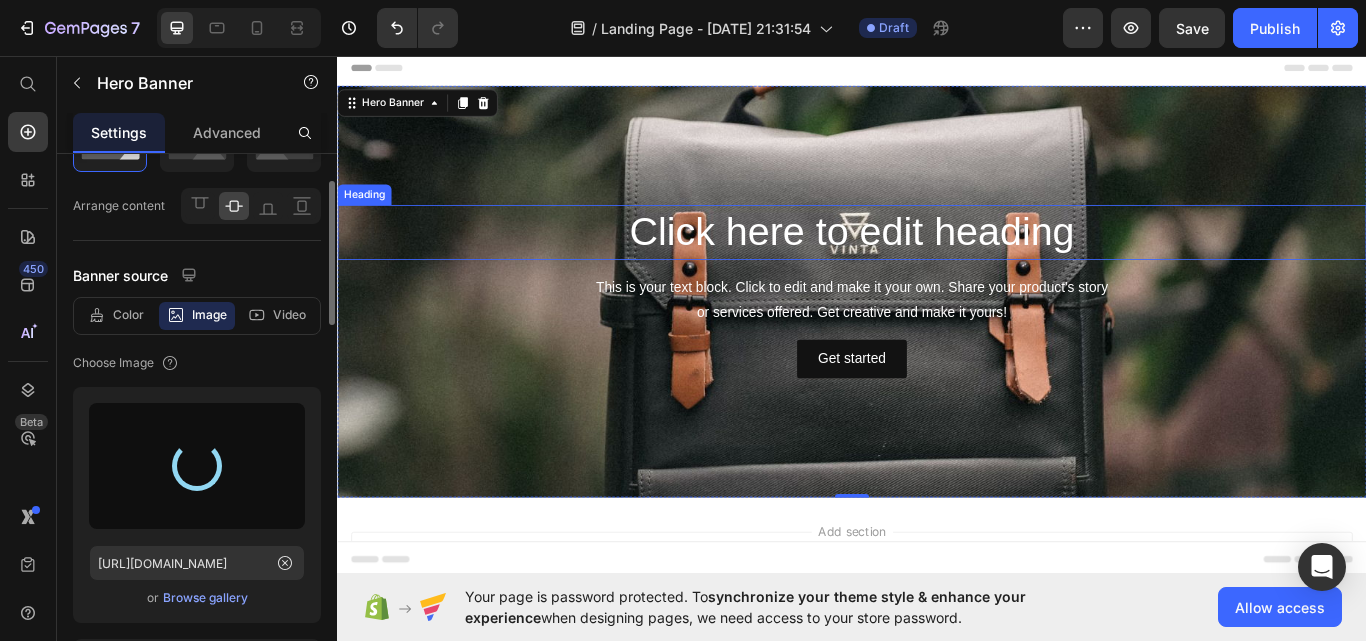 click on "Click here to edit heading" at bounding box center [937, 263] 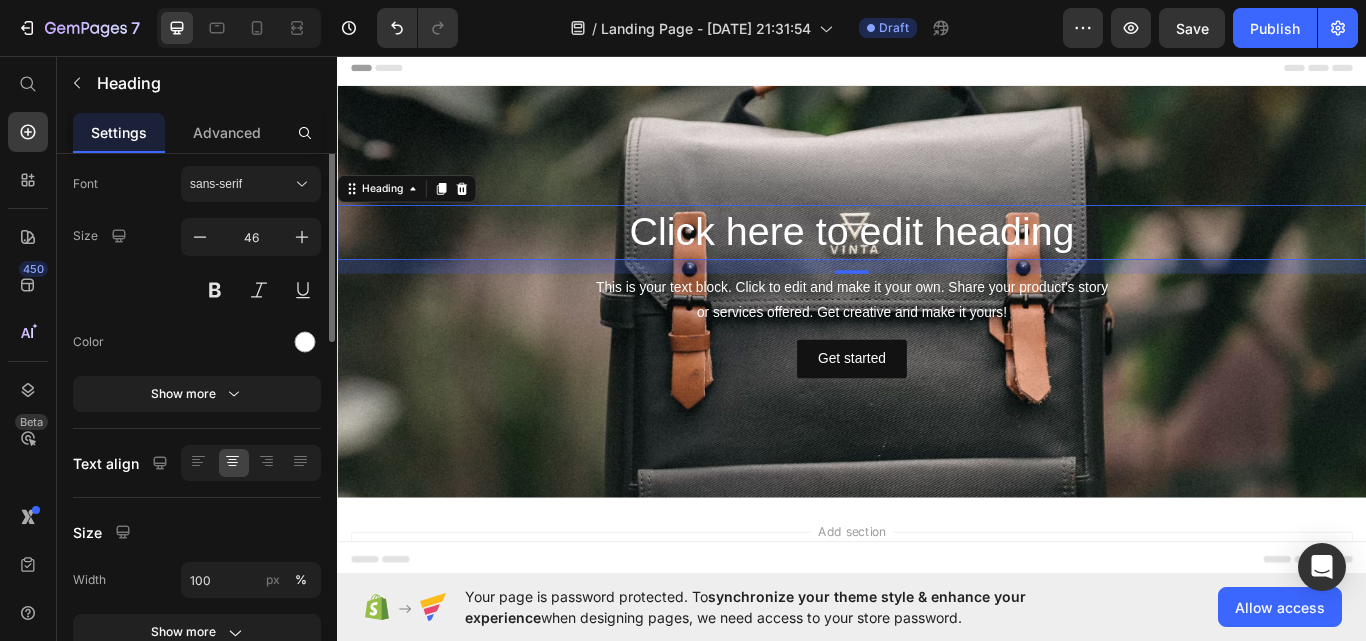 scroll, scrollTop: 0, scrollLeft: 0, axis: both 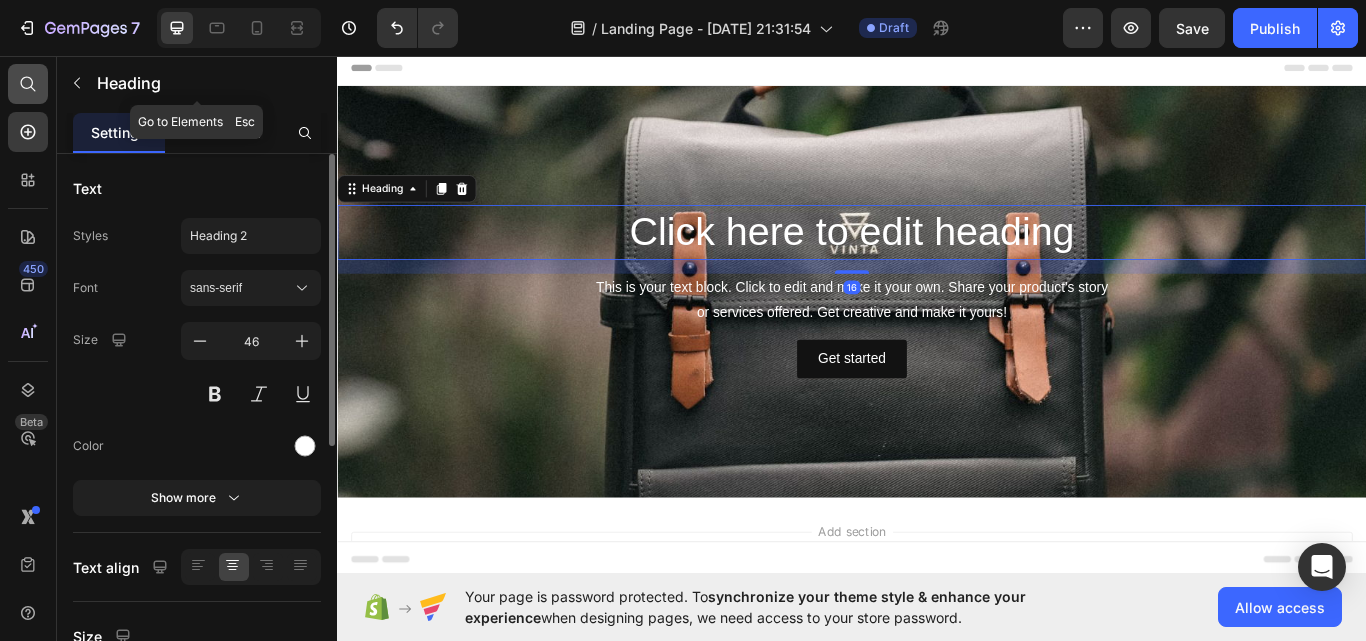 drag, startPoint x: 196, startPoint y: 90, endPoint x: 29, endPoint y: 88, distance: 167.01198 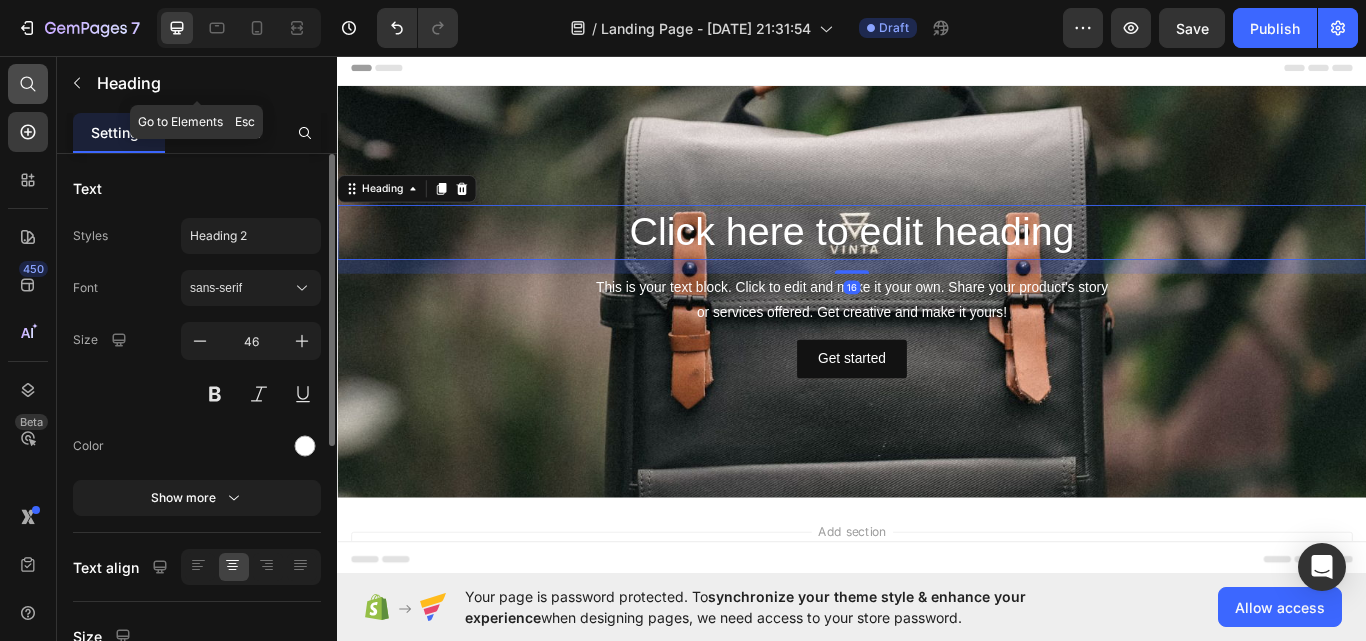 click on "Heading" at bounding box center [215, 83] 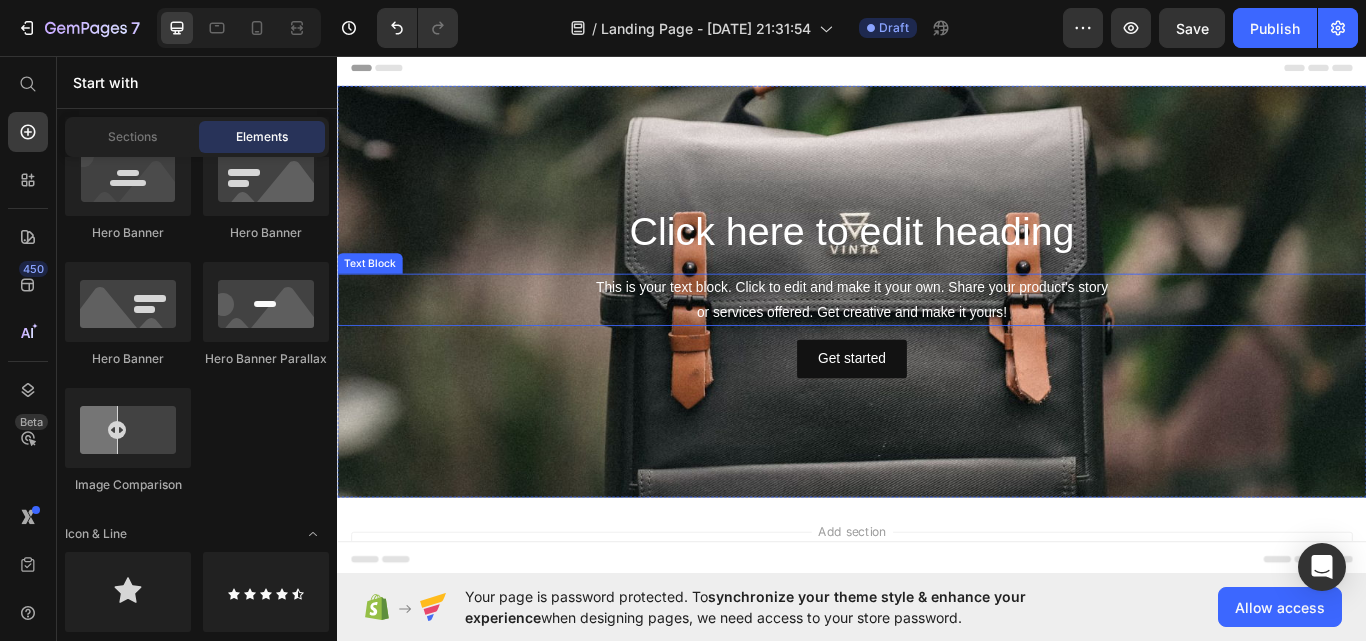 click on "This is your text block. Click to edit and make it your own. Share your product's story                   or services offered. Get creative and make it yours!" at bounding box center [937, 342] 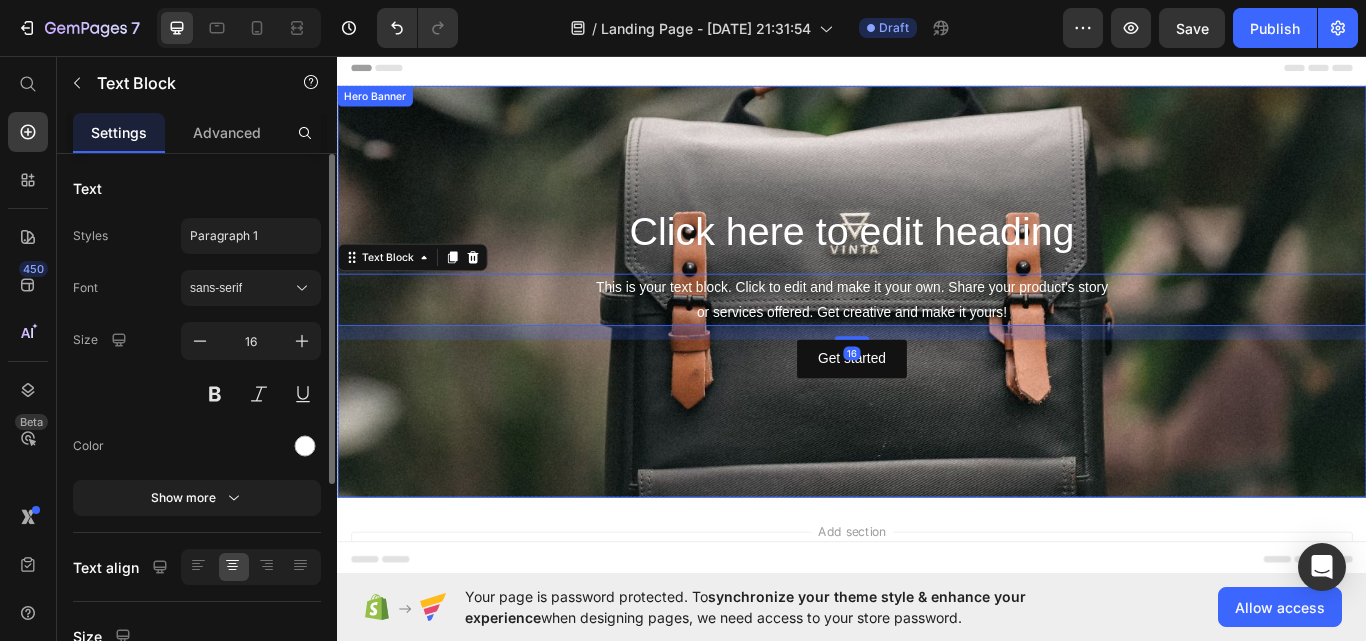 click at bounding box center [937, 332] 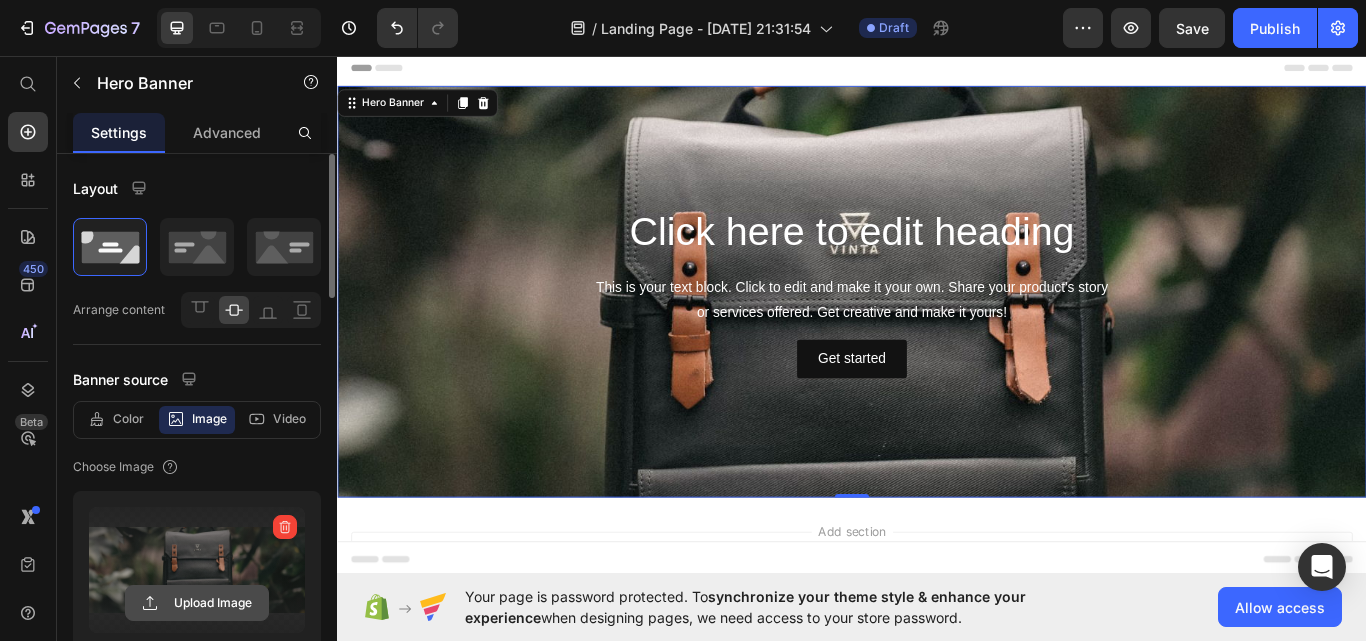 click 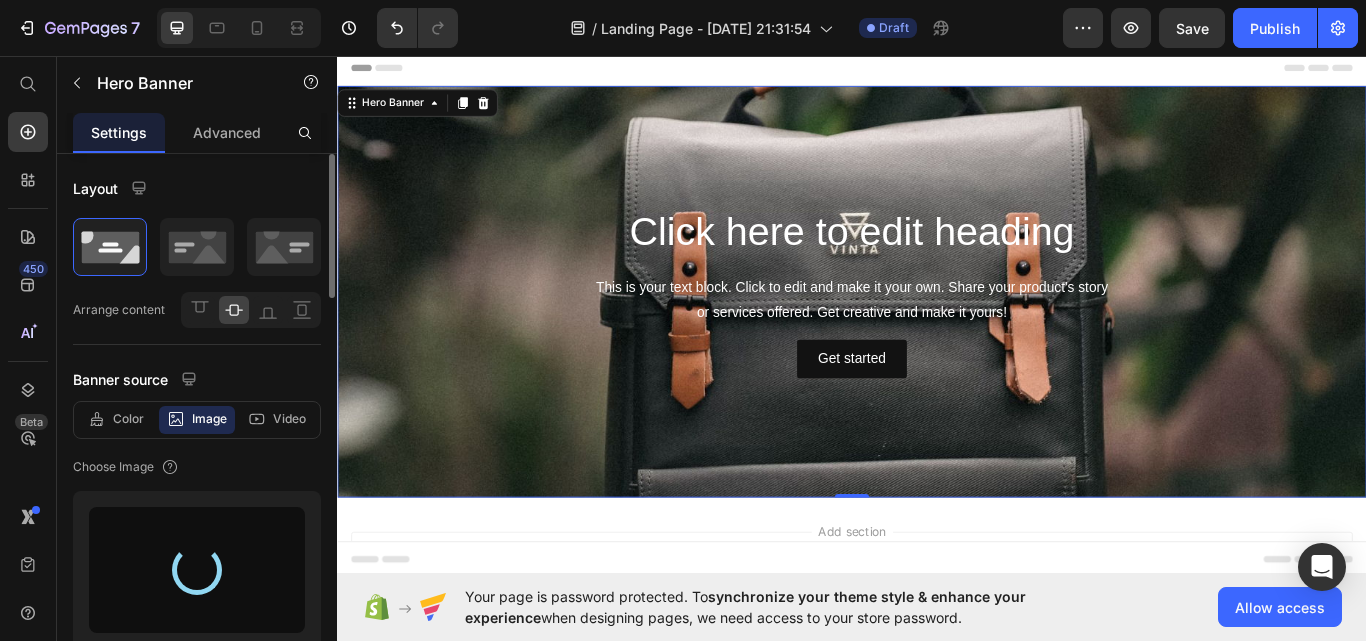 type on "[URL][DOMAIN_NAME]" 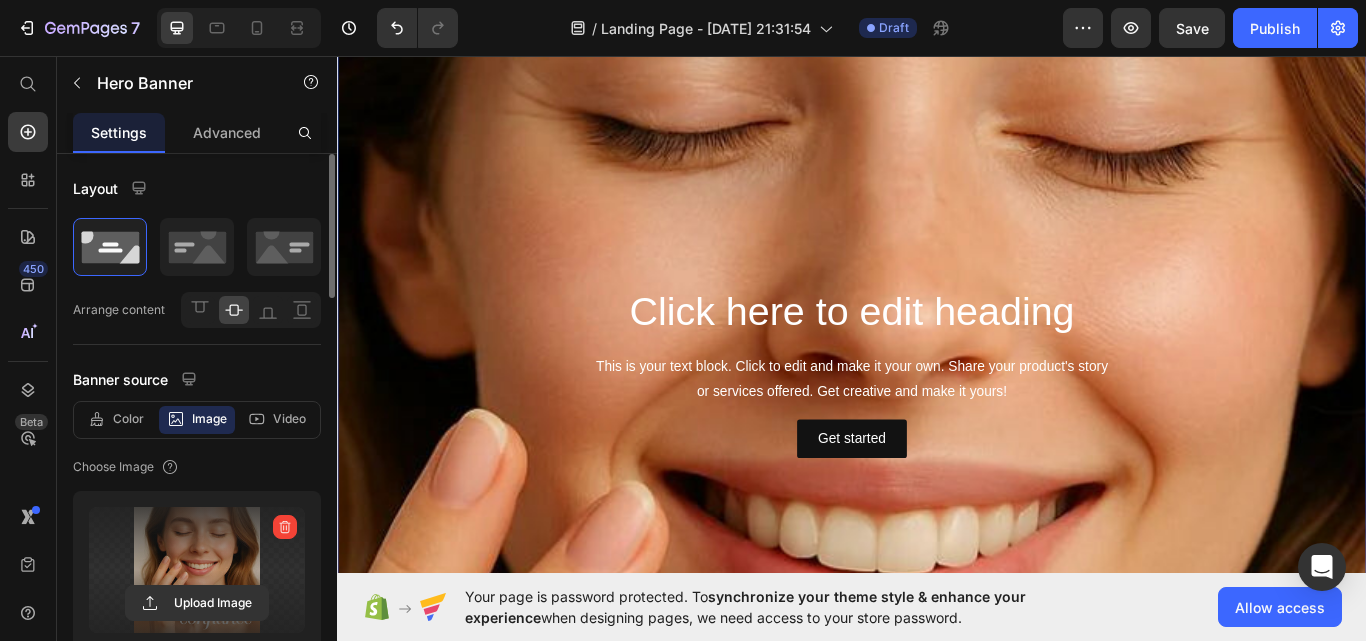 scroll, scrollTop: 0, scrollLeft: 0, axis: both 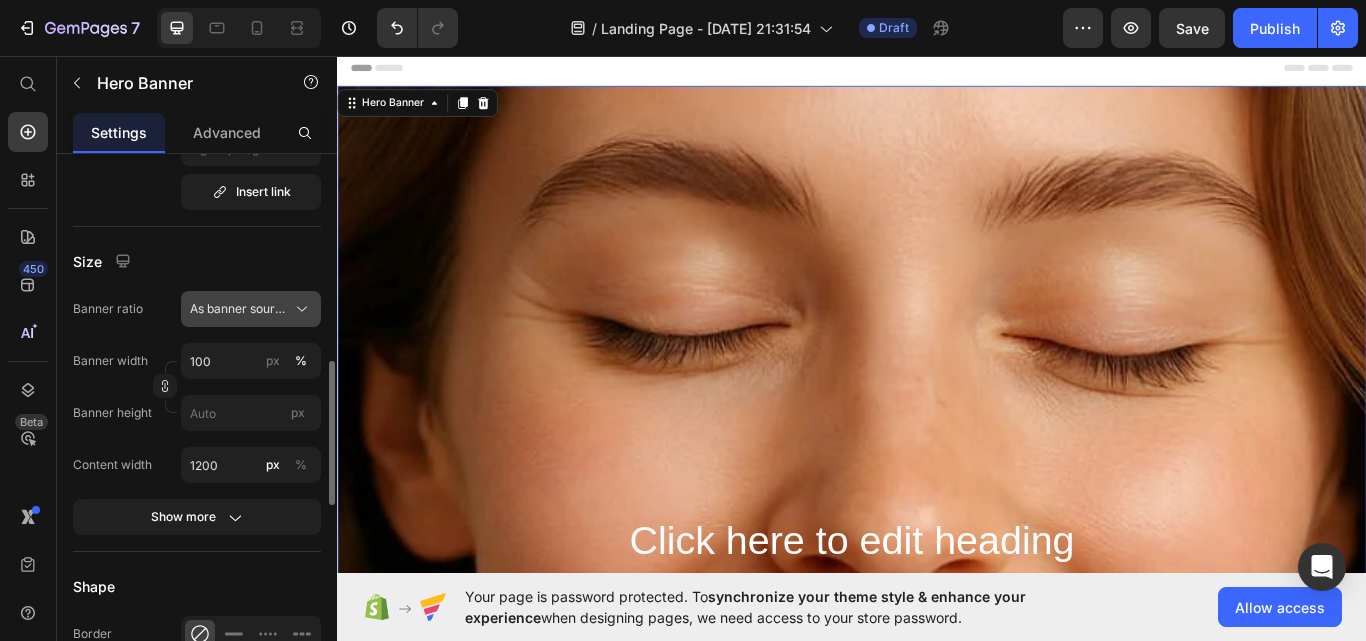 click 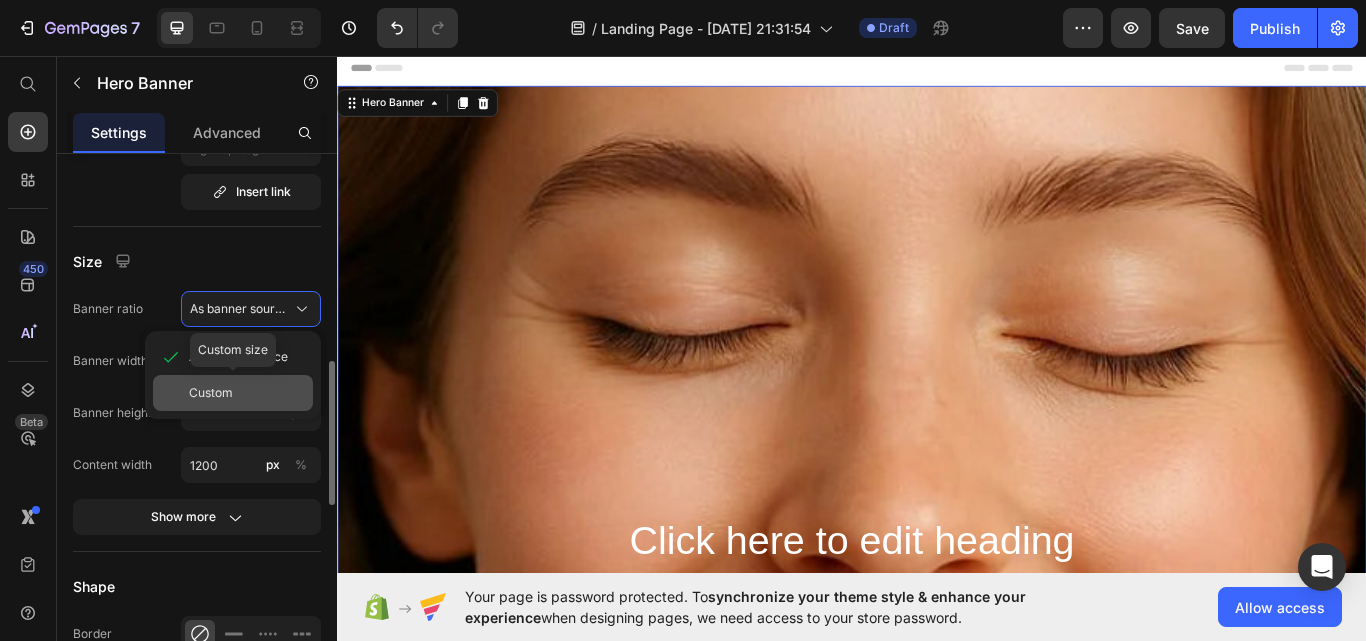 click on "Custom" at bounding box center (247, 393) 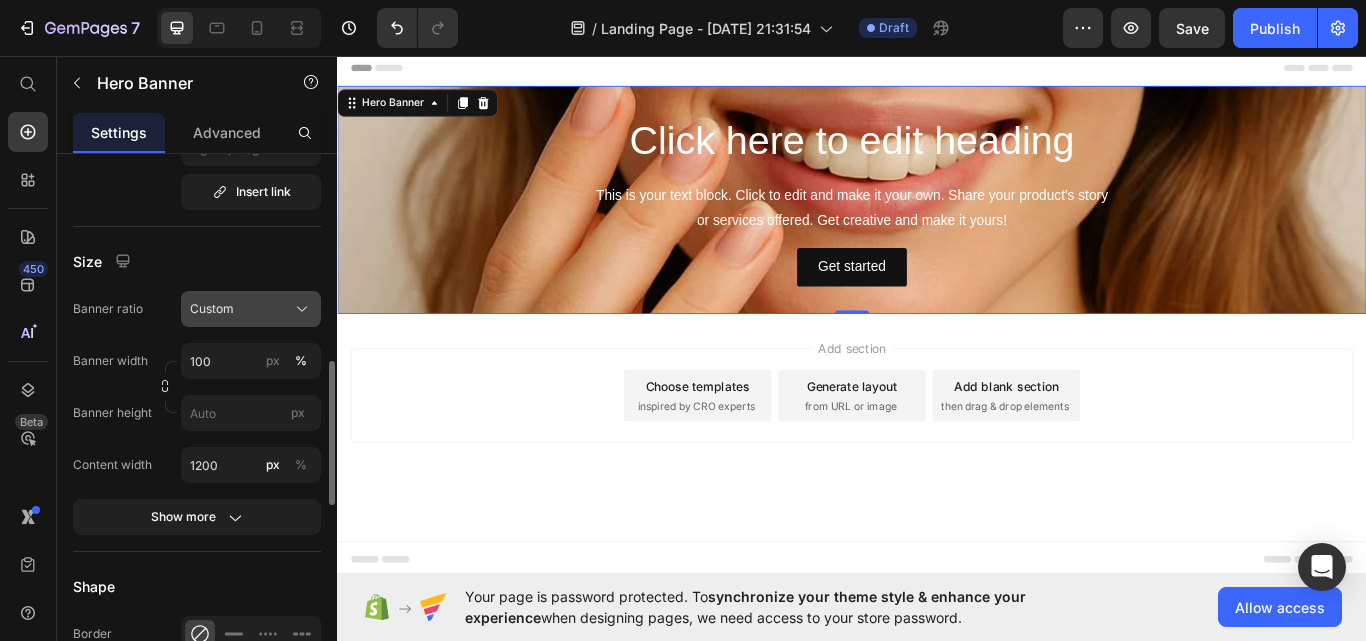 click on "Custom" at bounding box center [212, 309] 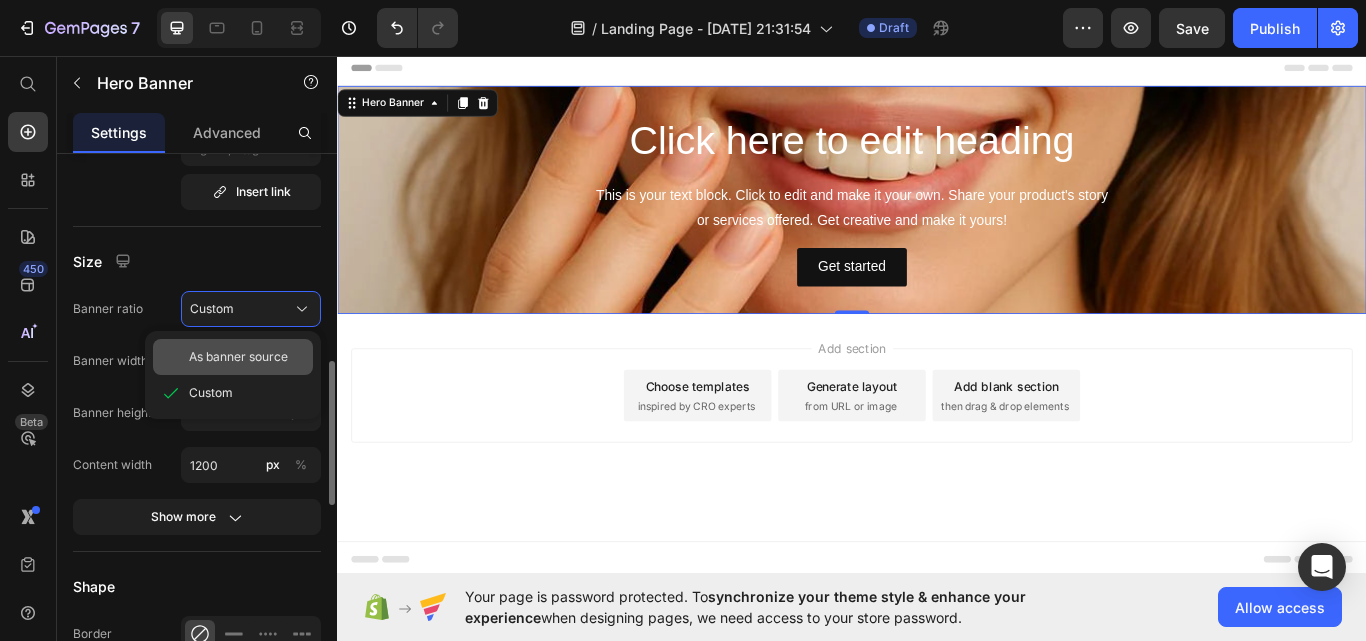 click on "As banner source" at bounding box center [238, 357] 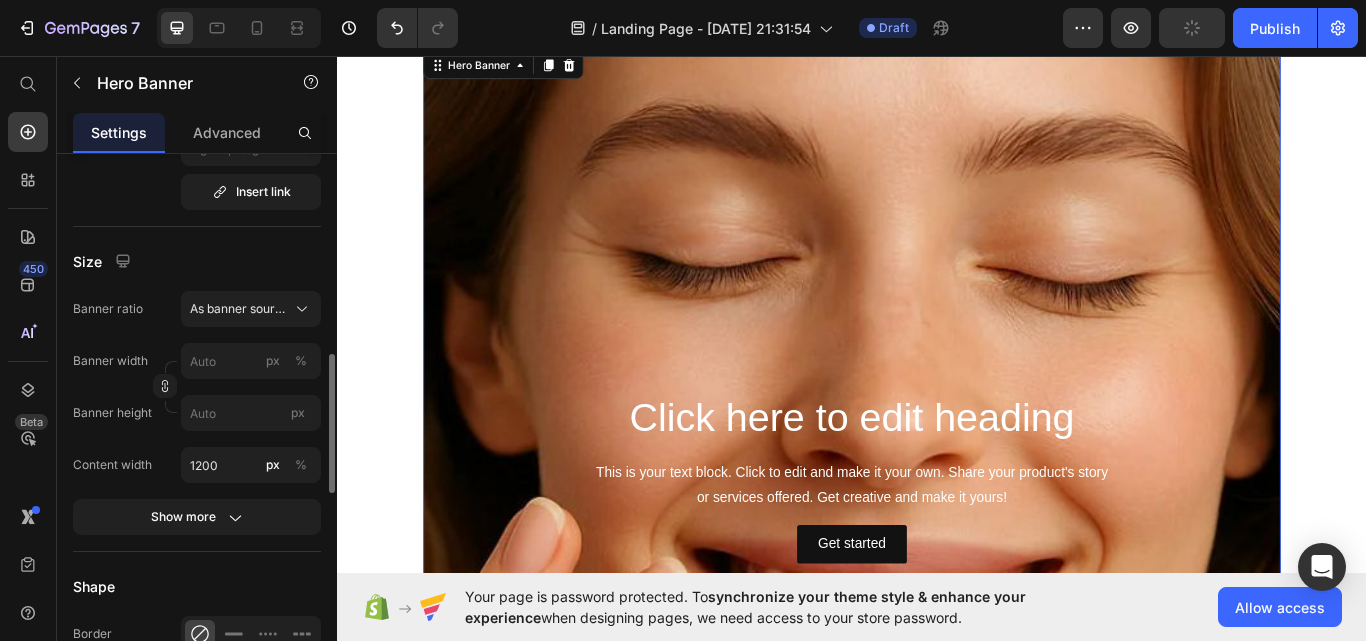 scroll, scrollTop: 35, scrollLeft: 0, axis: vertical 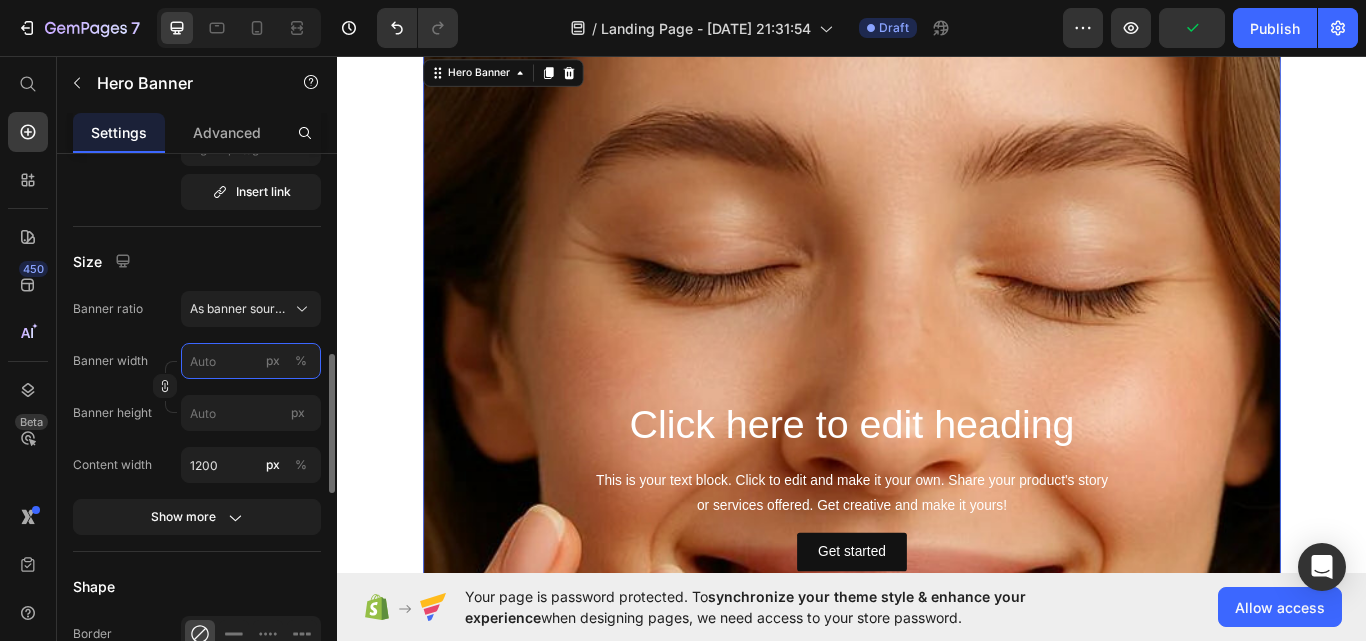 click on "px %" at bounding box center [251, 361] 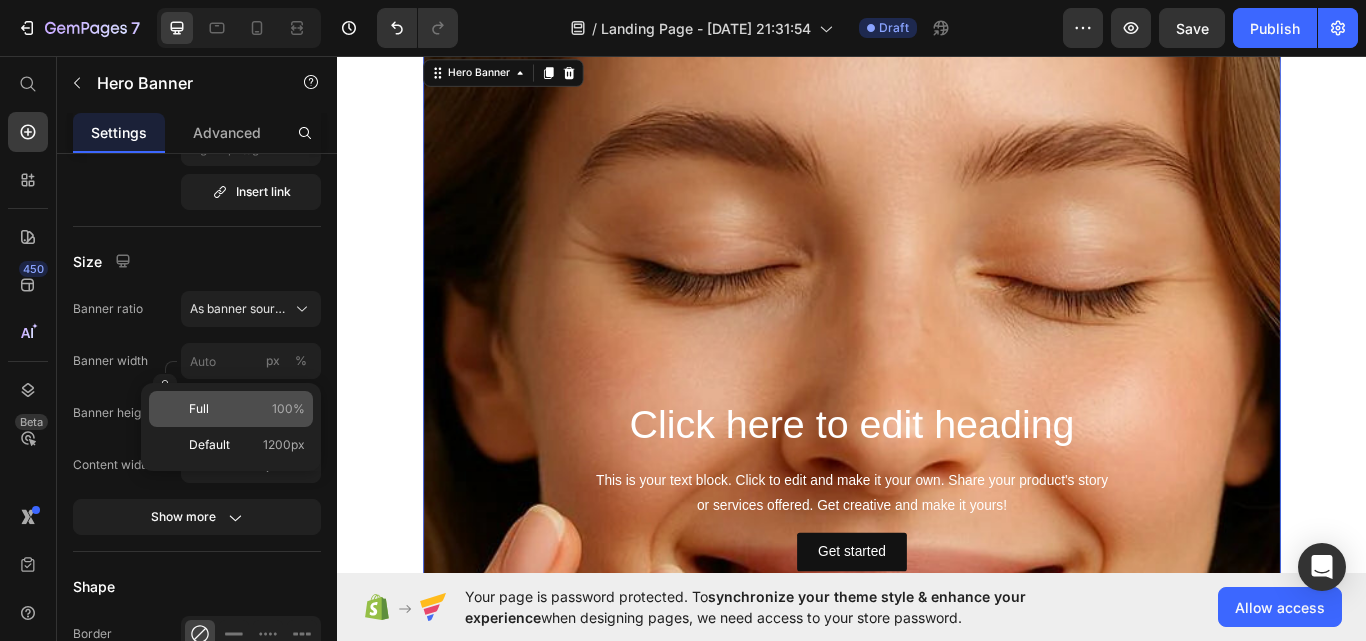 click on "Full 100%" at bounding box center [247, 409] 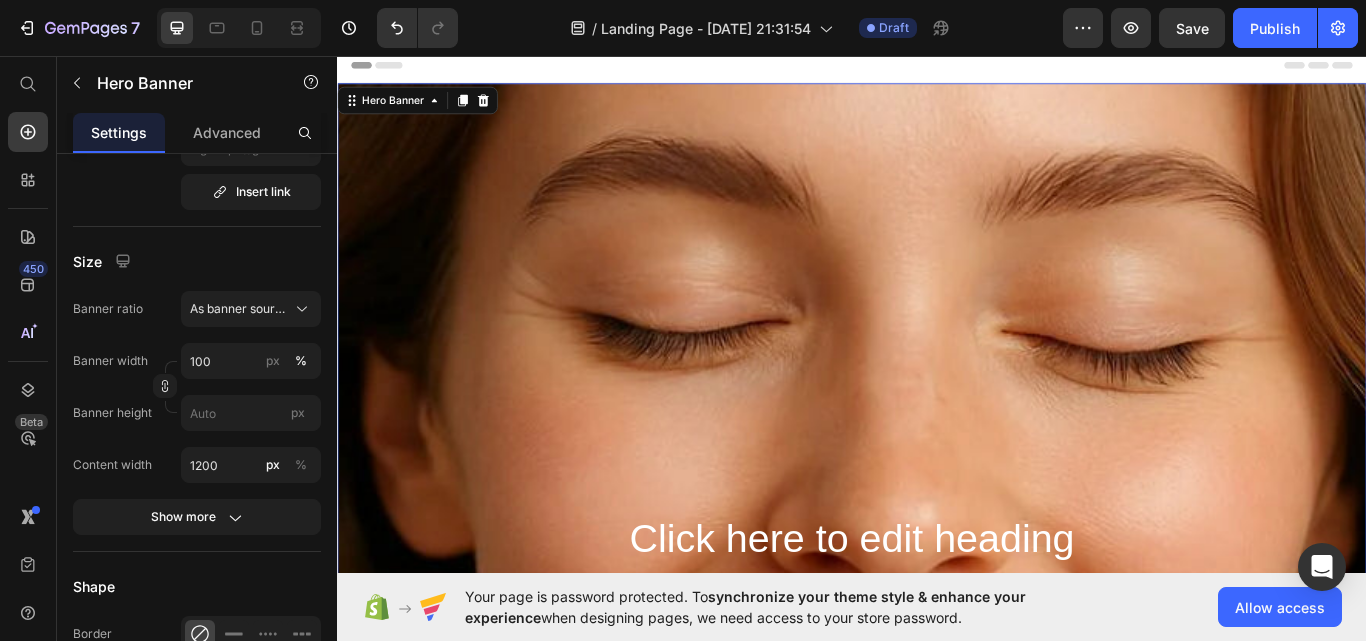 scroll, scrollTop: 0, scrollLeft: 0, axis: both 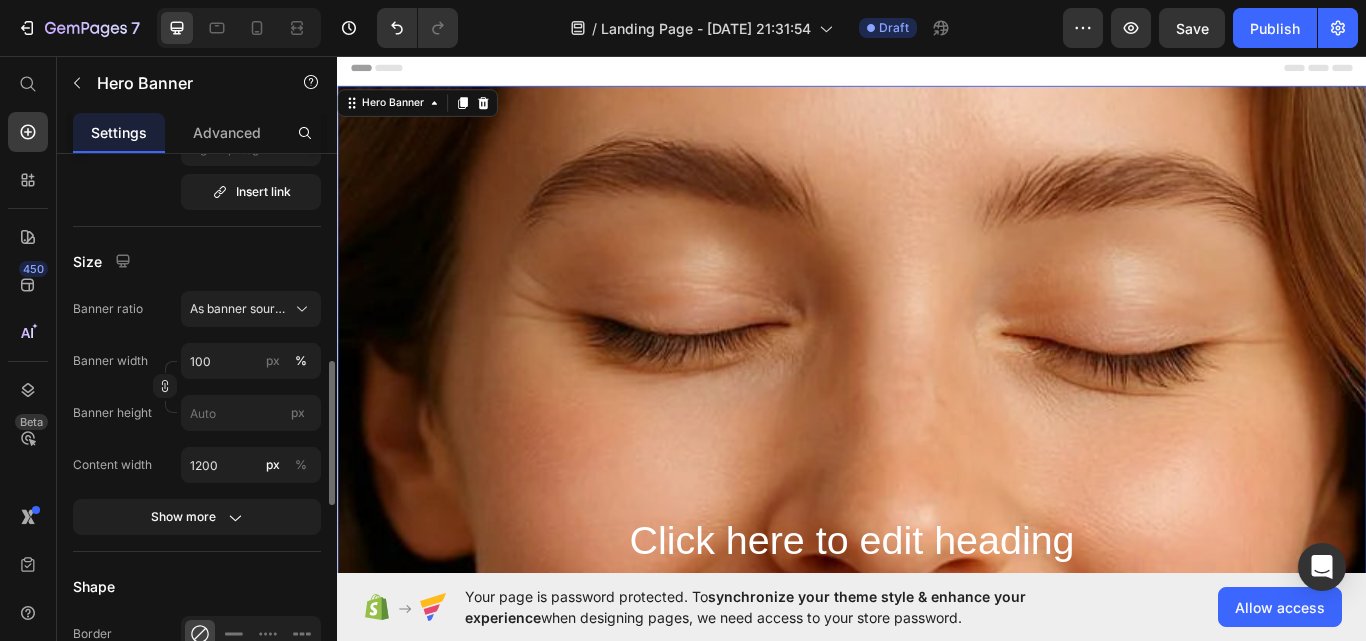 click on "Layout Arrange content
Banner source Color Image Video  Choose Image  Upload Image [URL][DOMAIN_NAME]  or   Browse gallery  Show more Preload Link URL source  Insert link  Size Banner ratio As banner source Banner width 100 px % Banner height px Content width 1200 px % Show more Shape Border Corner Shadow Overlay Zoom when hover Parallax scrolling Speed 0.6 SEO Alt text Image title" at bounding box center (197, 349) 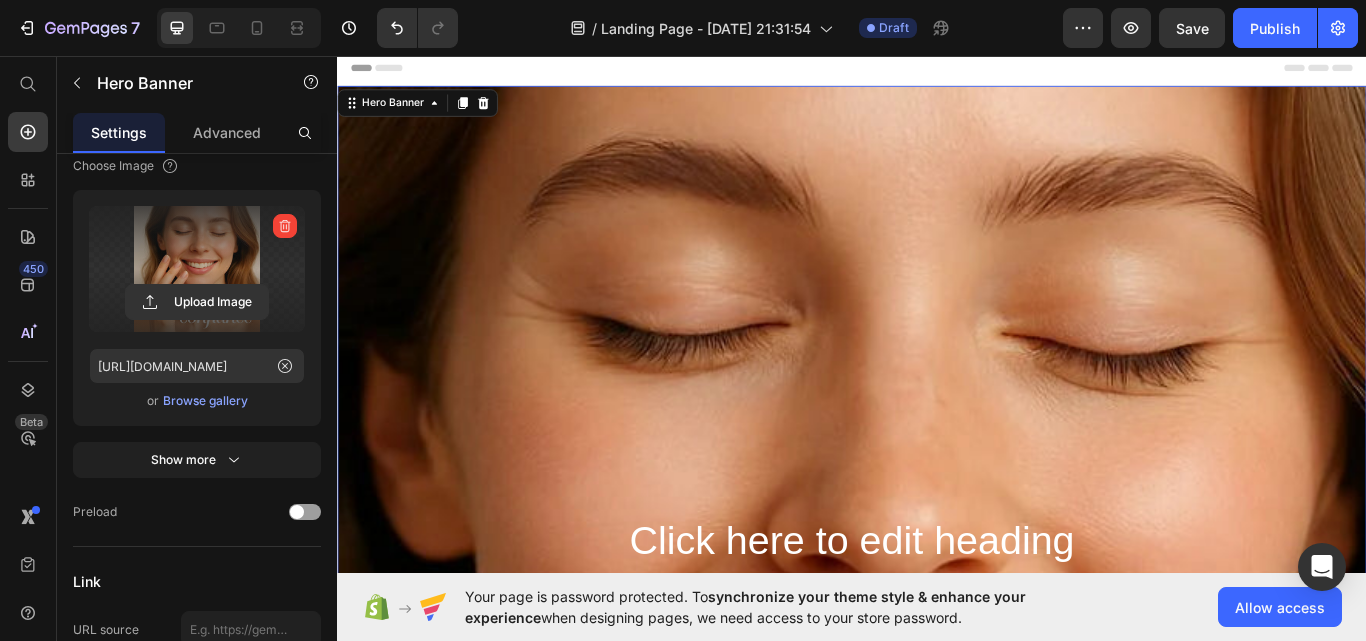 scroll, scrollTop: 0, scrollLeft: 0, axis: both 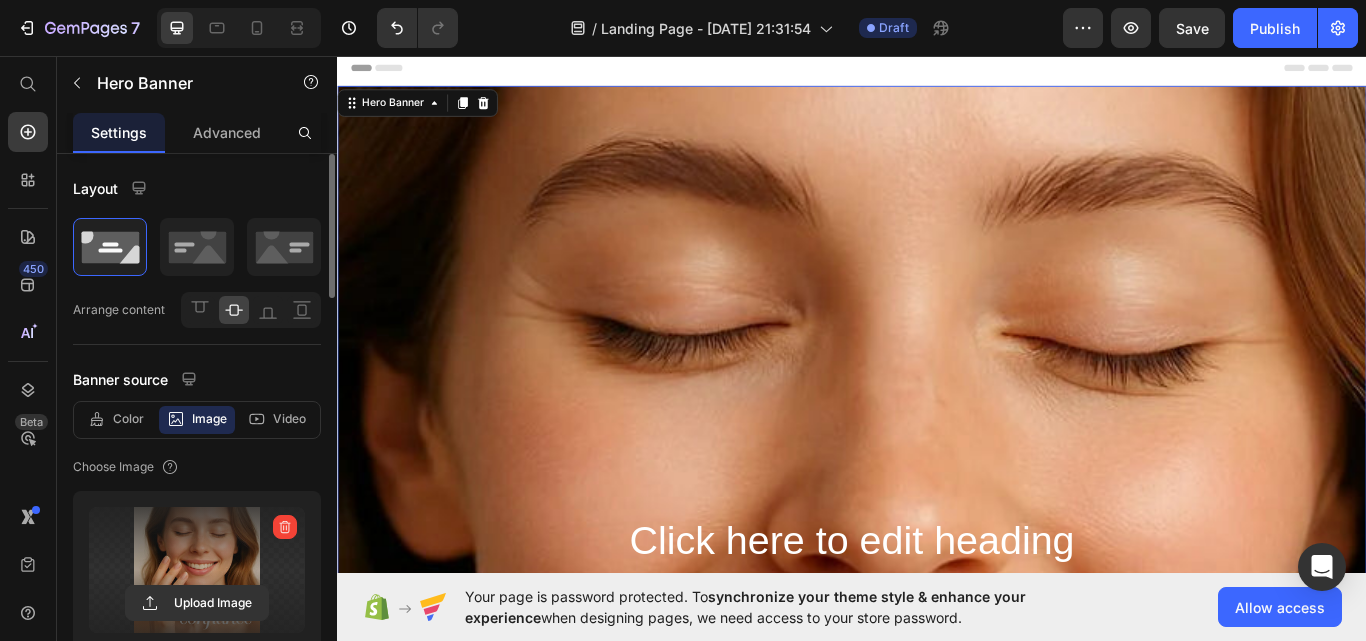 click on "Layout Arrange content" 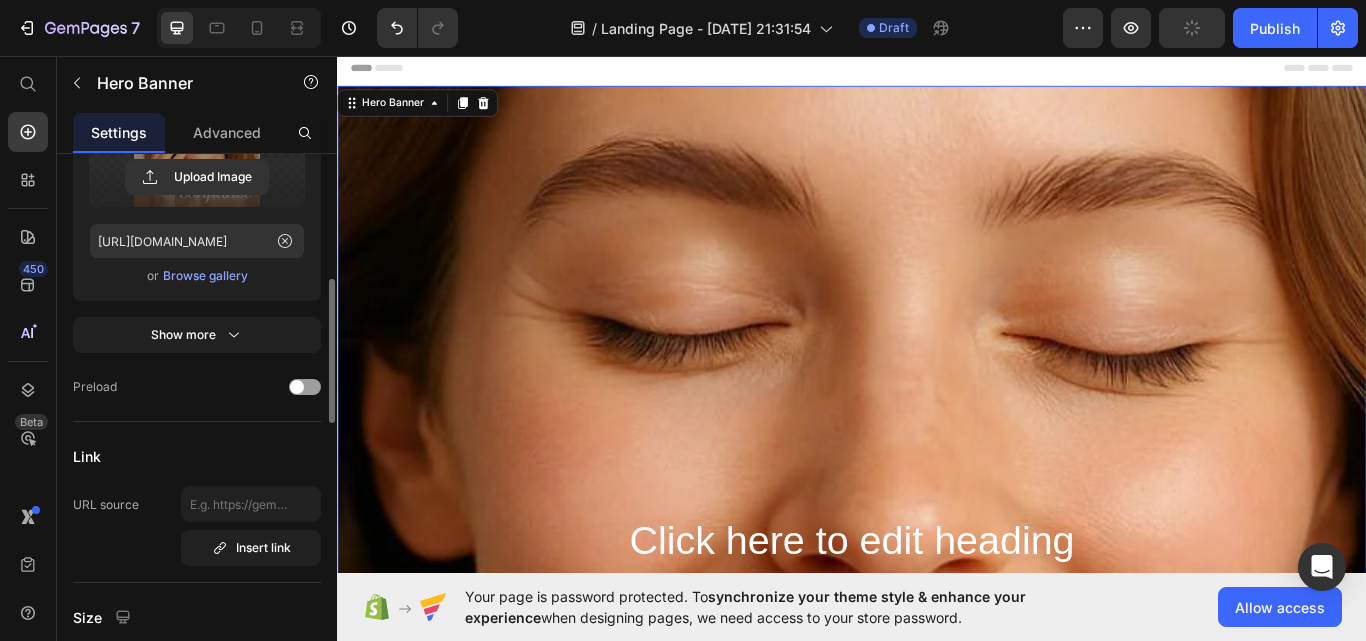 scroll, scrollTop: 437, scrollLeft: 0, axis: vertical 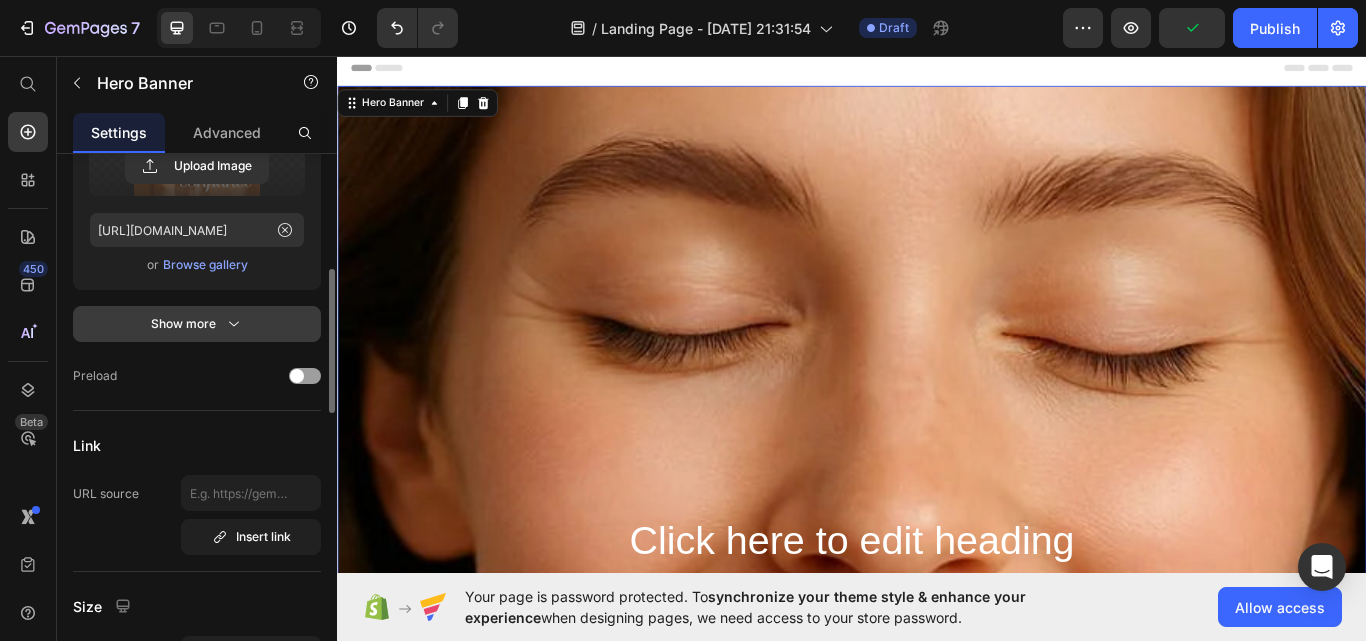 click on "Show more" at bounding box center (197, 324) 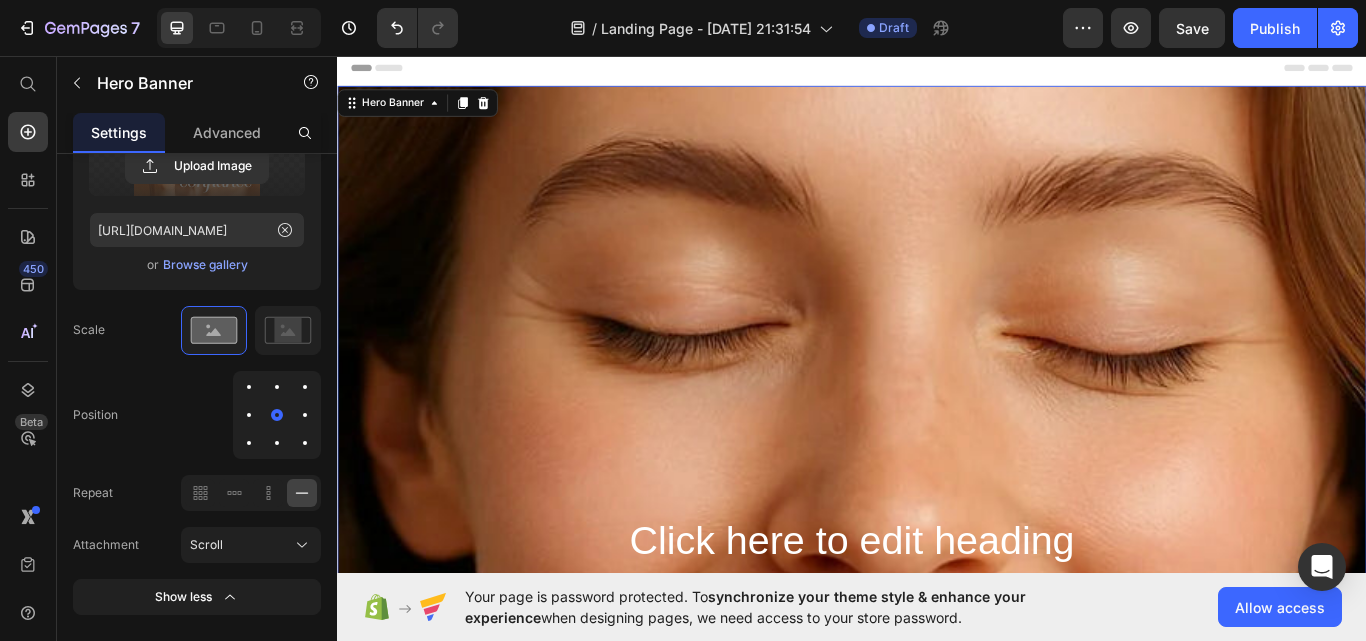 click on "Position" at bounding box center [197, 415] 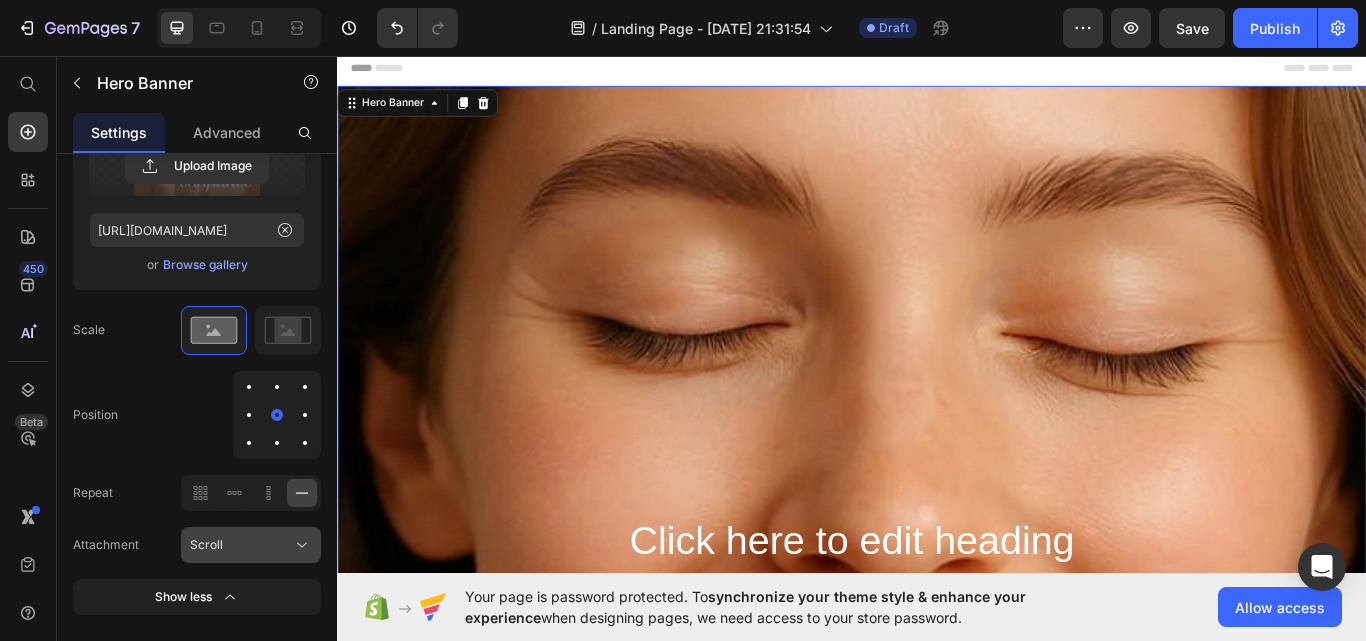 click on "Scroll" at bounding box center (251, 545) 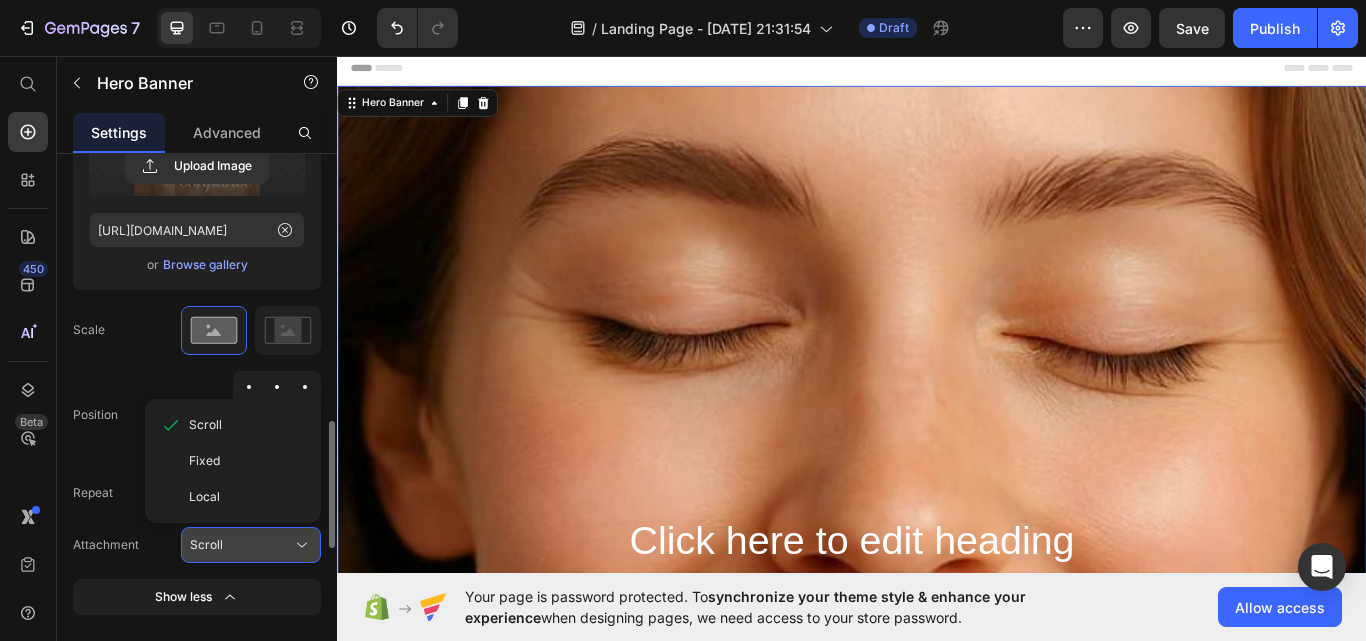 scroll, scrollTop: 574, scrollLeft: 0, axis: vertical 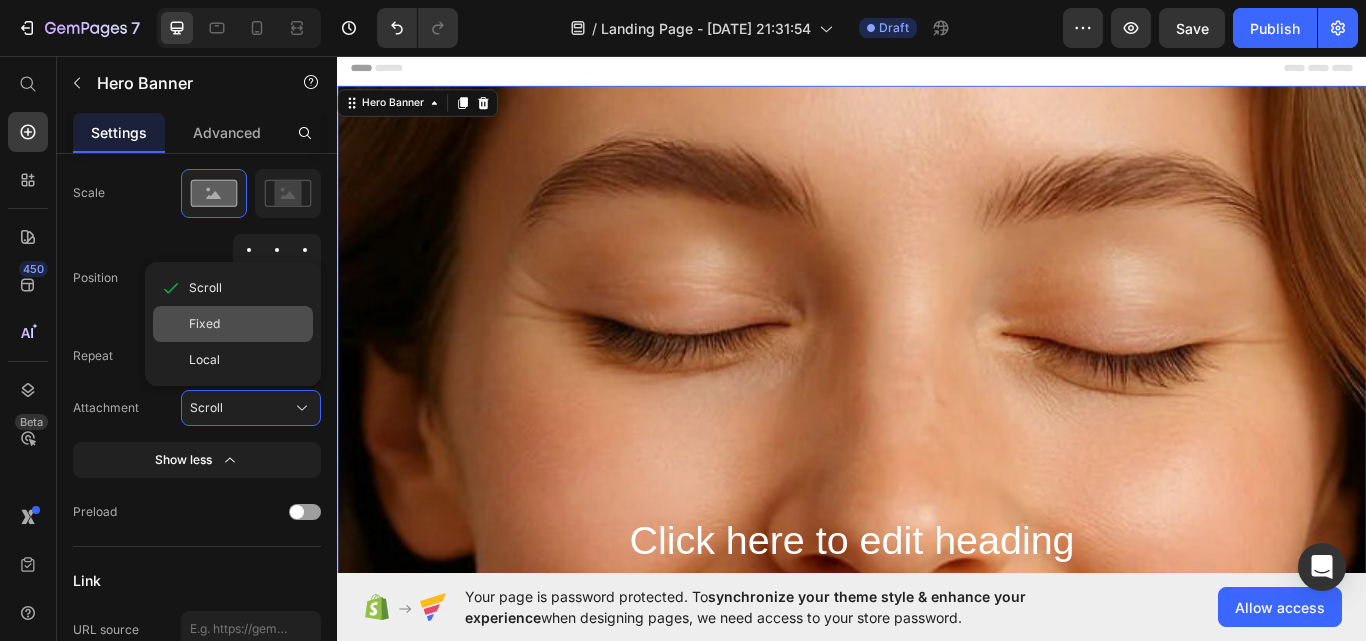 click on "Fixed" at bounding box center [247, 324] 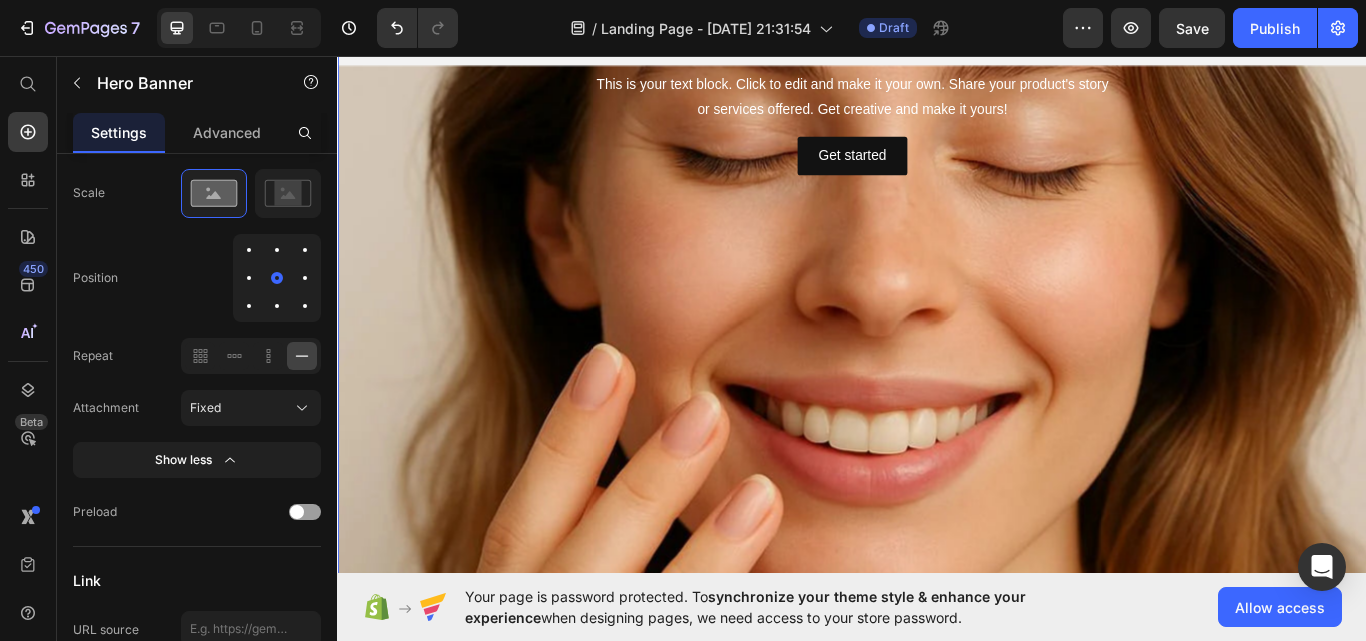 scroll, scrollTop: 347, scrollLeft: 0, axis: vertical 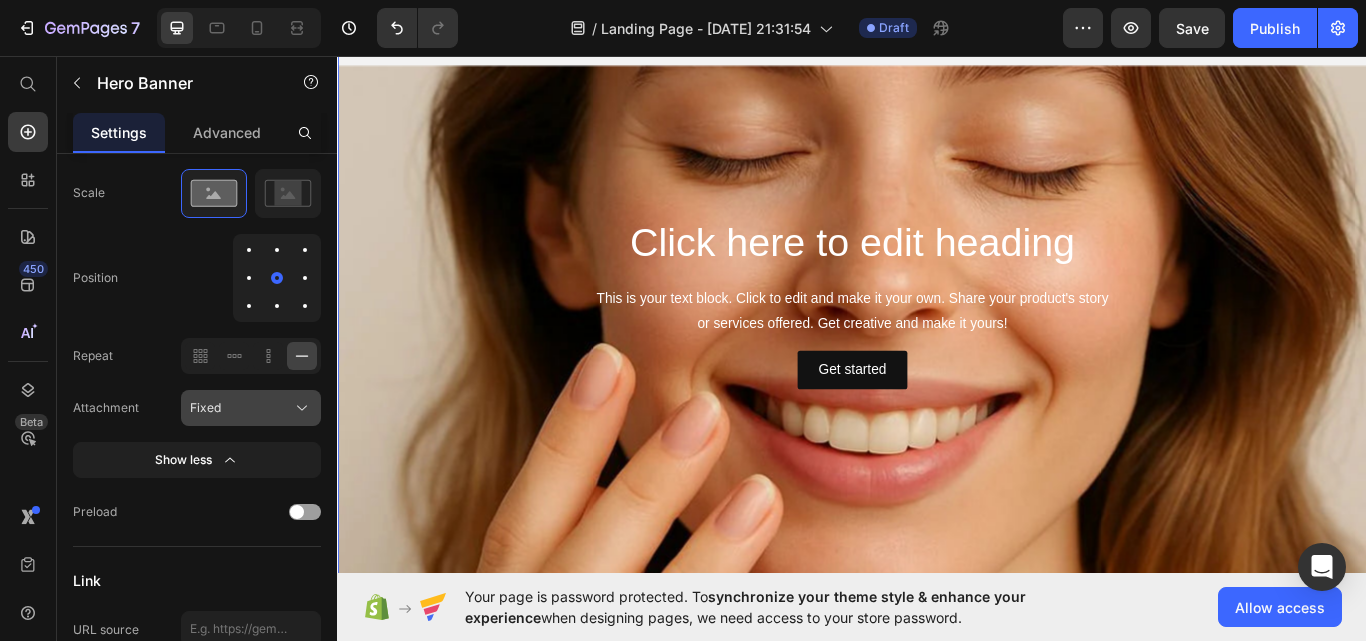 click on "Fixed" 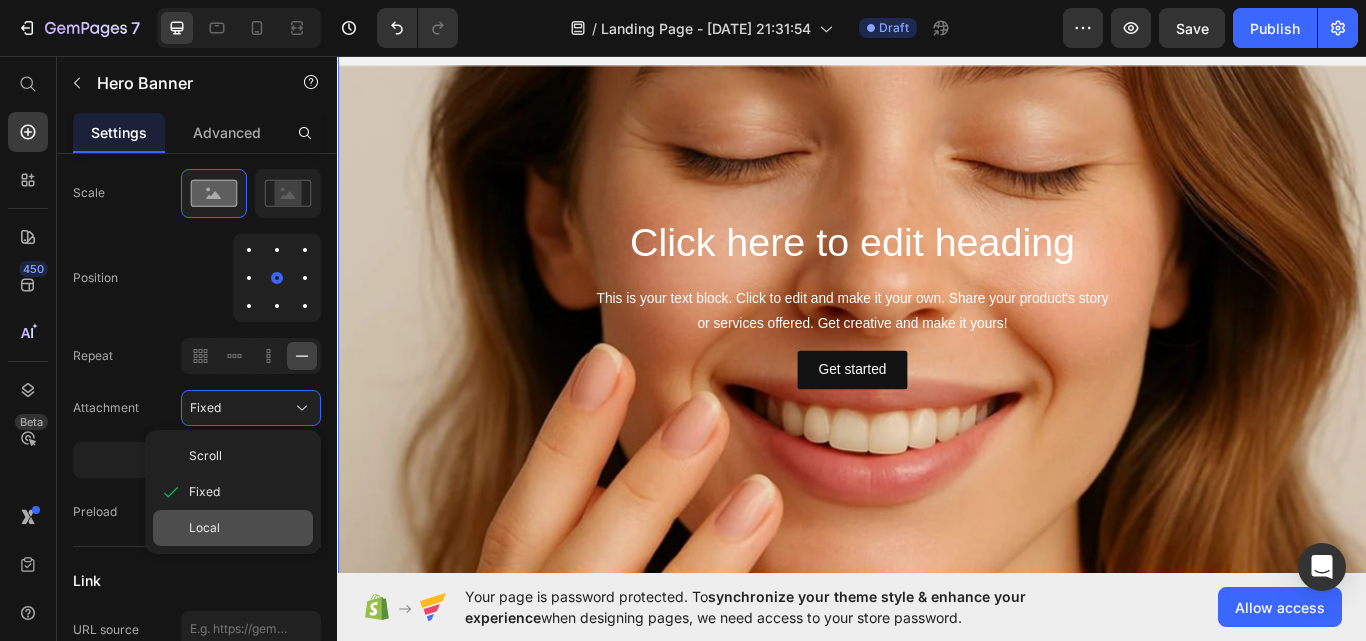 click on "Local" 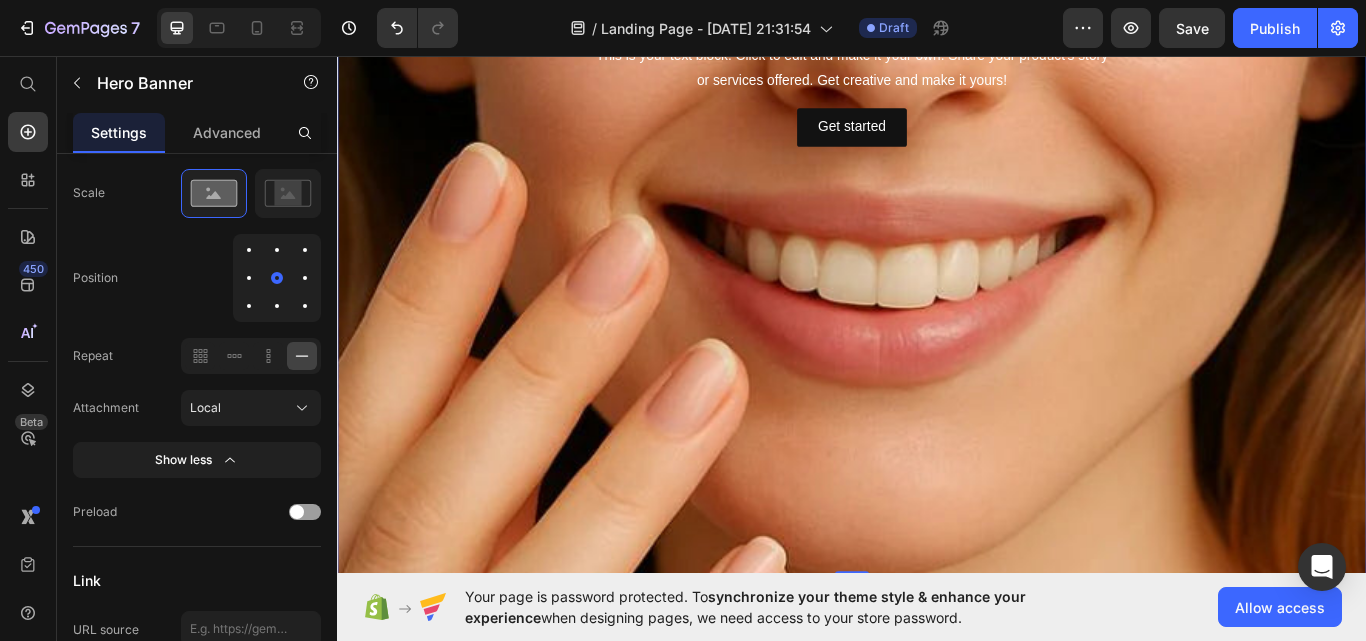 scroll, scrollTop: 900, scrollLeft: 0, axis: vertical 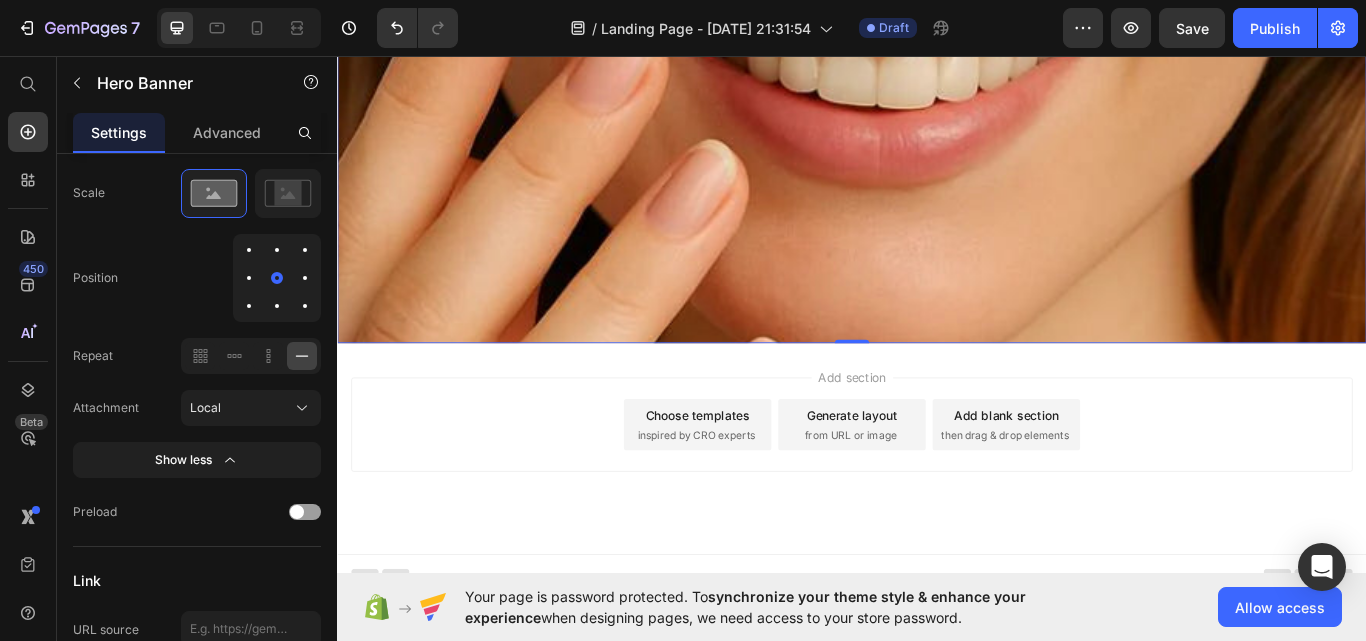 click on "Position" at bounding box center [197, 278] 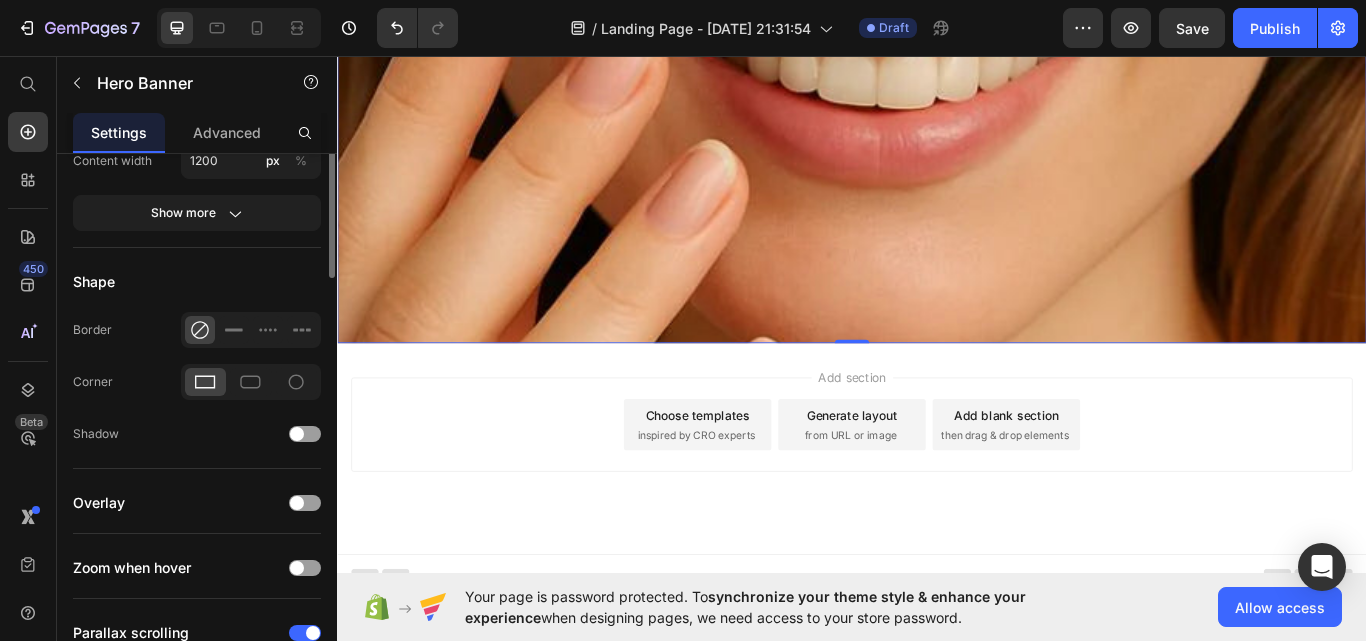 scroll, scrollTop: 300, scrollLeft: 0, axis: vertical 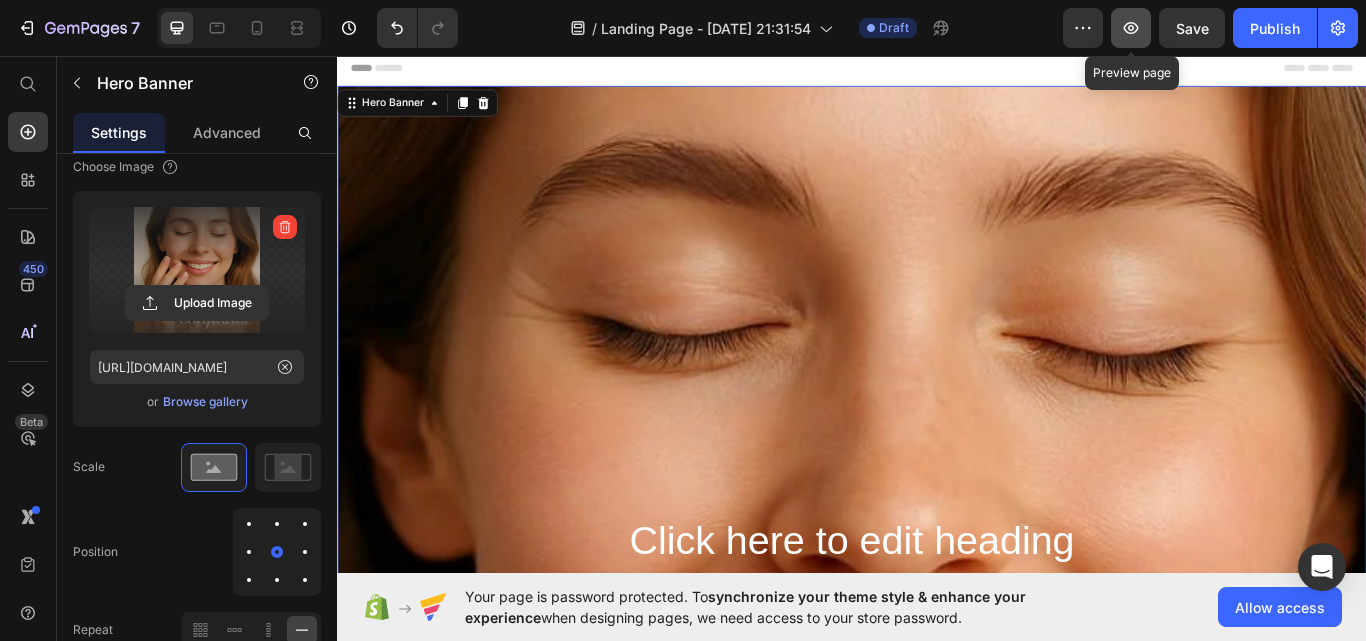 click 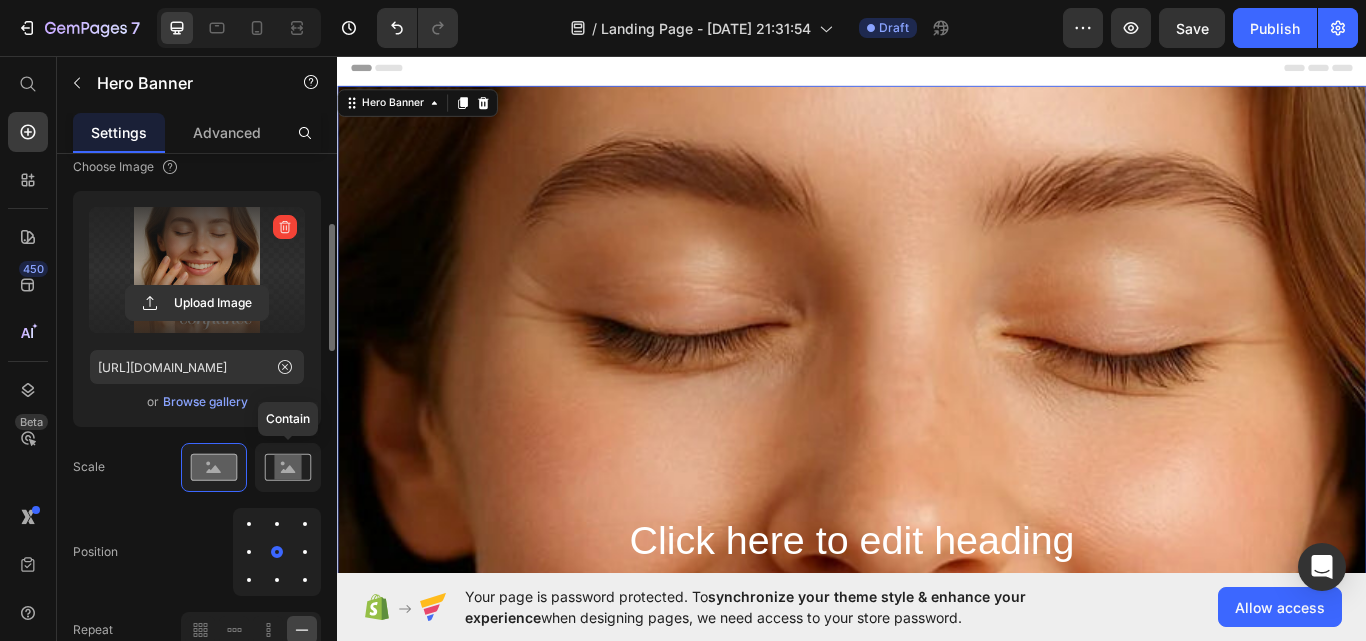 click 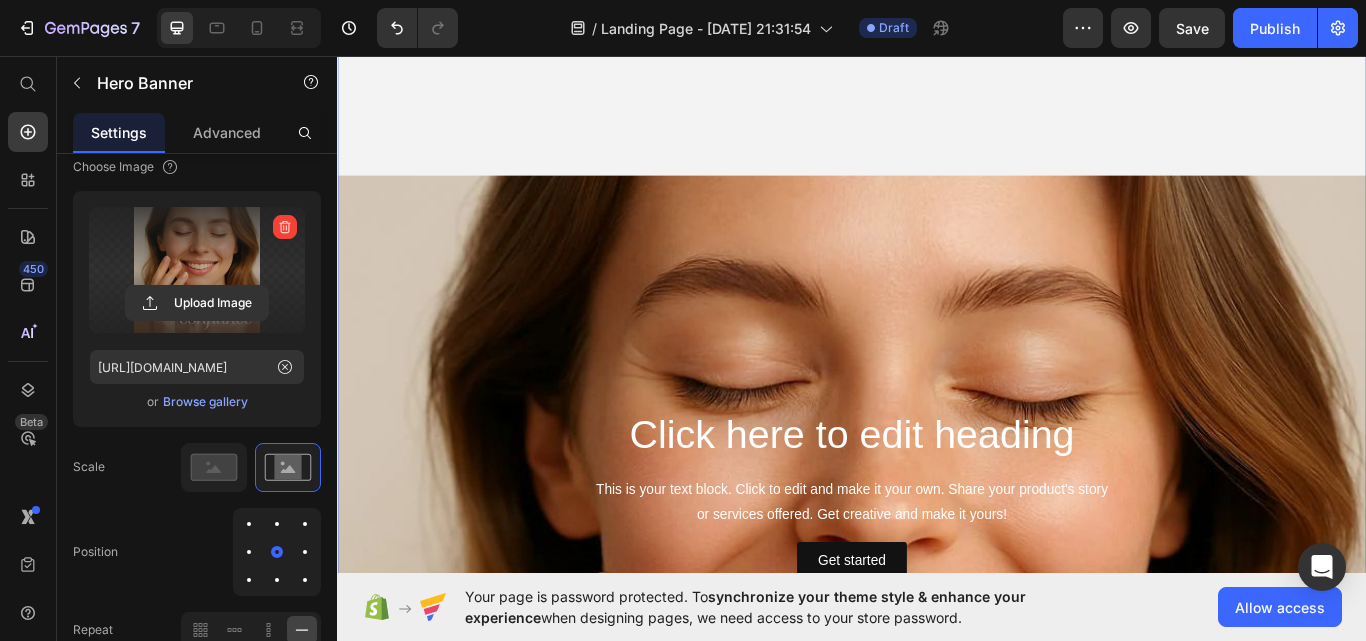 scroll, scrollTop: 0, scrollLeft: 0, axis: both 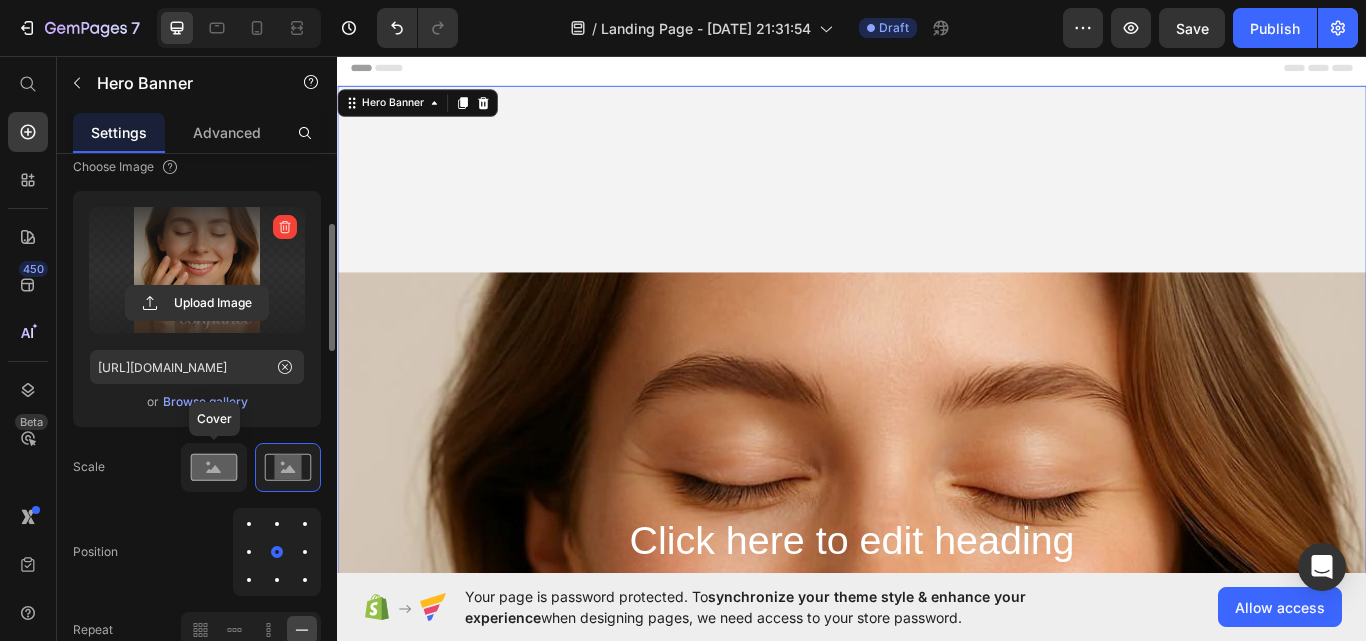 click 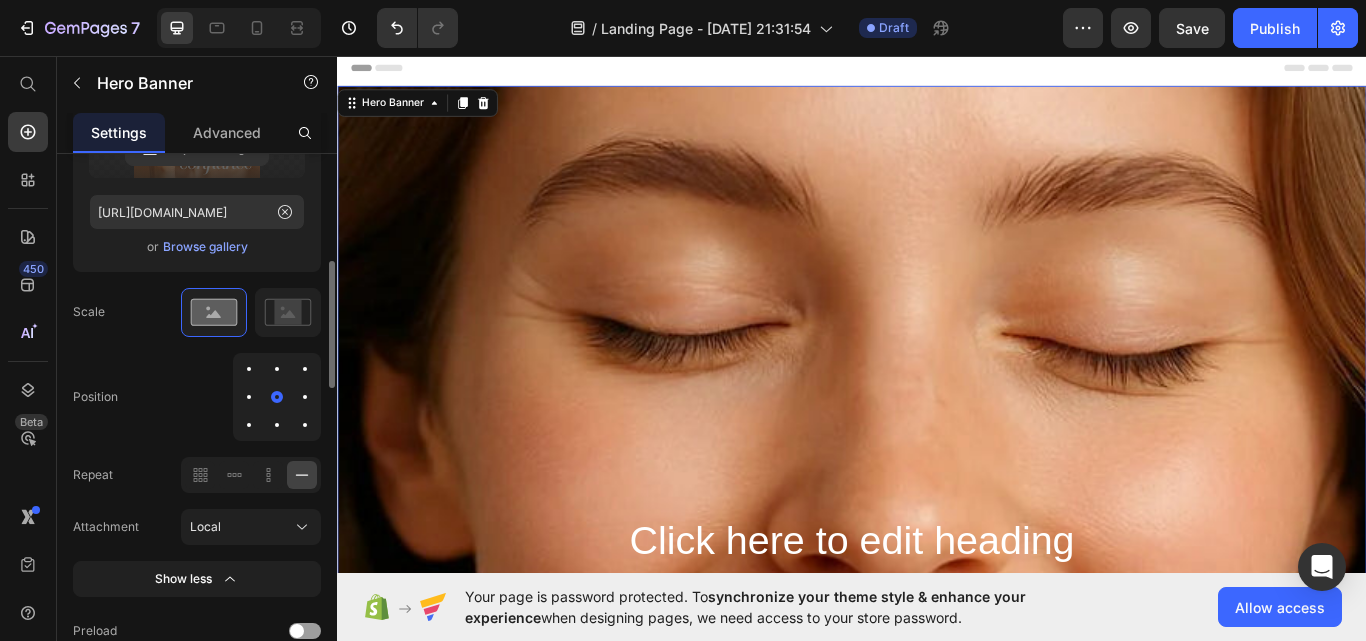 scroll, scrollTop: 456, scrollLeft: 0, axis: vertical 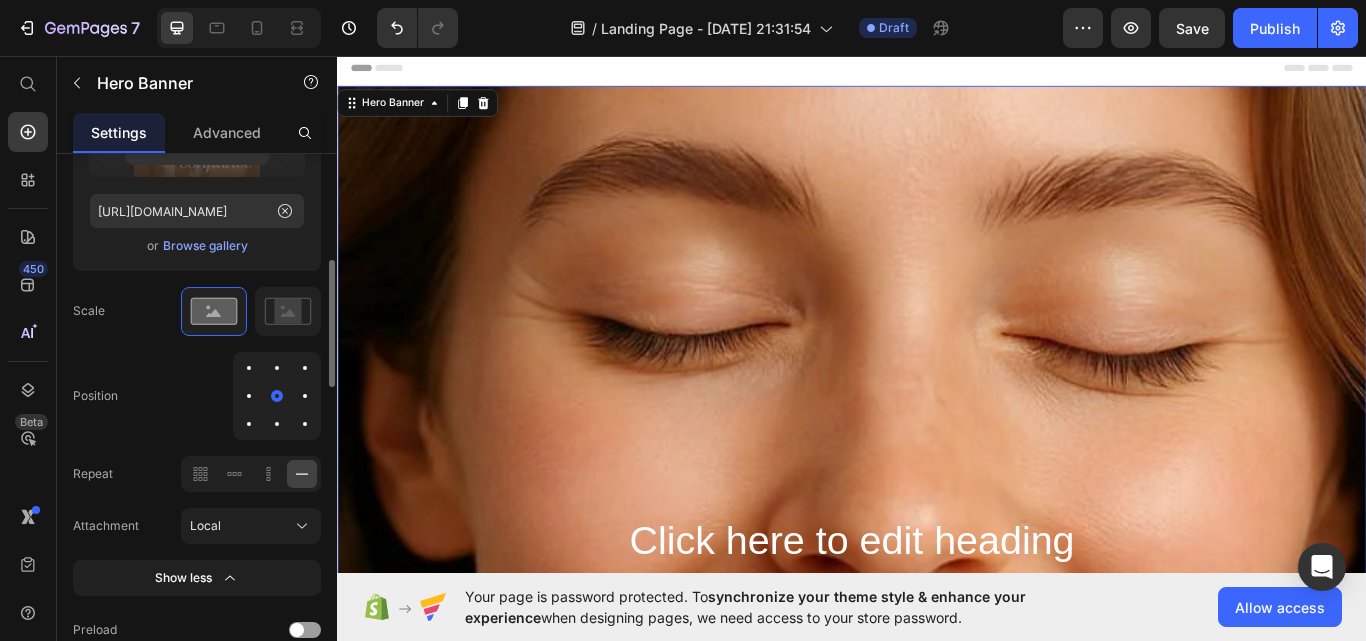 click at bounding box center (277, 368) 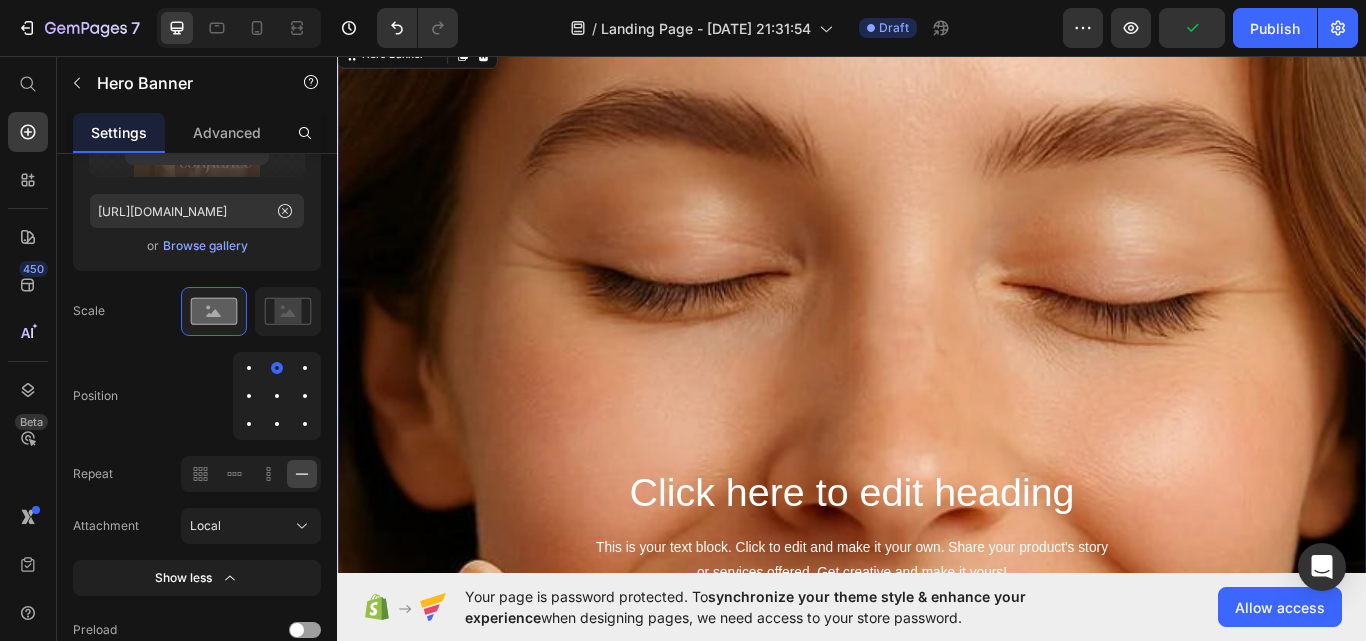 scroll, scrollTop: 0, scrollLeft: 0, axis: both 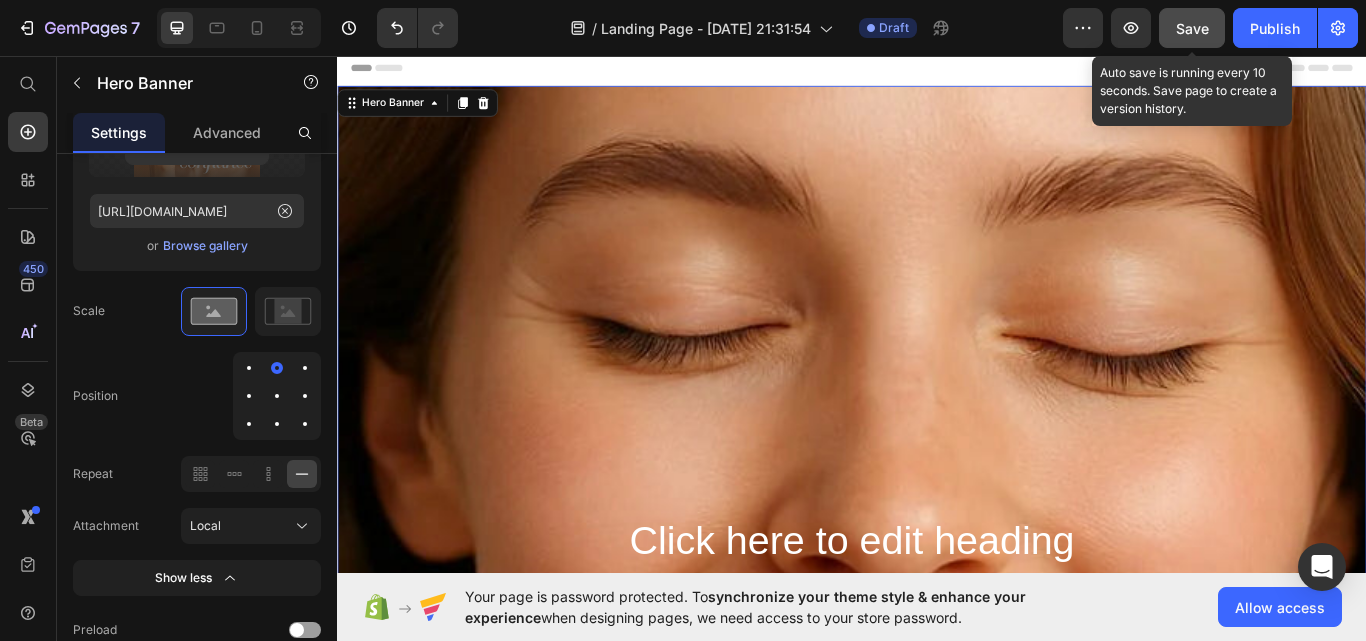 click on "Save" at bounding box center (1192, 28) 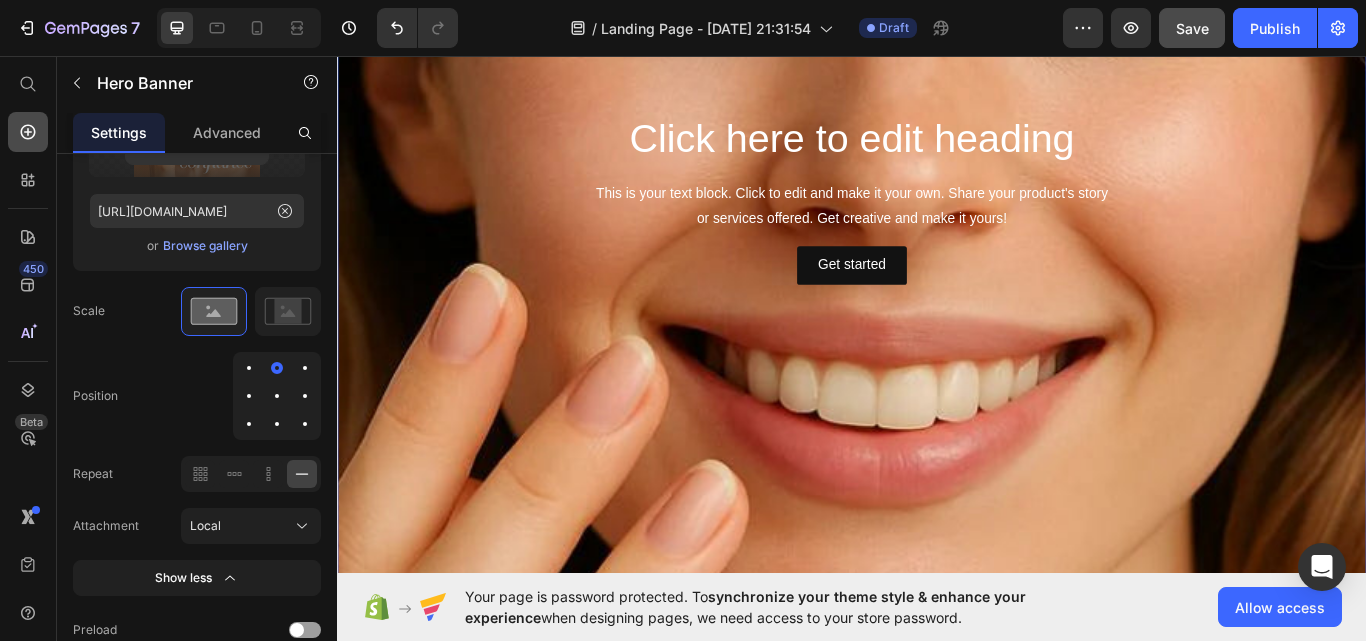 scroll, scrollTop: 477, scrollLeft: 0, axis: vertical 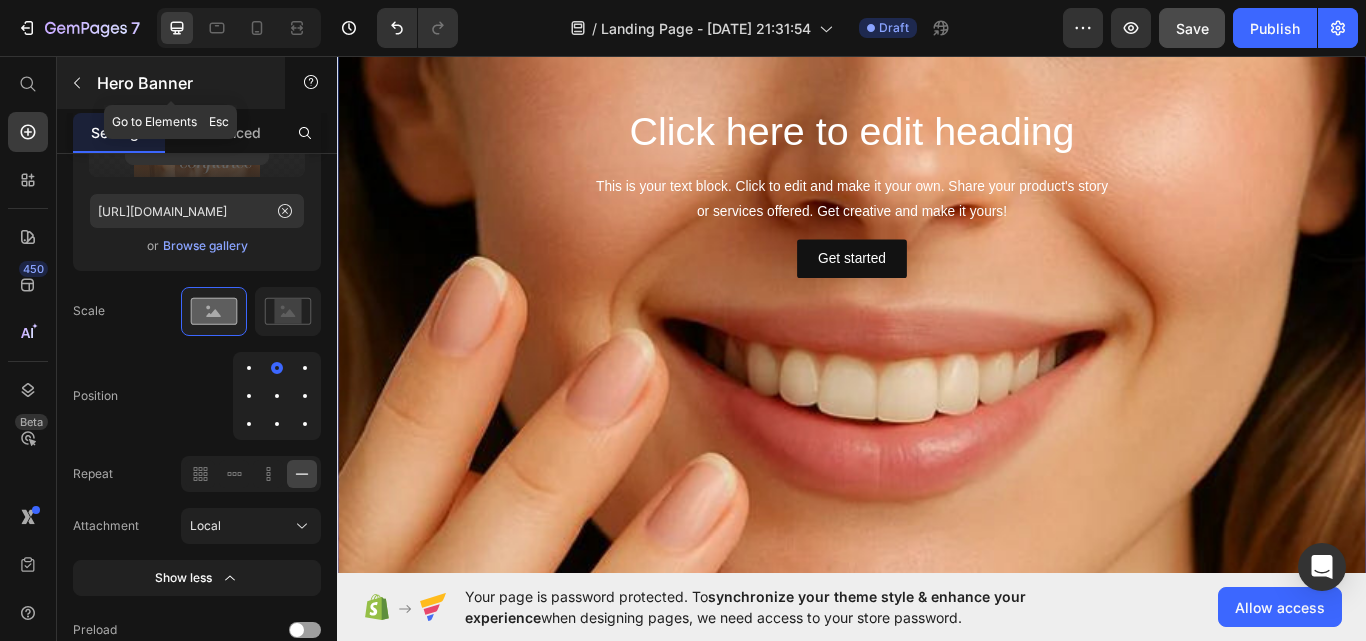 click 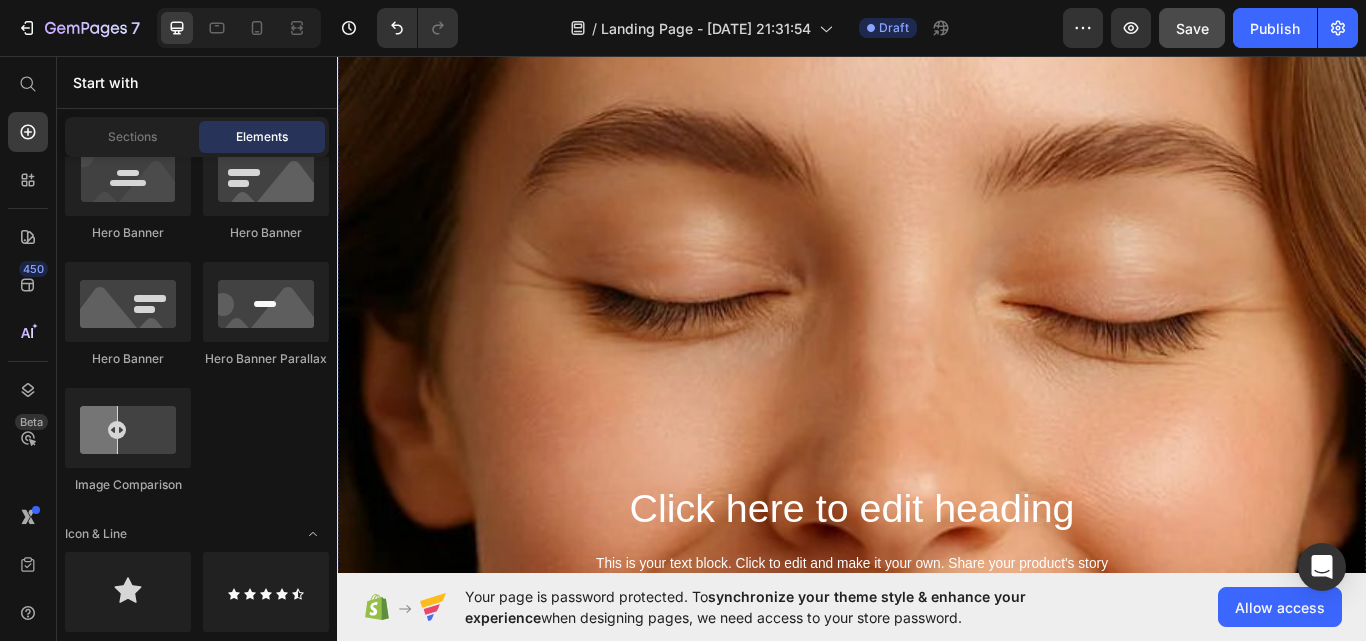 scroll, scrollTop: 0, scrollLeft: 0, axis: both 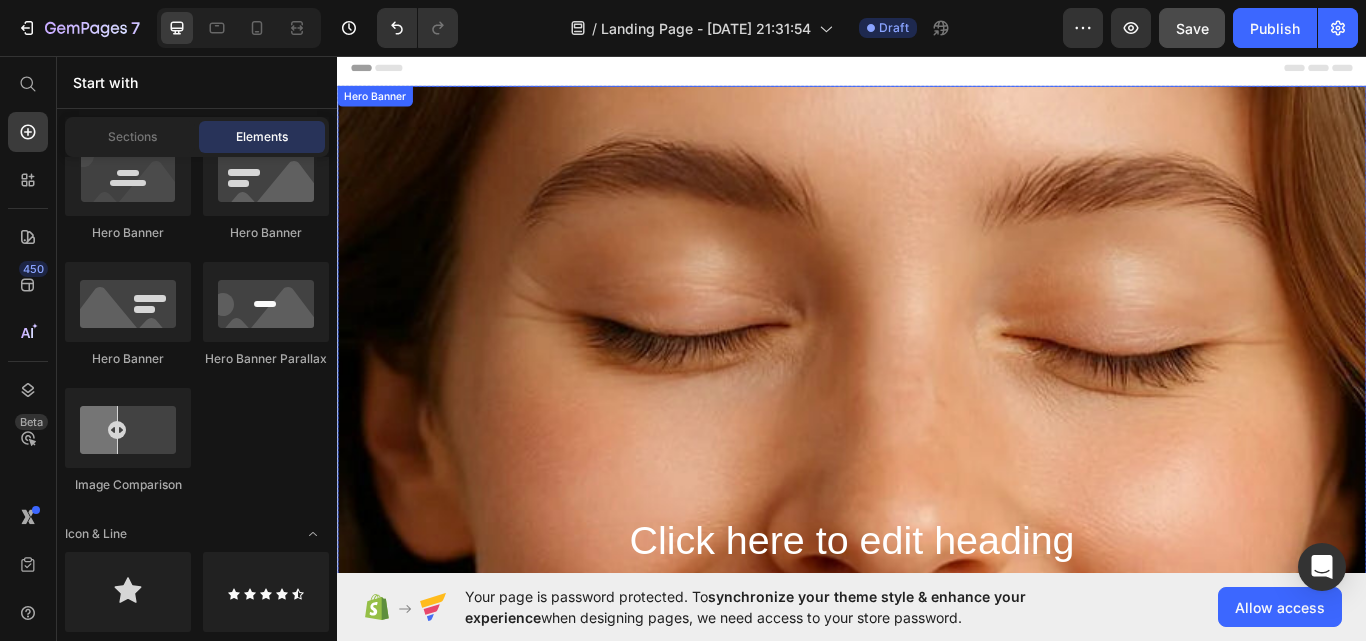 click at bounding box center (937, 692) 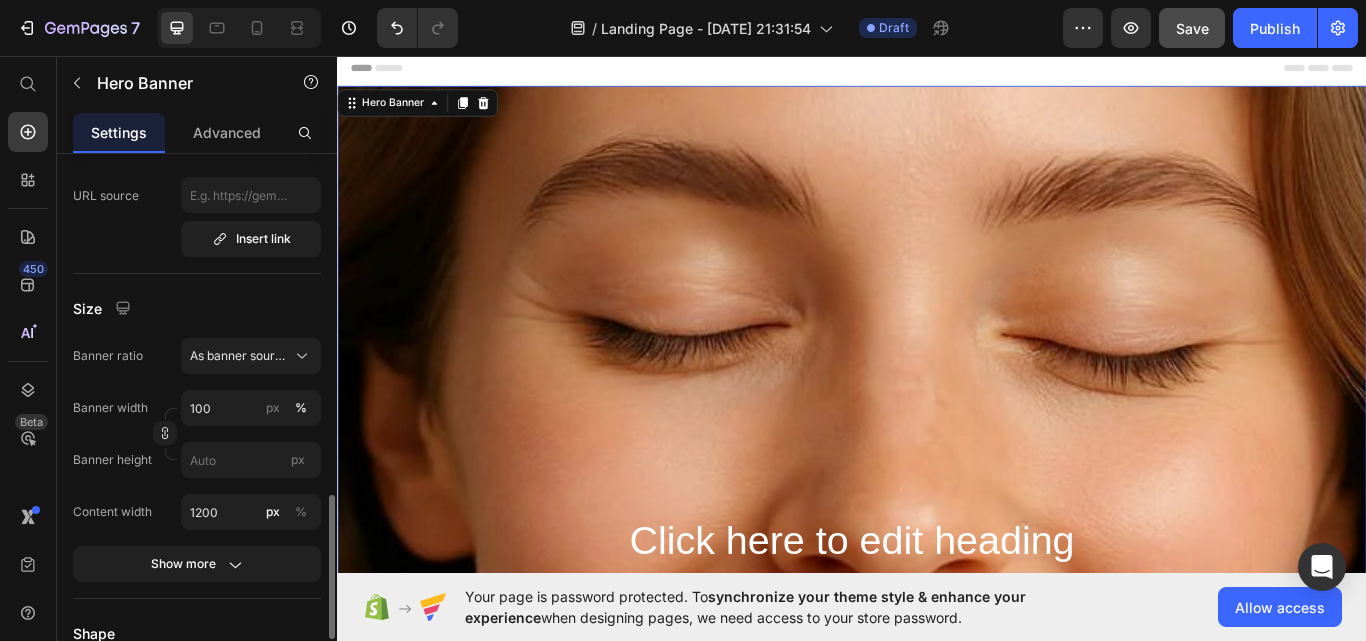 scroll, scrollTop: 851, scrollLeft: 0, axis: vertical 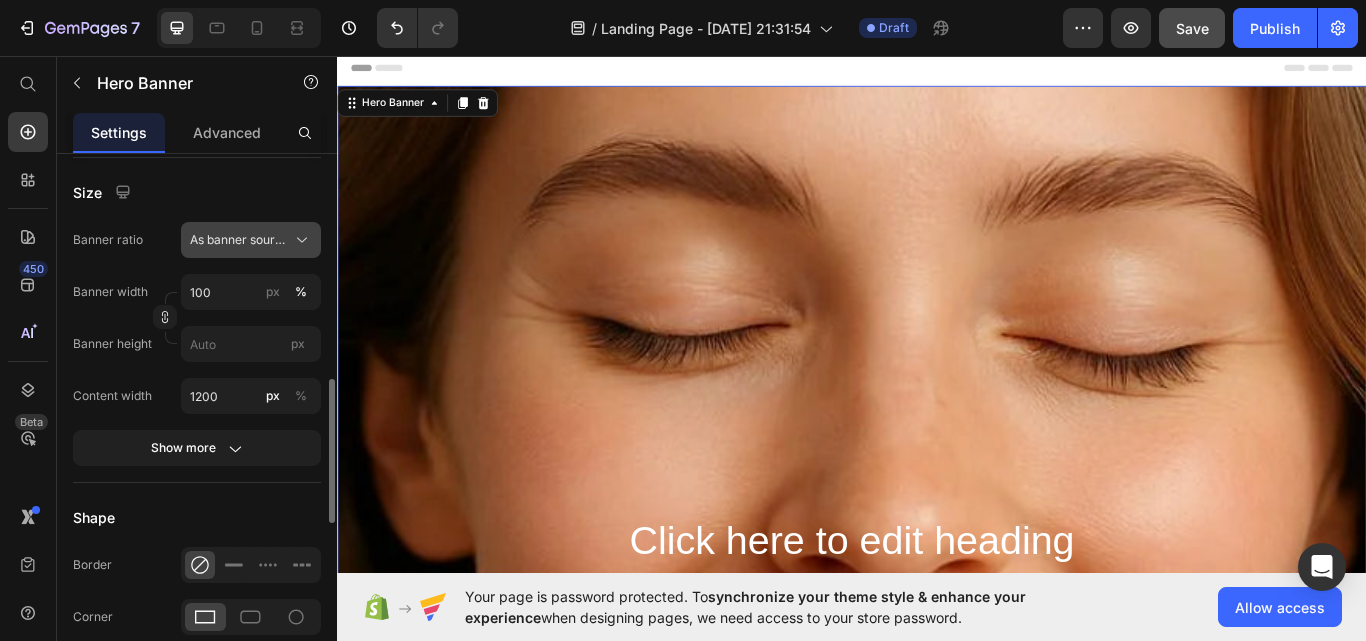click 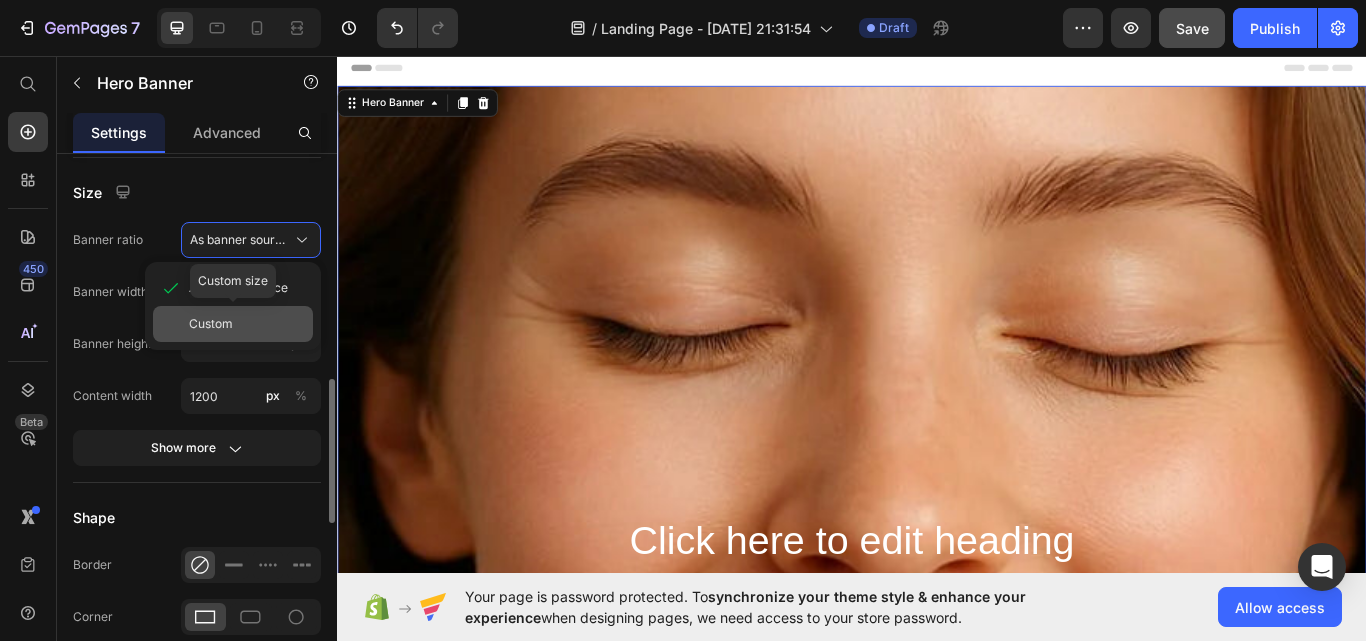 click on "Custom" at bounding box center (247, 324) 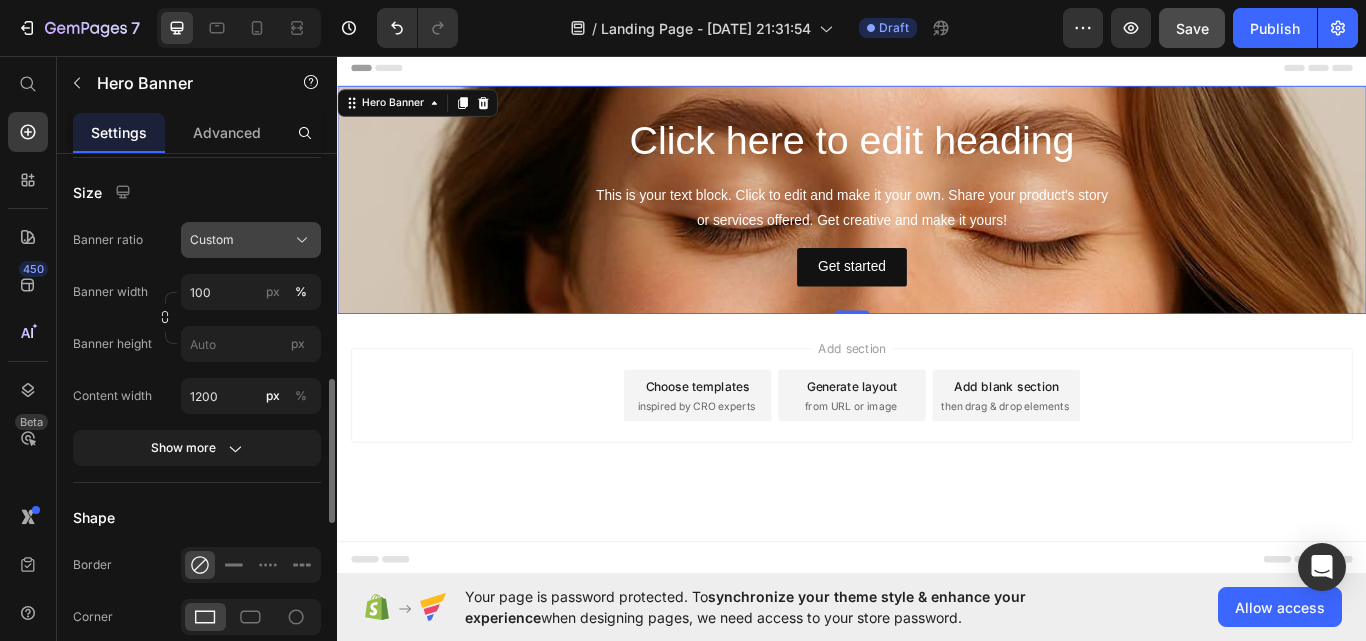 click 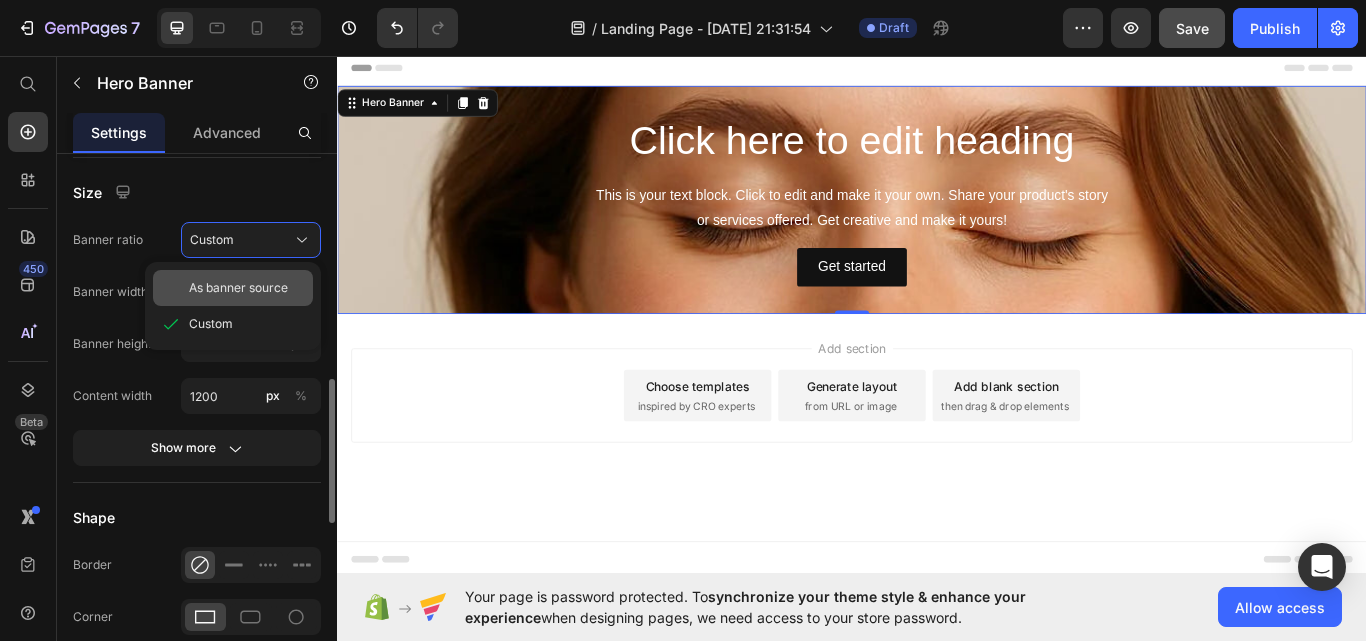 click on "As banner source" at bounding box center [238, 288] 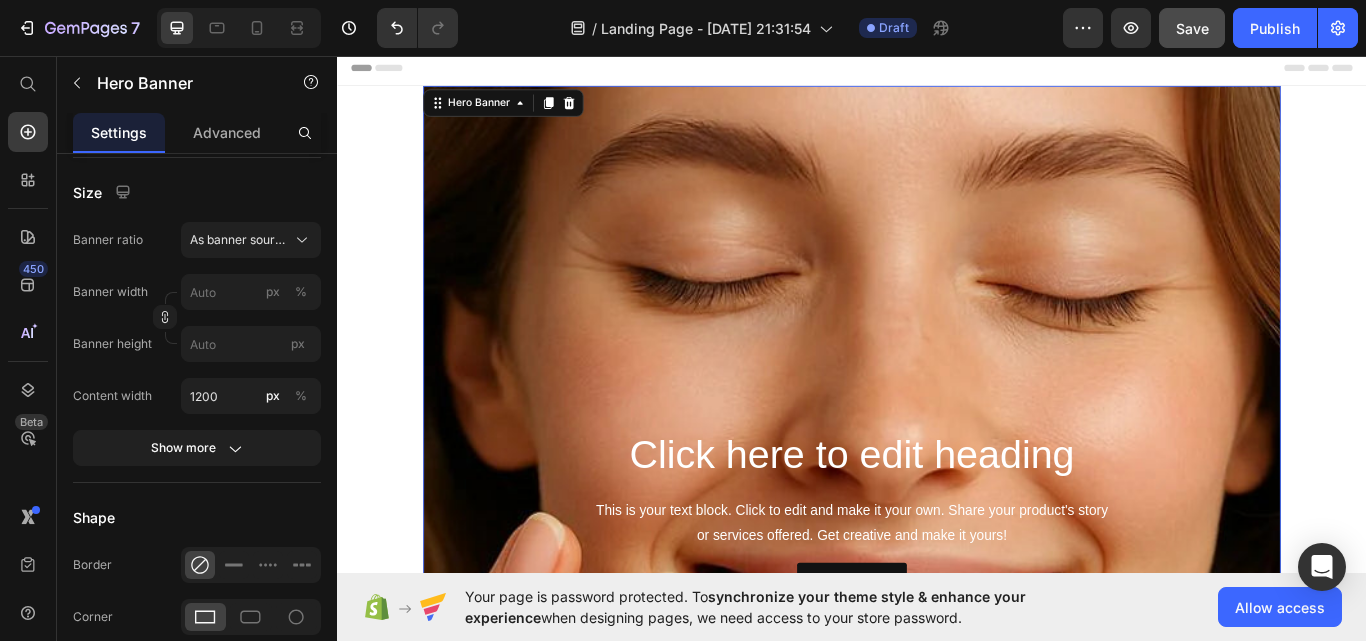 scroll, scrollTop: 511, scrollLeft: 0, axis: vertical 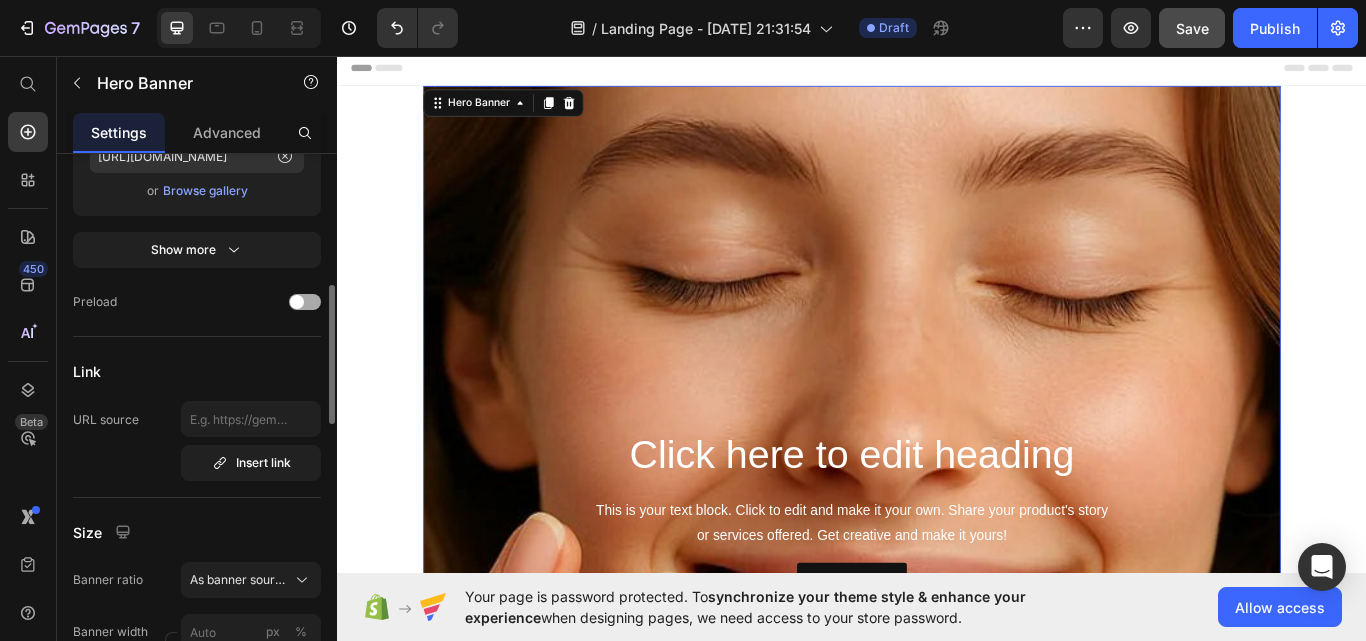 click at bounding box center (305, 302) 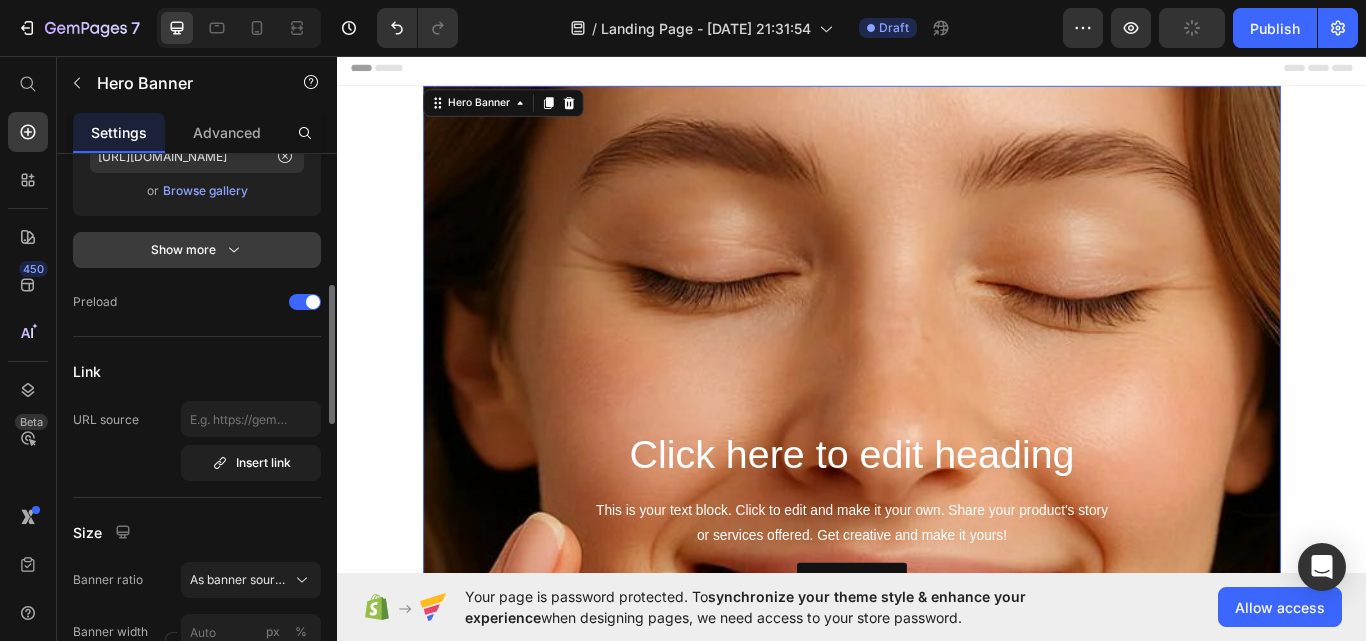 click on "Show more" at bounding box center (197, 250) 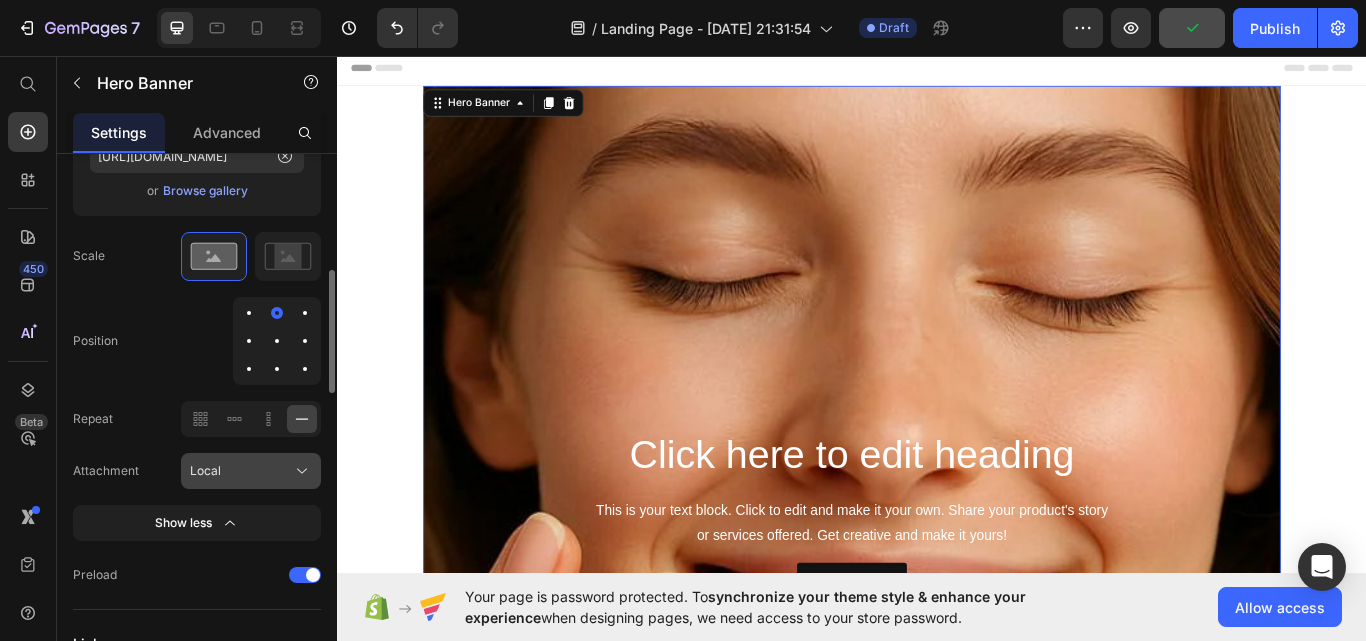 click on "Local" 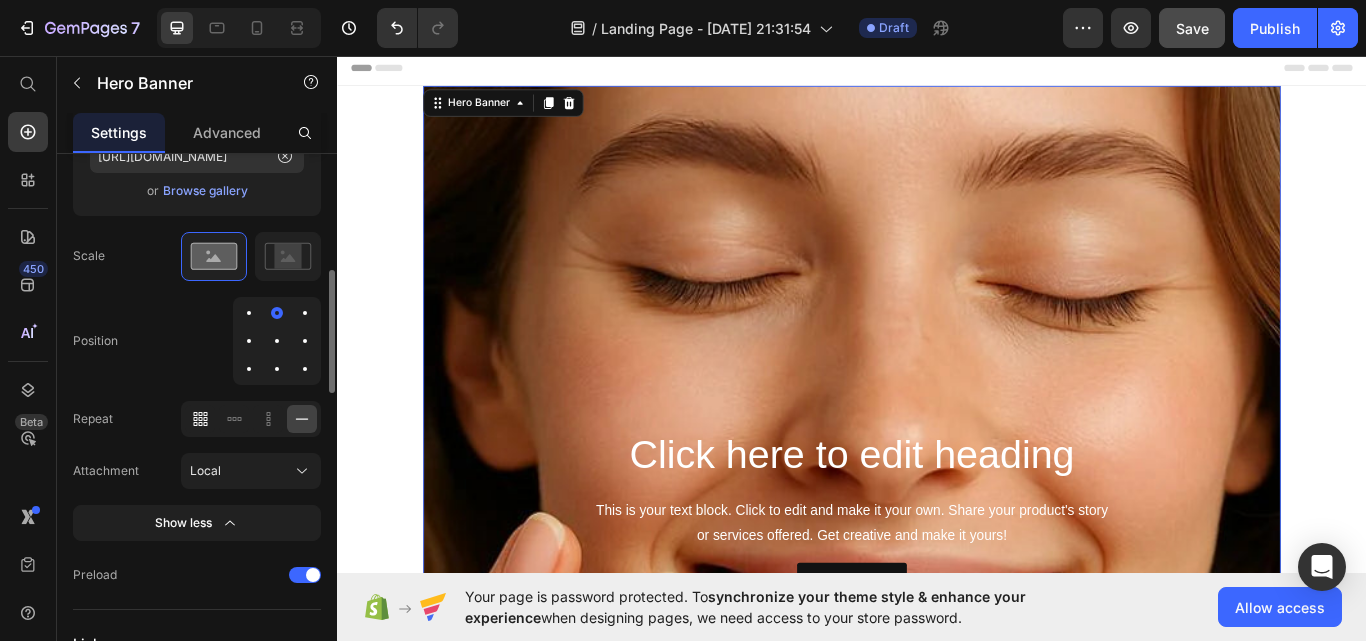 click 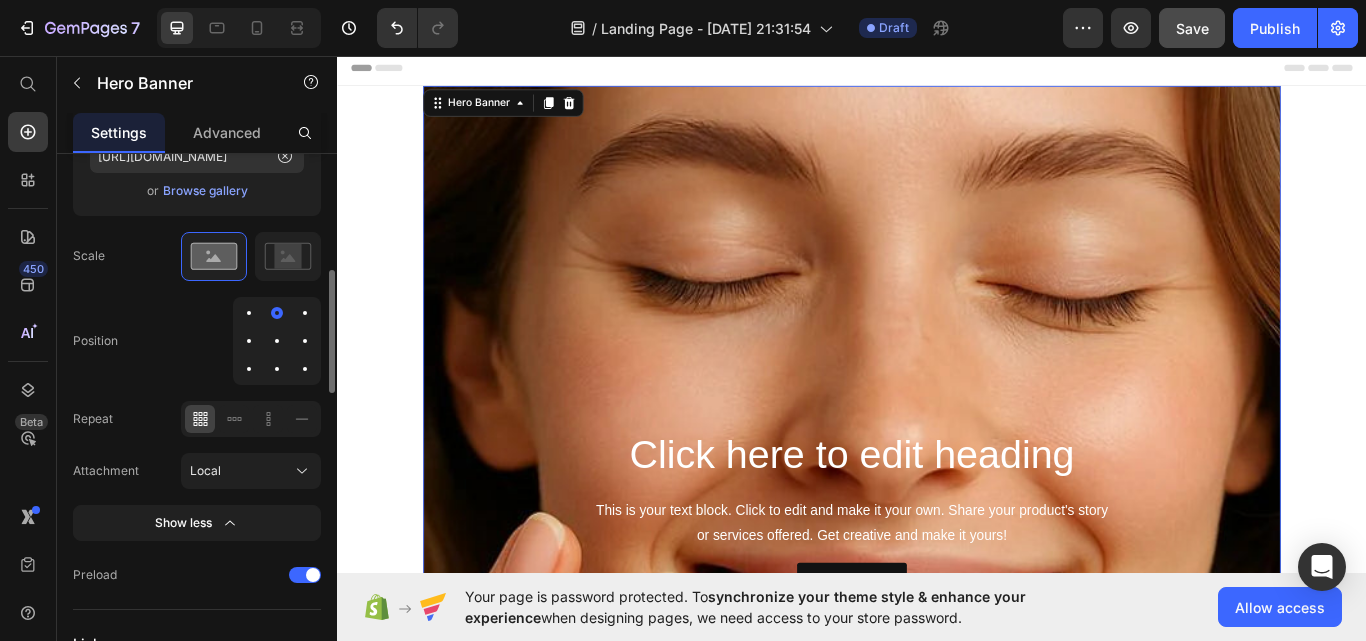 click on "Position" at bounding box center [197, 341] 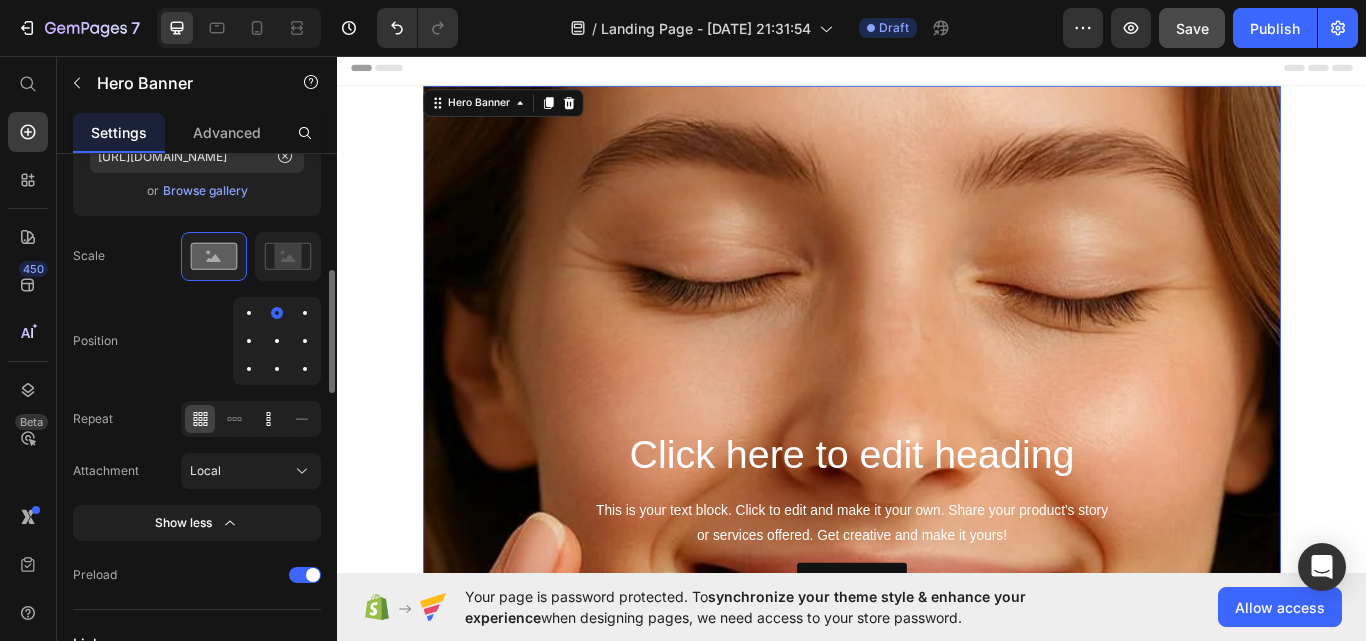 click 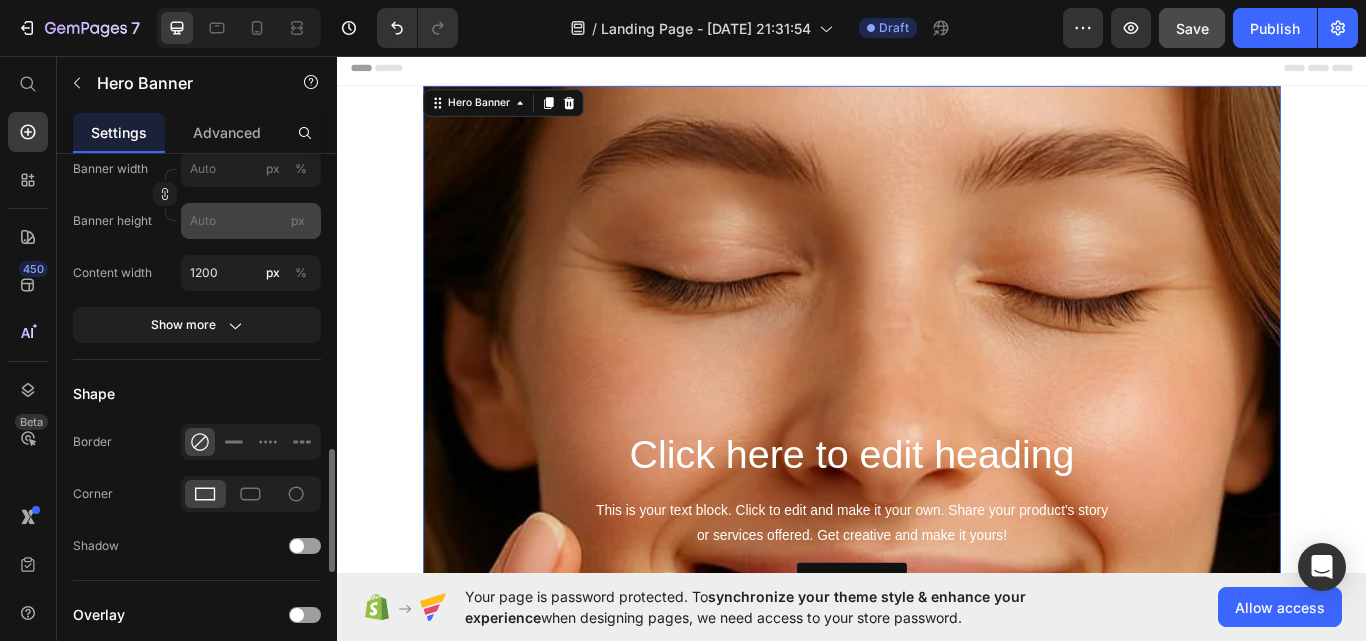 scroll, scrollTop: 1264, scrollLeft: 0, axis: vertical 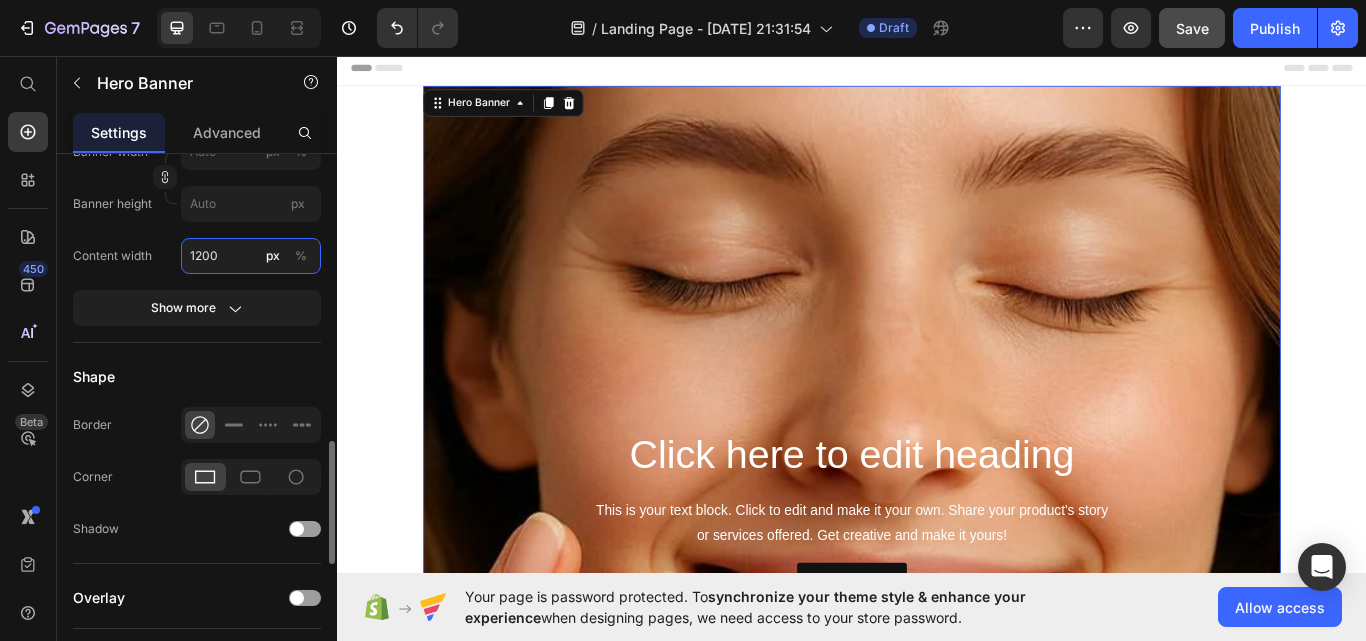 click on "1200" at bounding box center (251, 256) 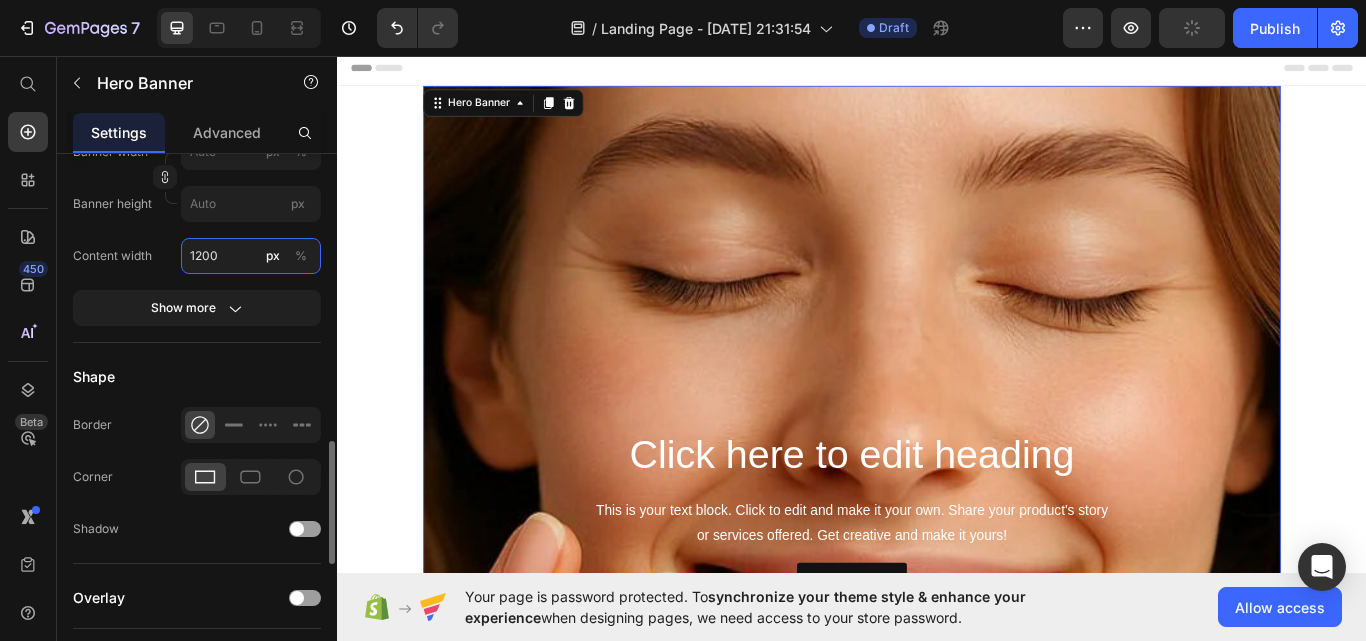 drag, startPoint x: 223, startPoint y: 252, endPoint x: 196, endPoint y: 252, distance: 27 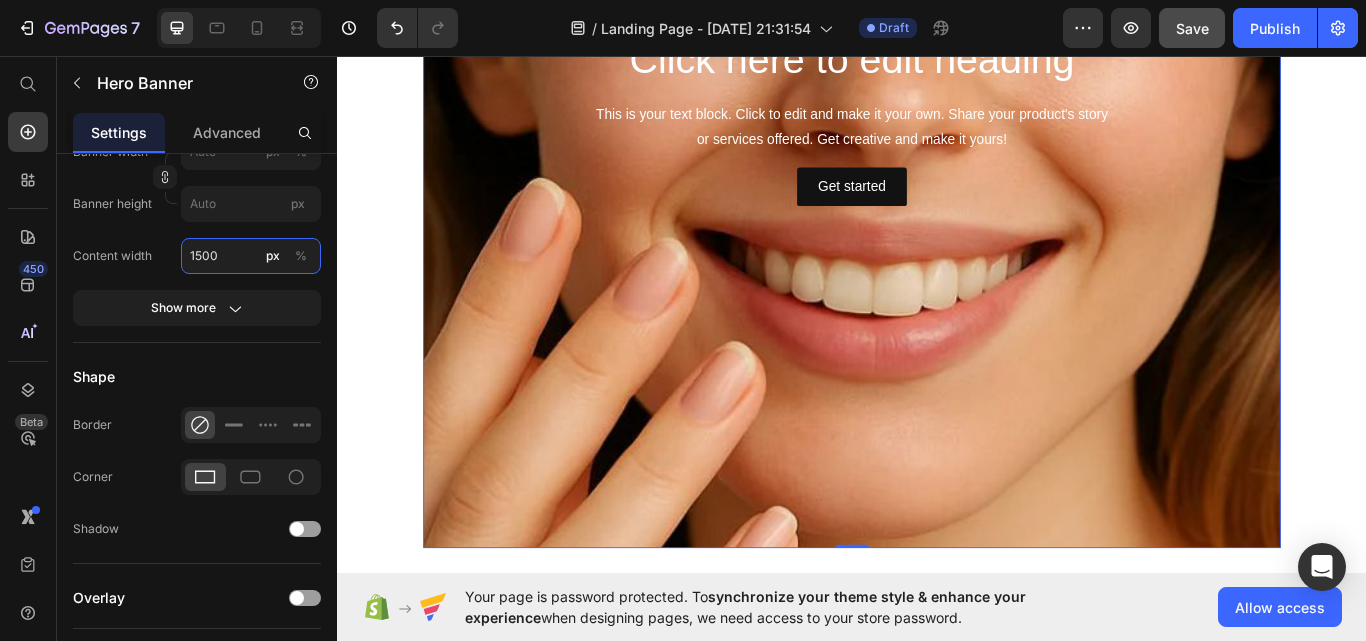 scroll, scrollTop: 402, scrollLeft: 0, axis: vertical 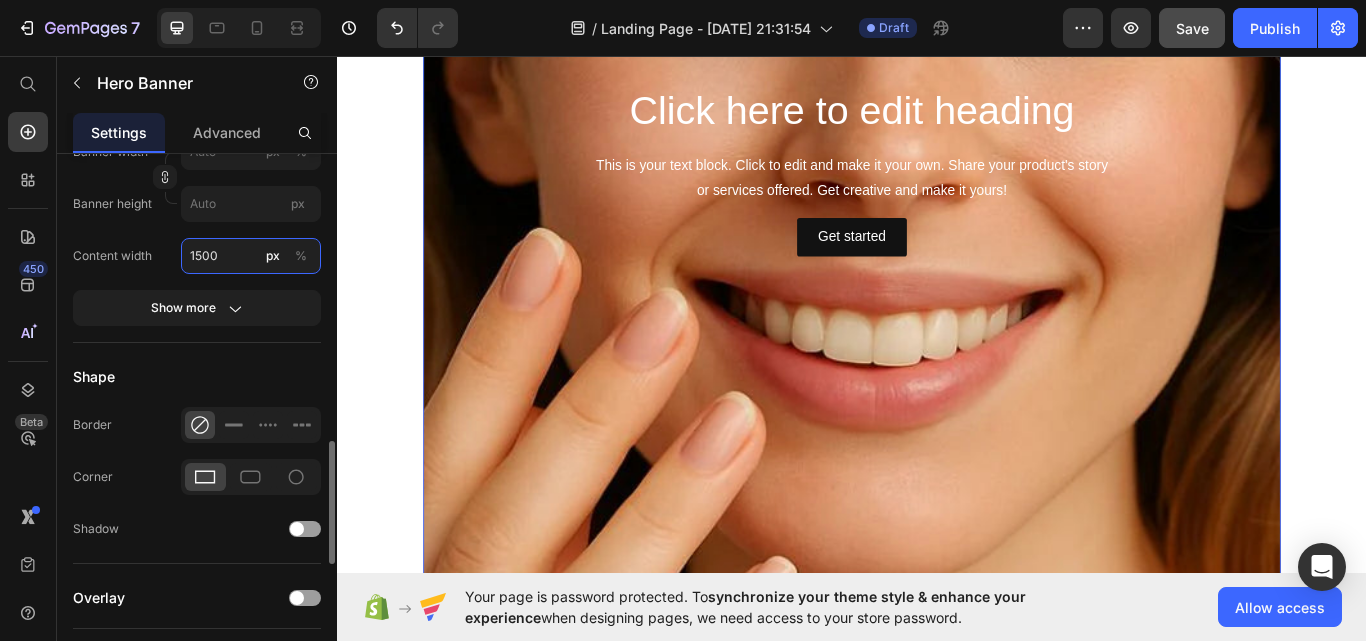 type on "1500" 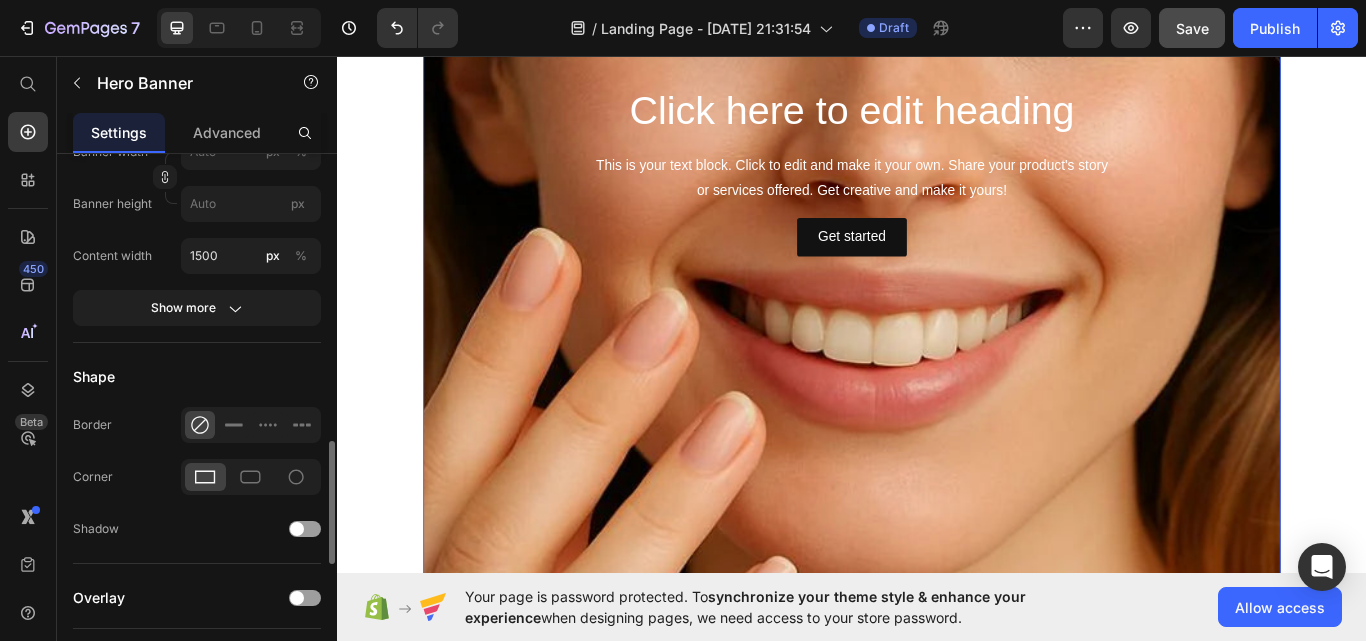 click on "Layout Arrange content
Banner source Color Image Video  Choose Image  Upload Image [URL][DOMAIN_NAME]  or   Browse gallery   Scale   Position   Repeat
Attachment  Local Show less Preload Link URL source  Insert link  Size Banner ratio As banner source Banner width px % Banner height px Content width 1500 px % Show more Shape Border Corner Shadow Overlay Zoom when hover Parallax scrolling Speed 0.6 Align
SEO Alt text Image title" at bounding box center [197, 38] 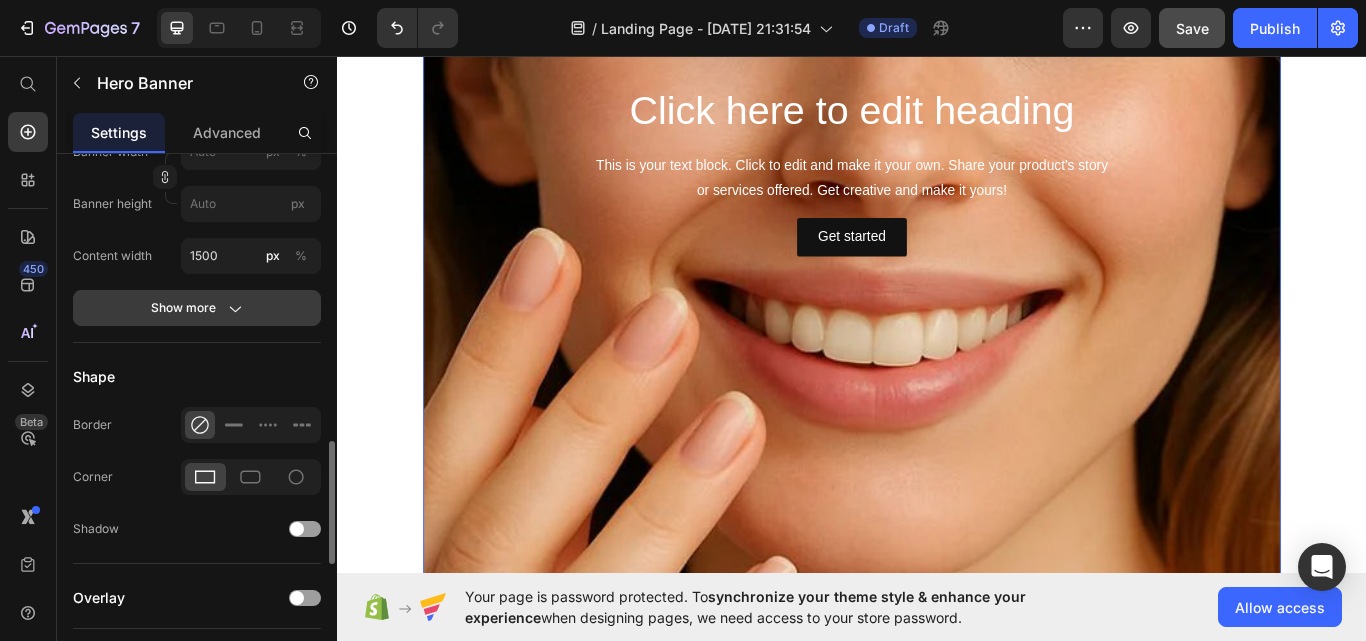 click on "Show more" 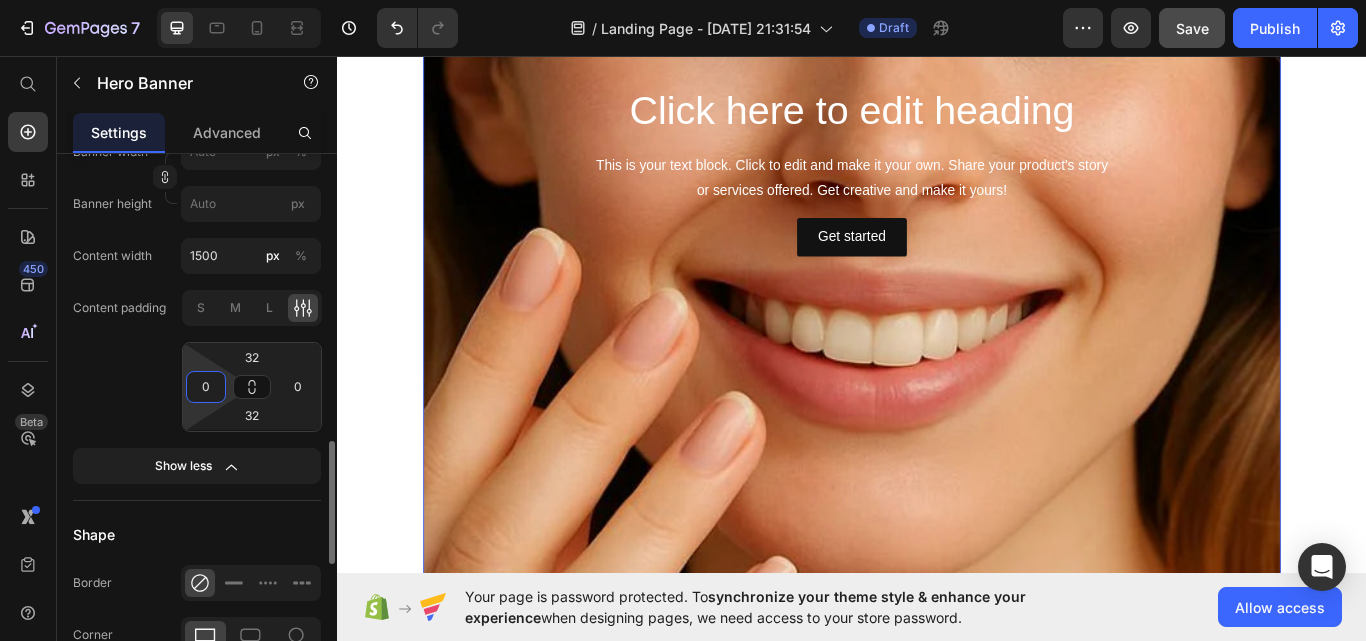 click on "0" at bounding box center (206, 387) 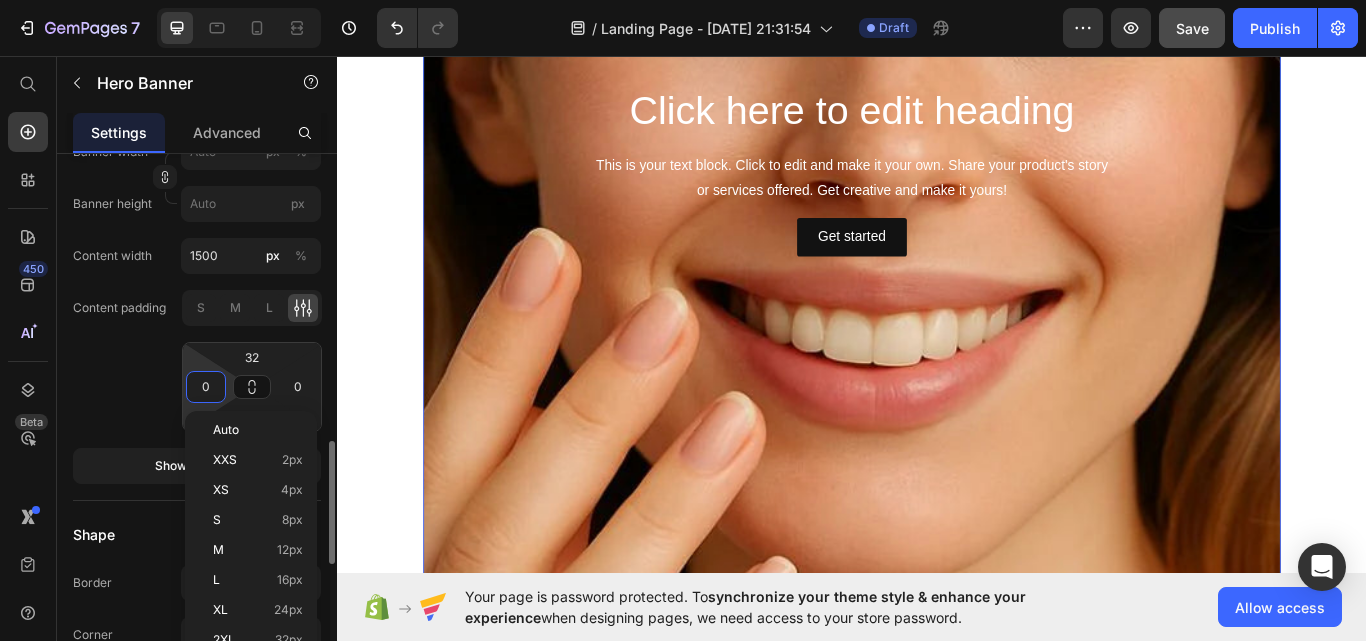 click on "Content padding S M L 32 0 32 0" 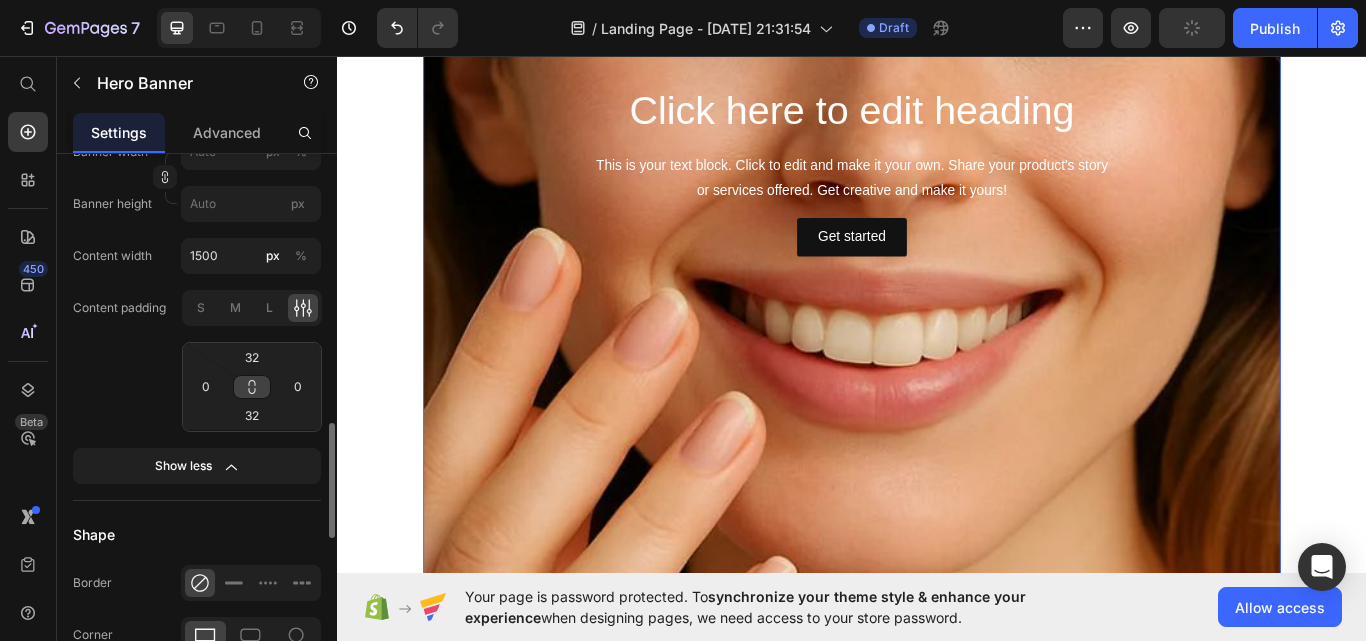 click 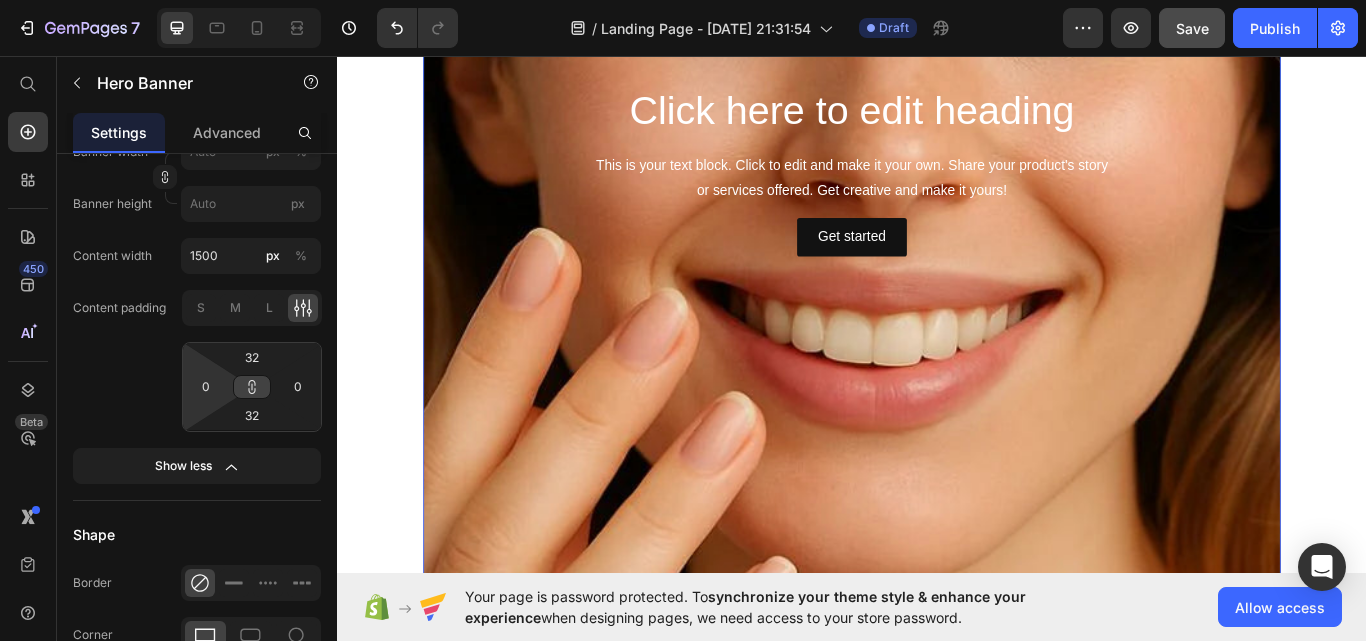 type on "0" 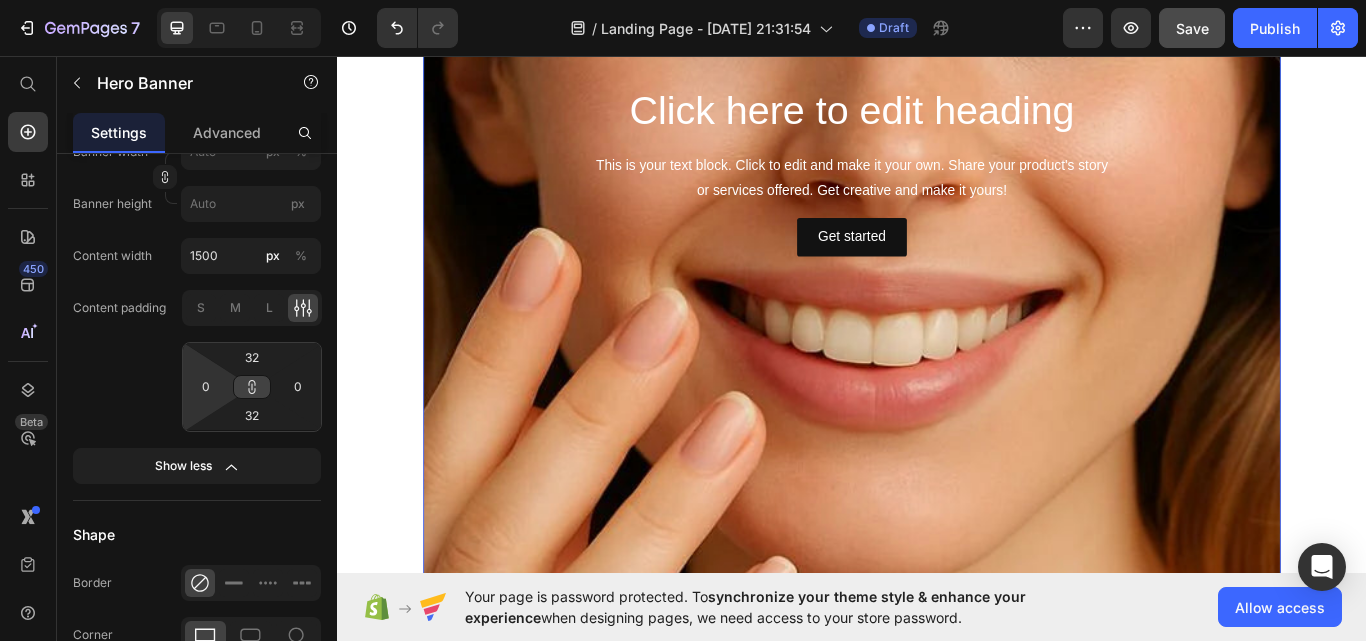 type on "4" 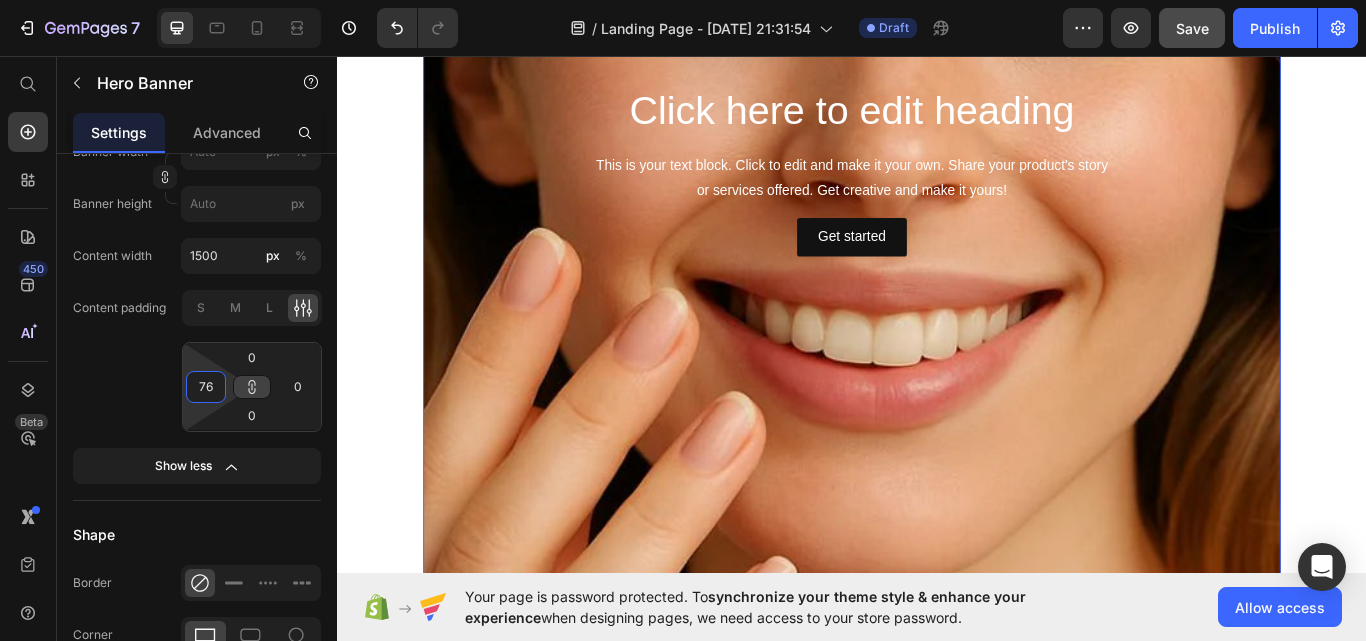 type on "78" 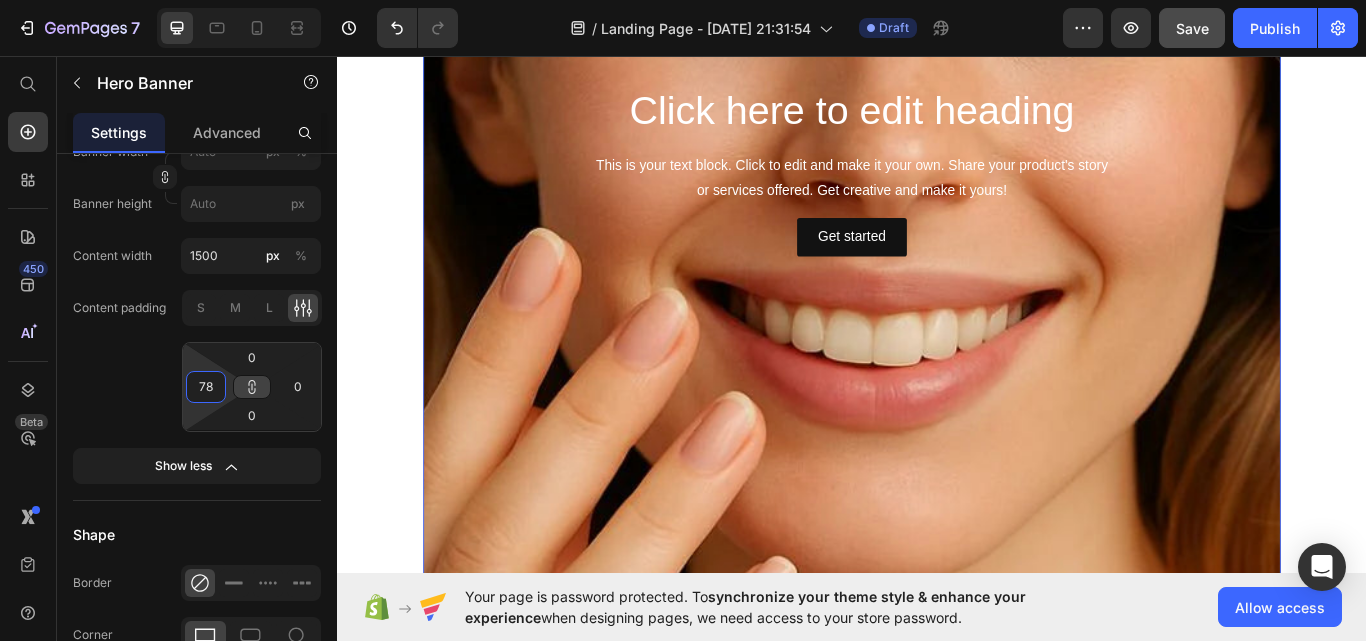 drag, startPoint x: 233, startPoint y: 384, endPoint x: 198, endPoint y: 345, distance: 52.40229 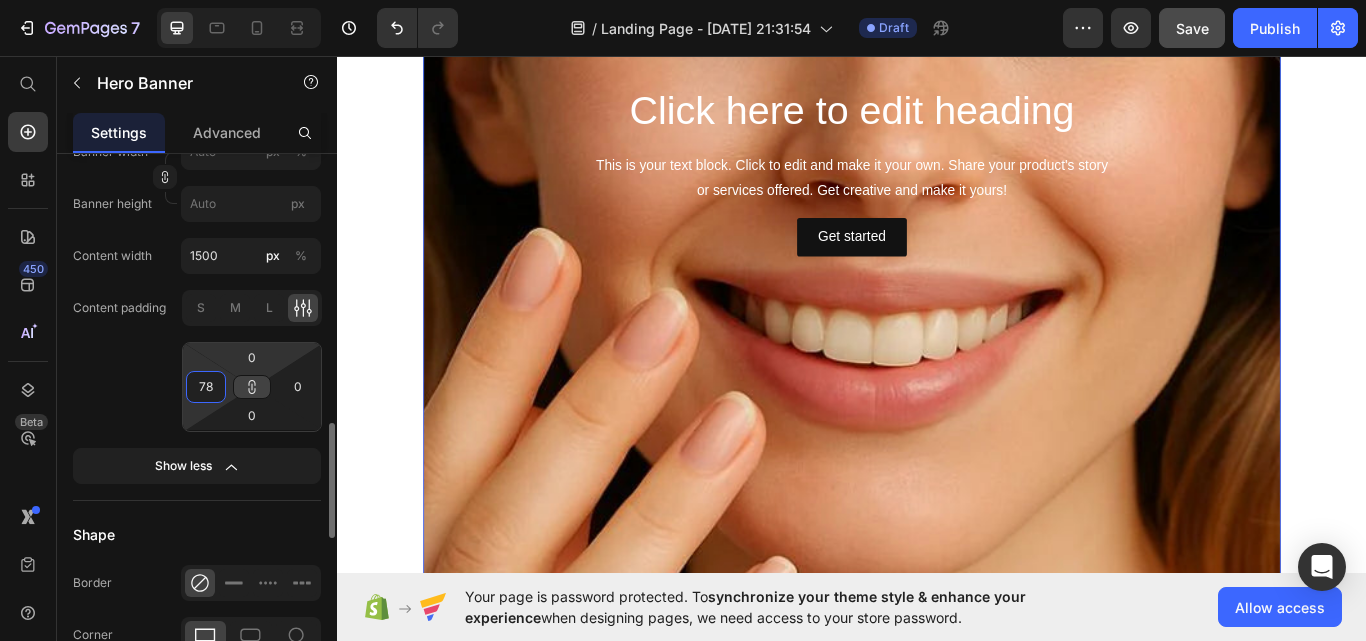 type on "78" 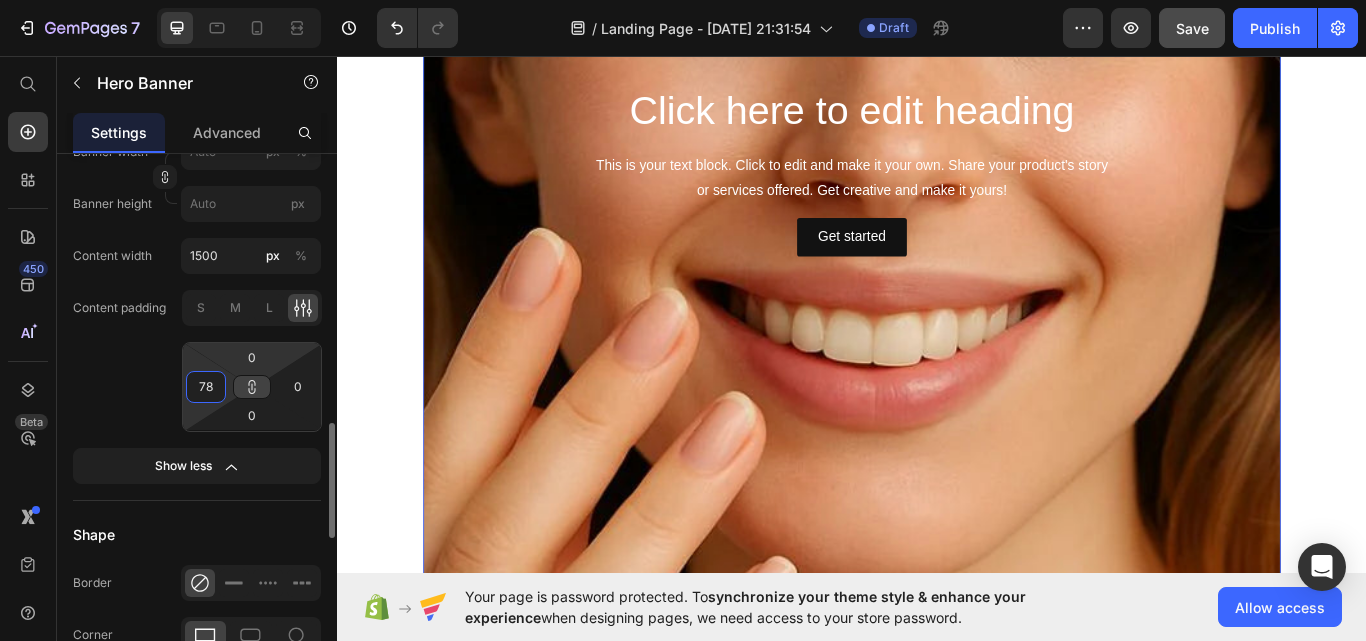 type on "78" 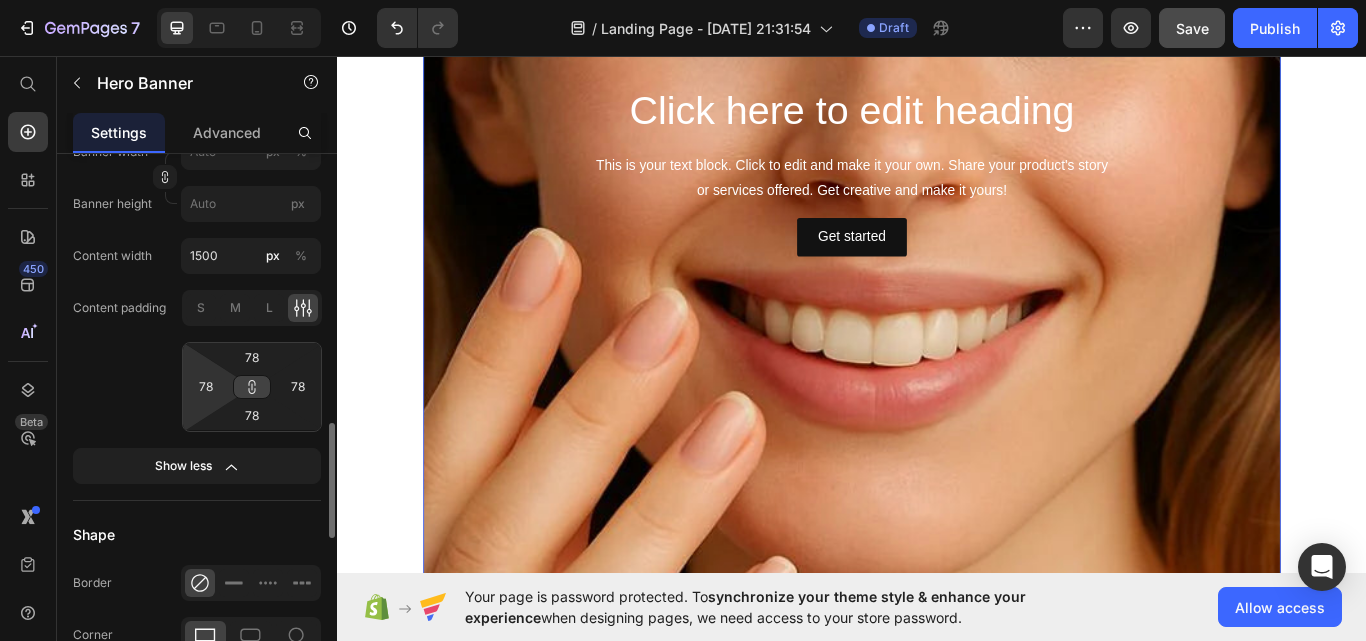 click on "Content padding S M L 78 78 78 78" 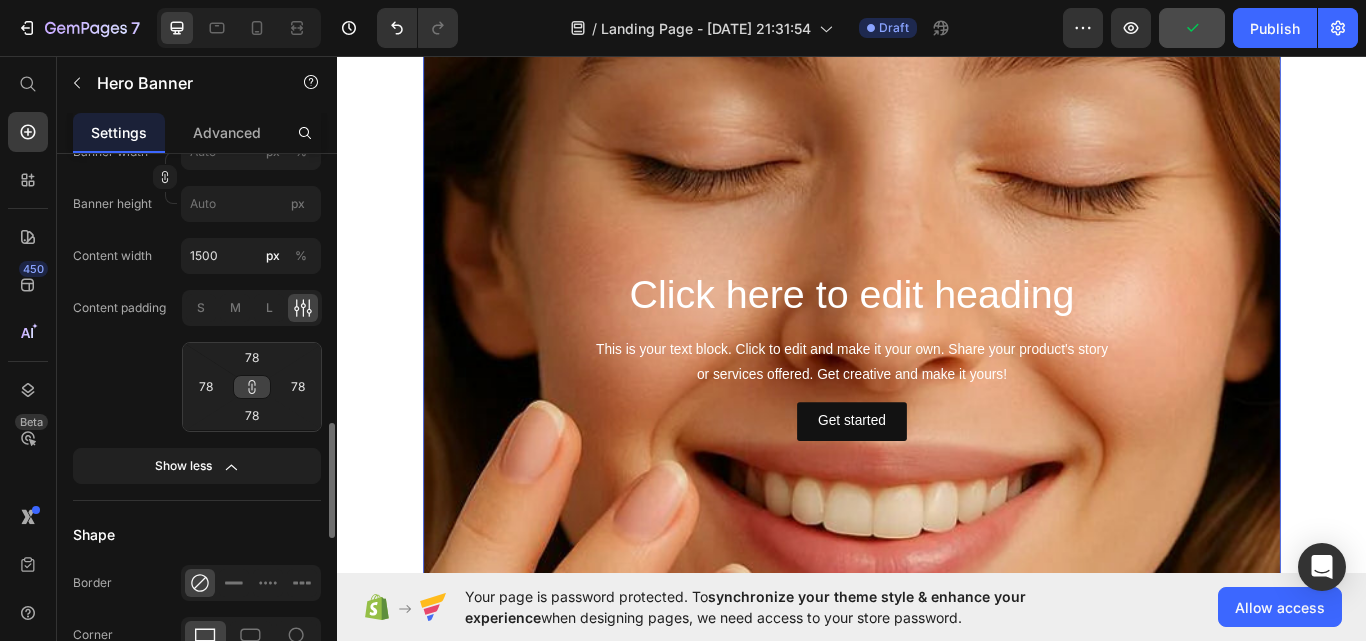 scroll, scrollTop: 272, scrollLeft: 0, axis: vertical 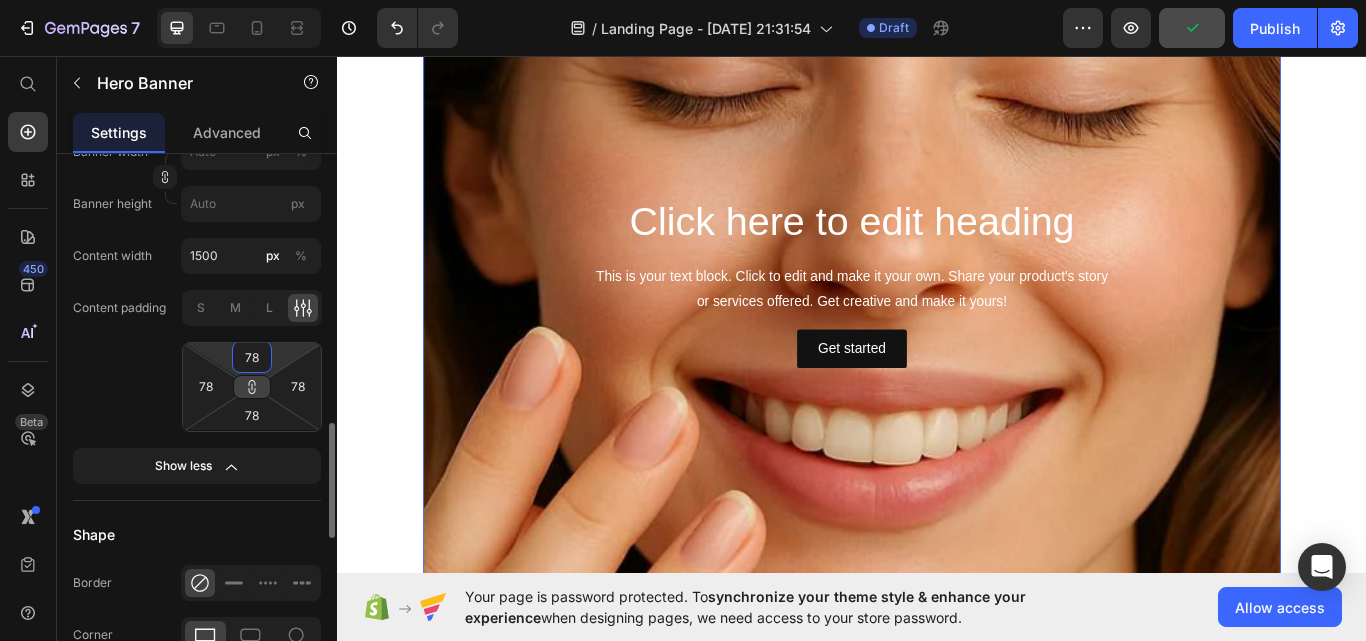 click on "78" at bounding box center (252, 357) 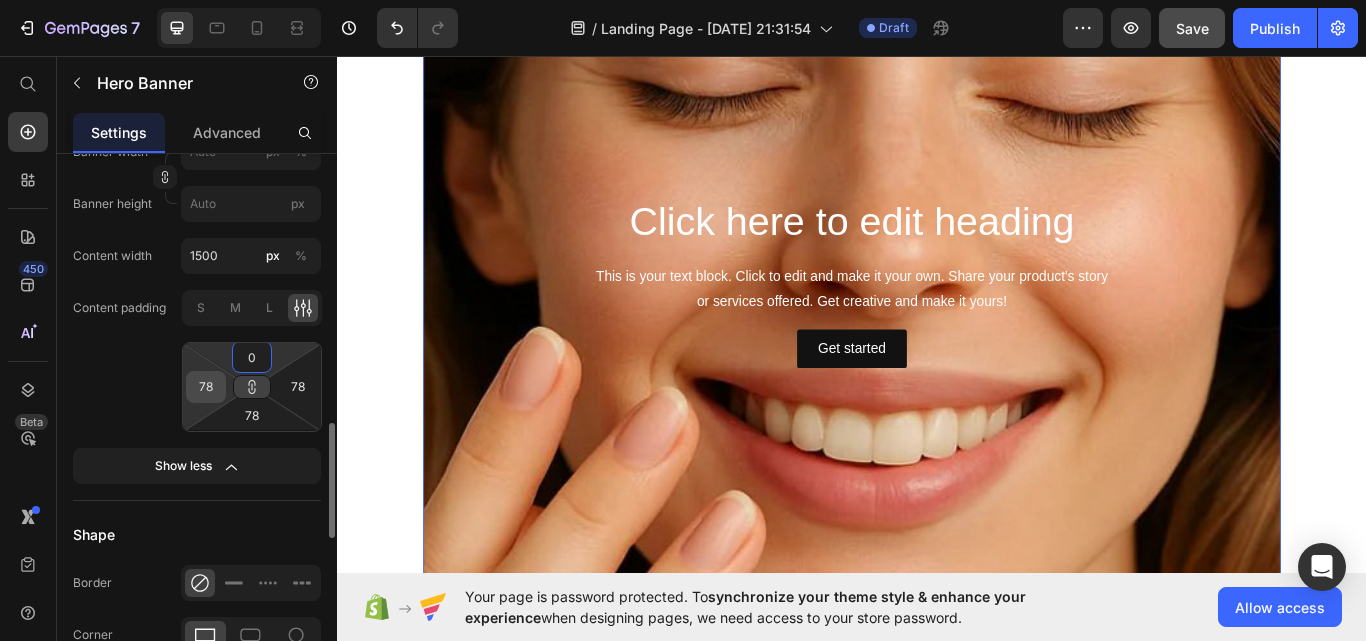 type on "0" 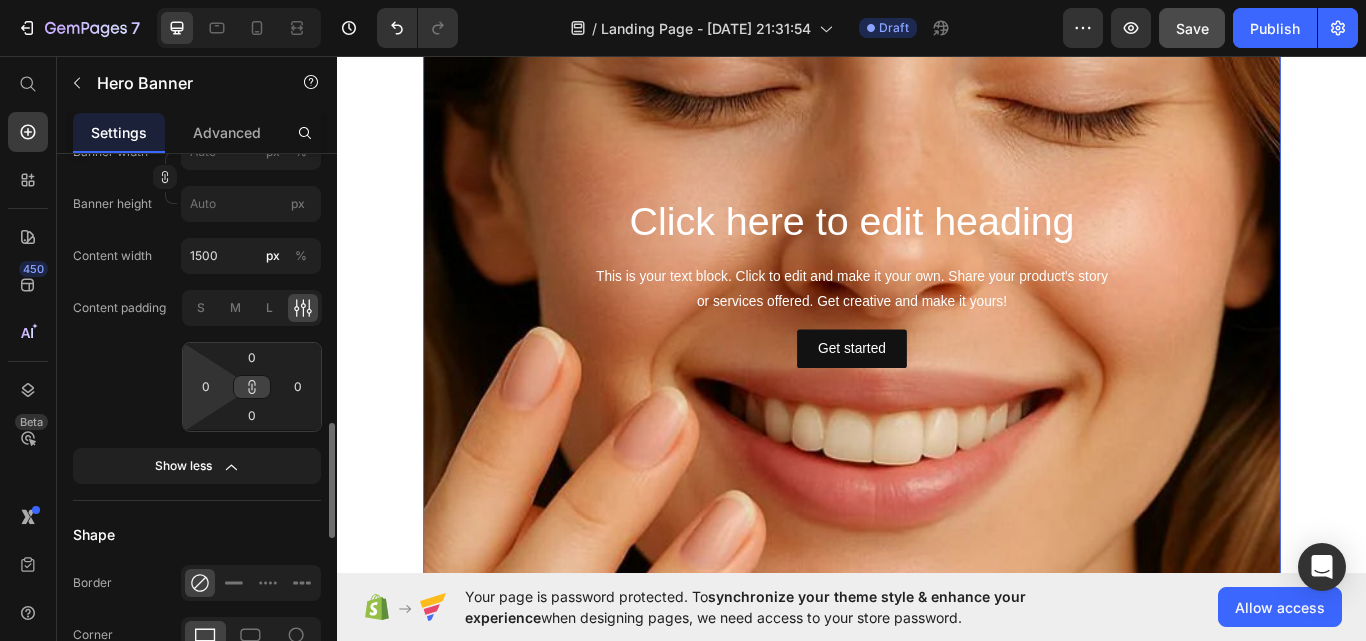 click on "Content padding S M L 0 0 0 0" 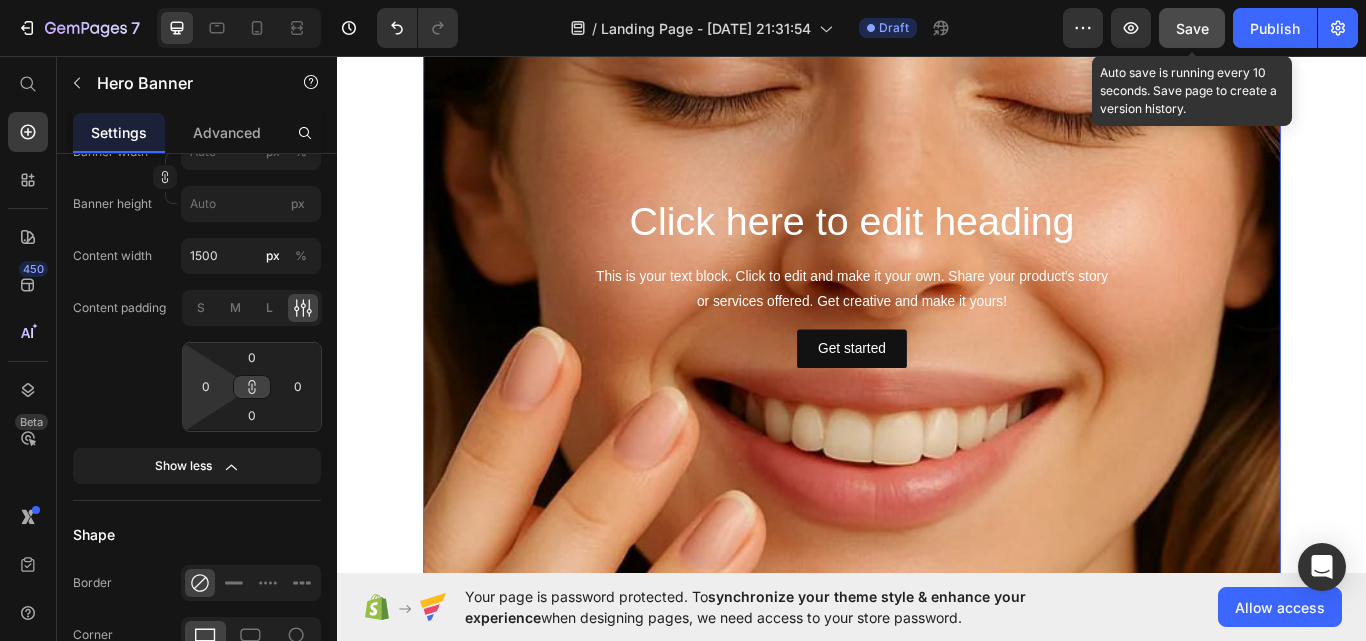 click on "Save" 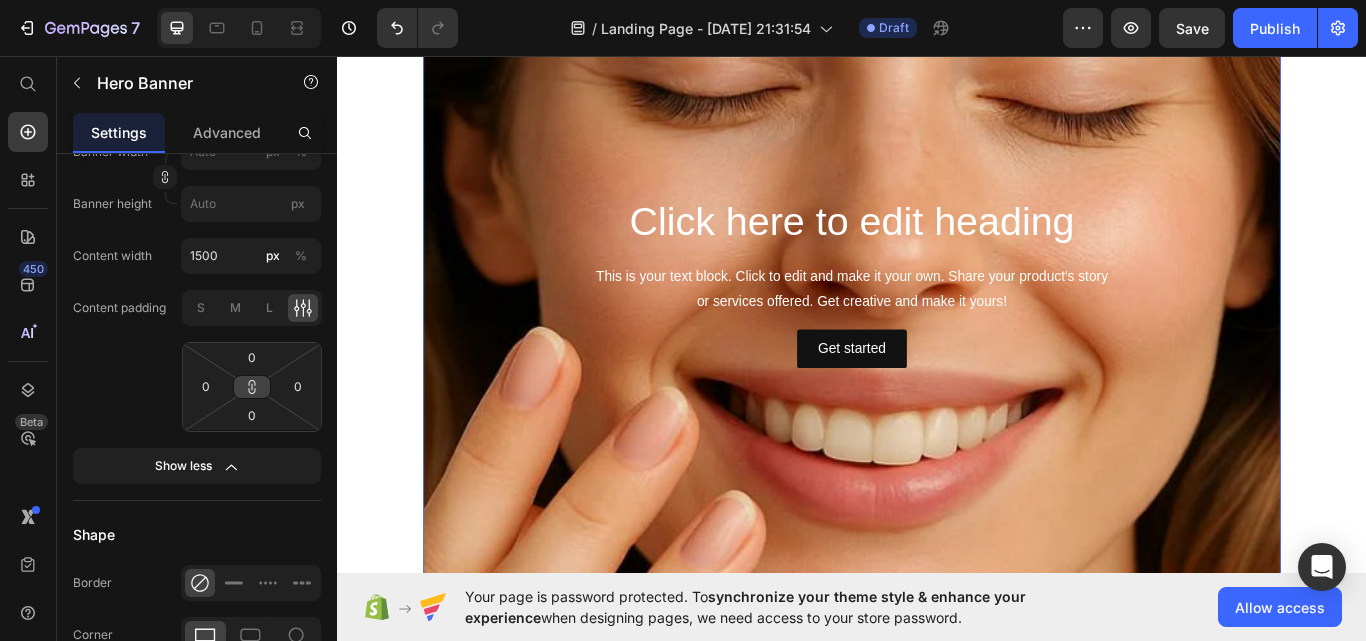click 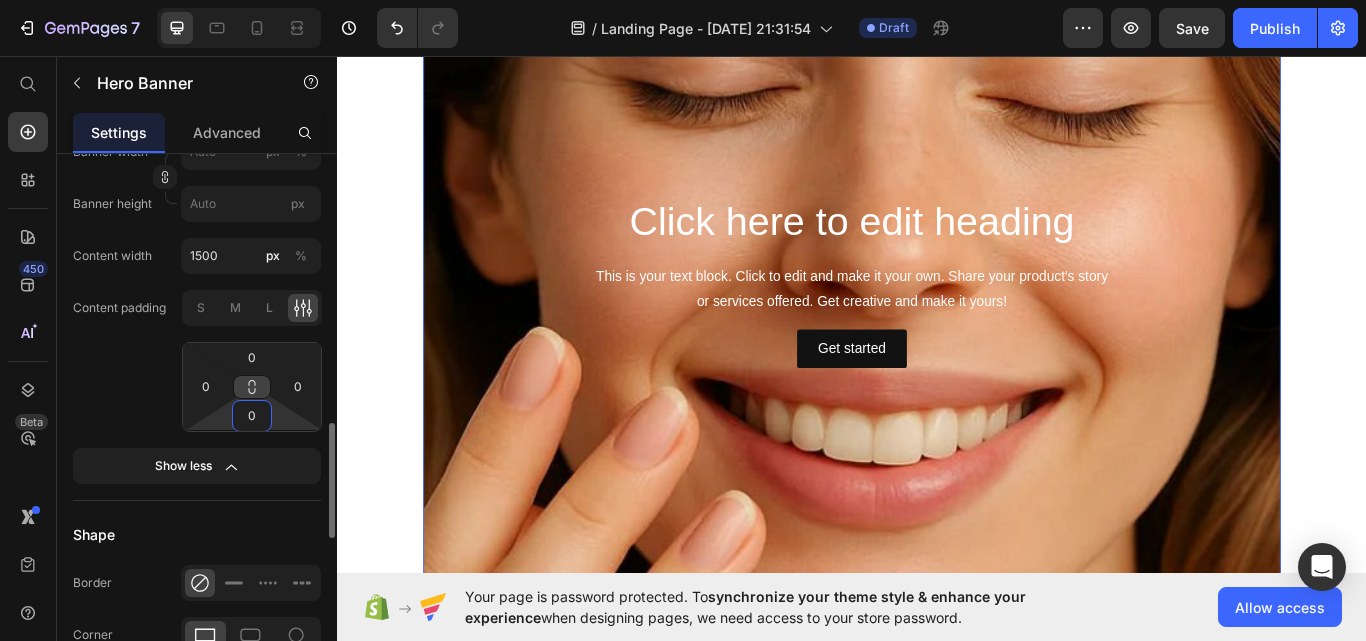 click on "0" at bounding box center (252, 416) 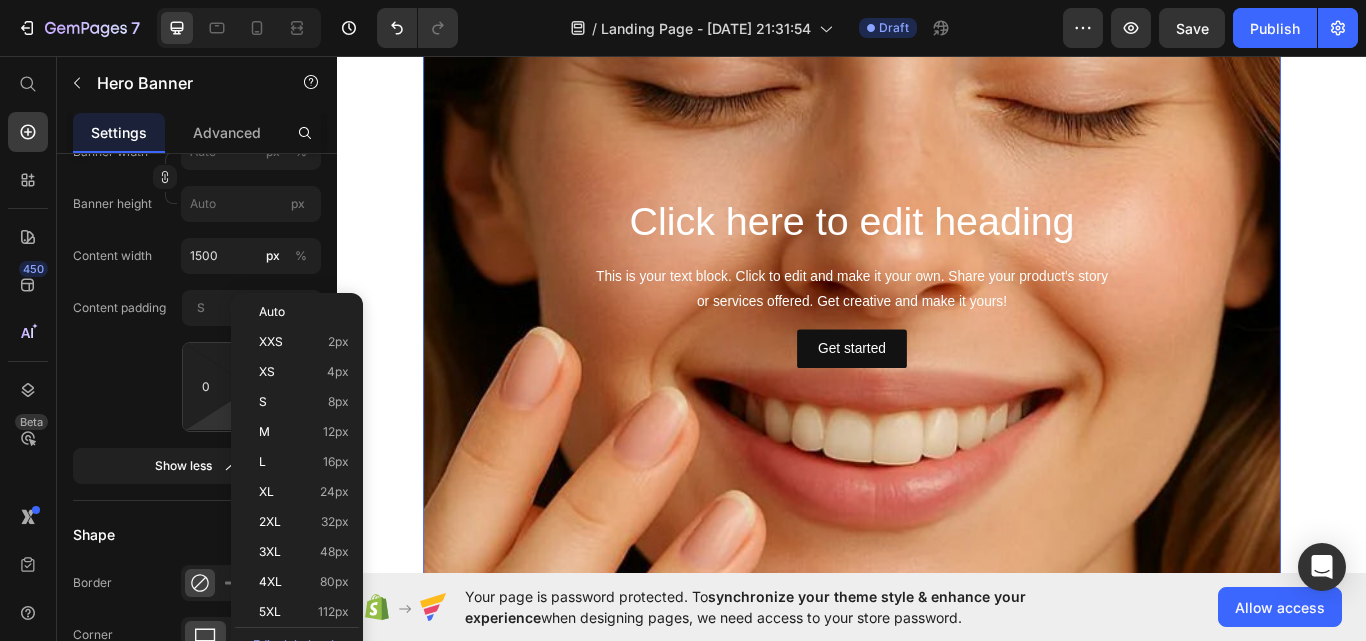 scroll, scrollTop: 1411, scrollLeft: 0, axis: vertical 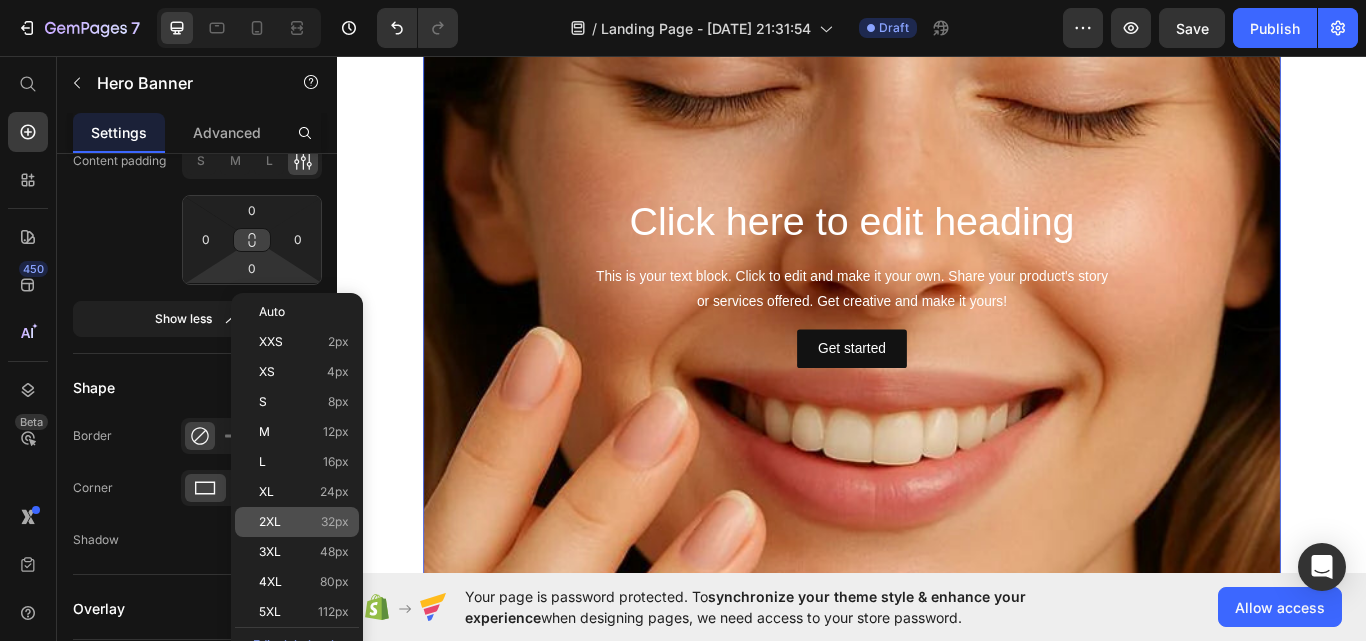 click on "2XL 32px" 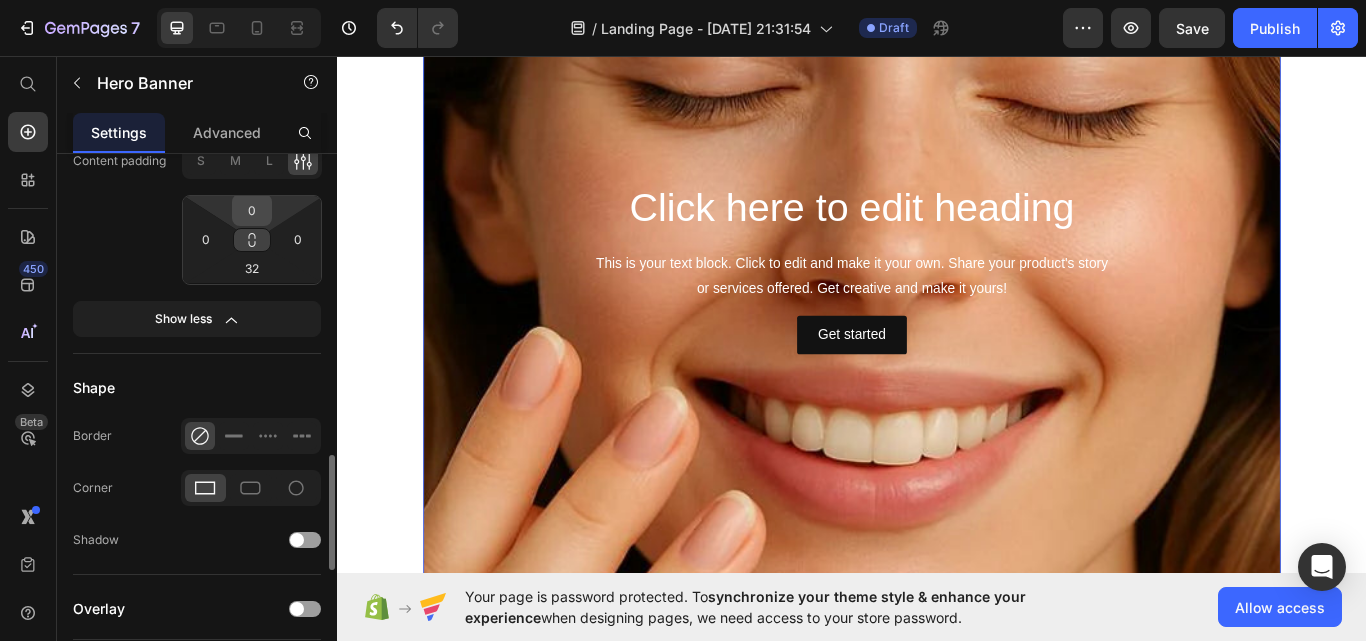click on "0" at bounding box center [252, 210] 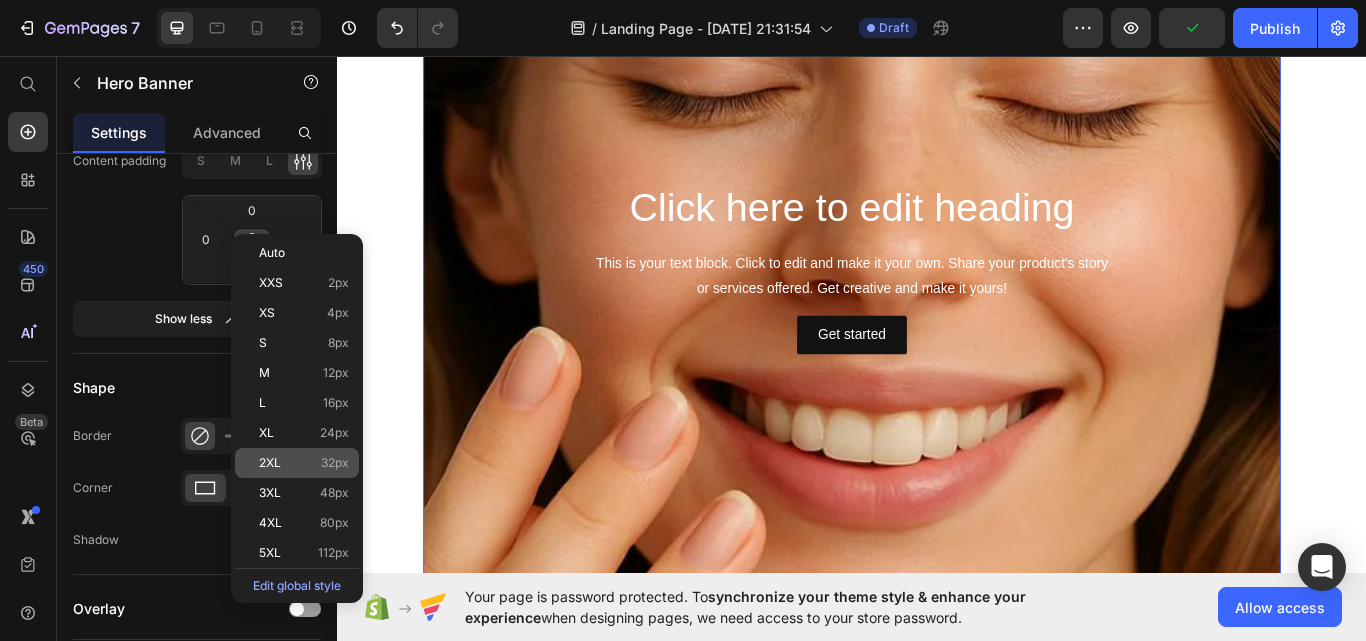 click on "32px" at bounding box center (335, 463) 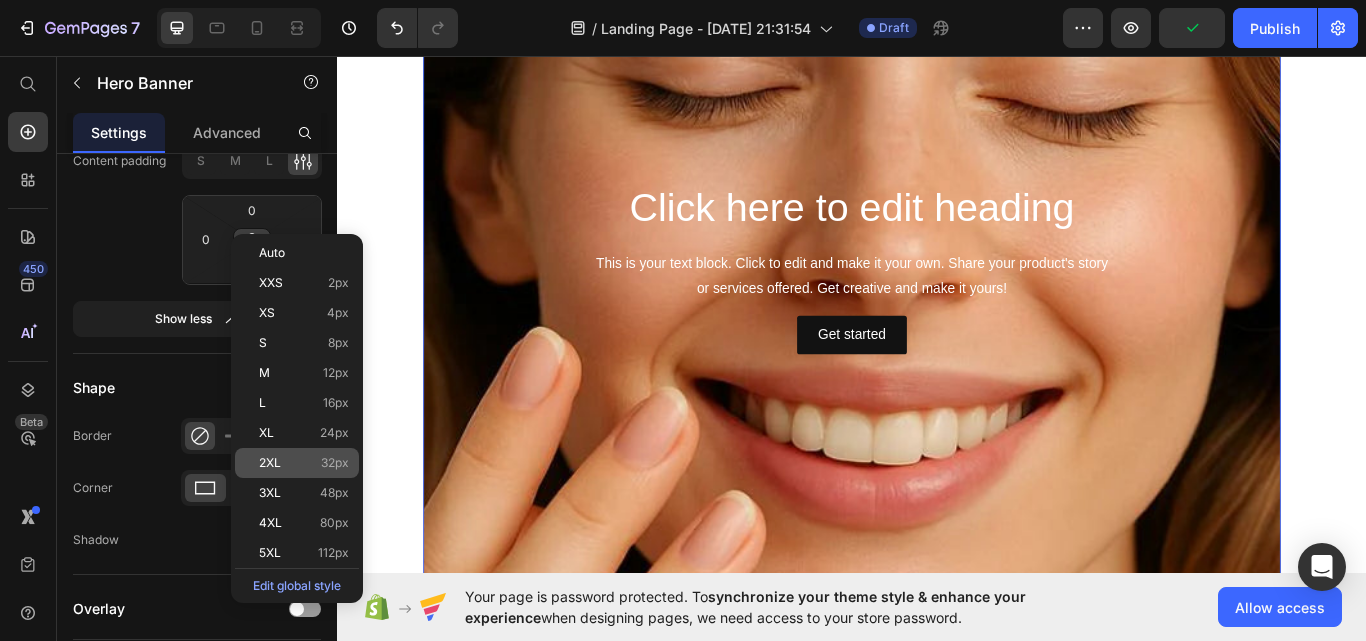 type on "32" 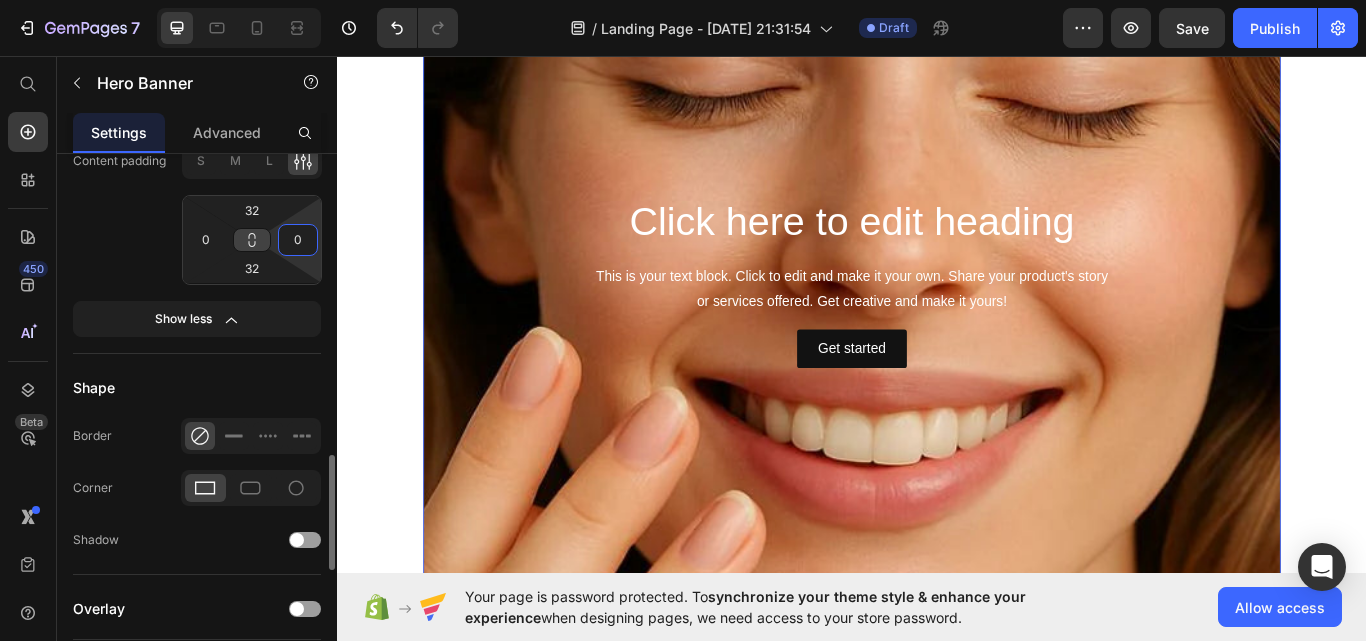 click on "0" at bounding box center (298, 240) 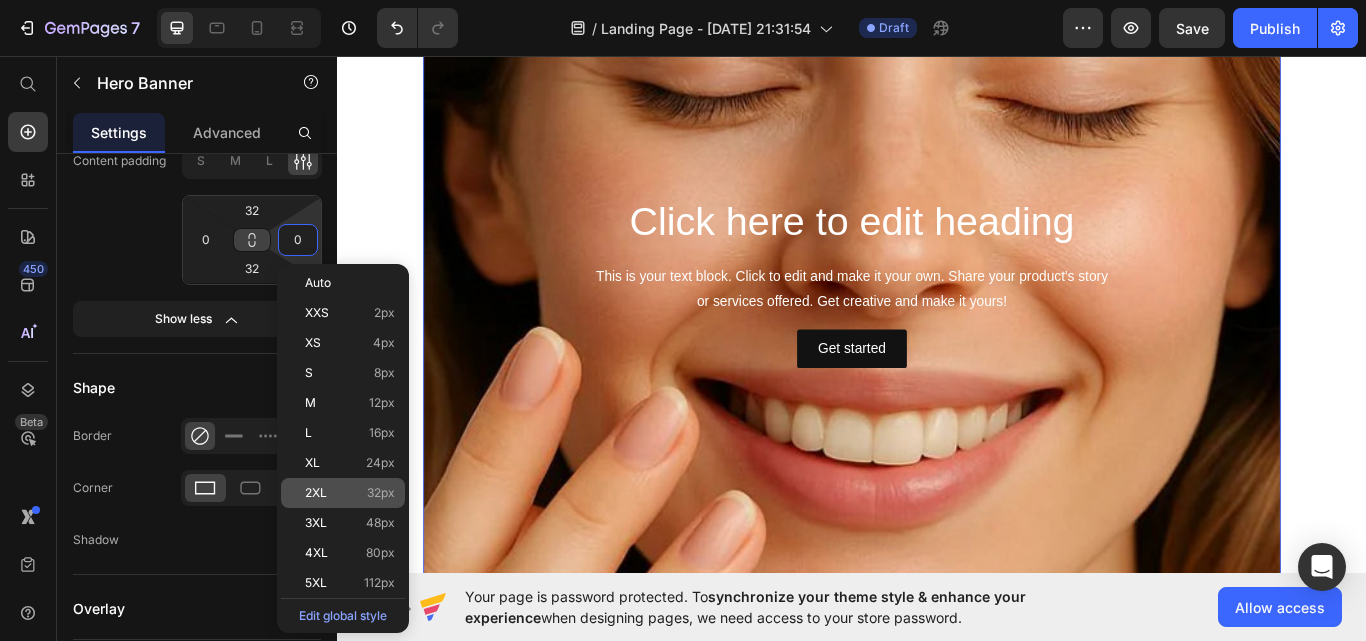 click on "32px" at bounding box center (381, 493) 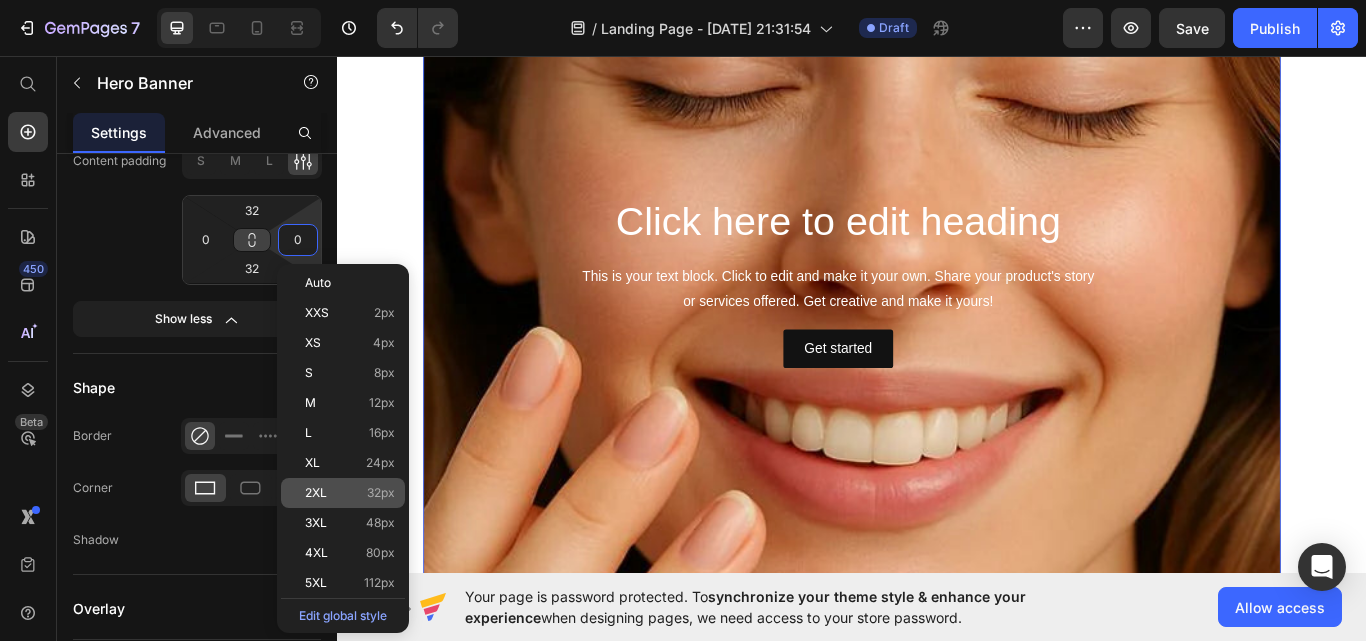 type on "32" 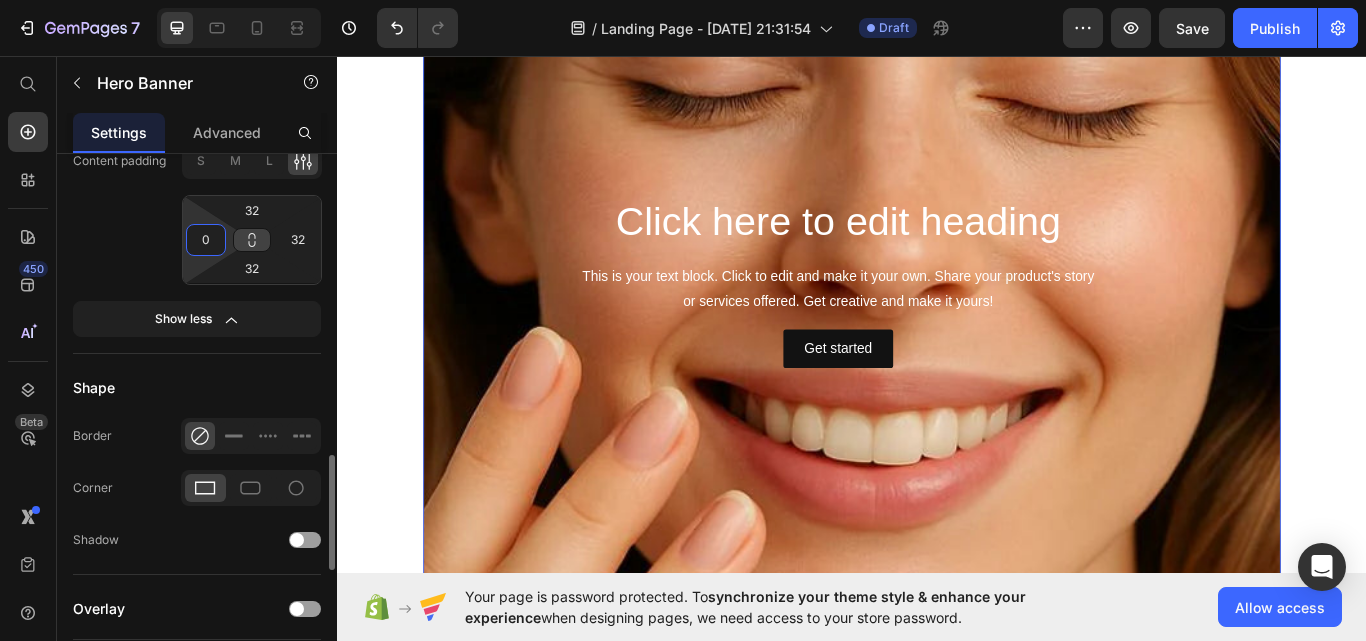 click on "0" at bounding box center (206, 240) 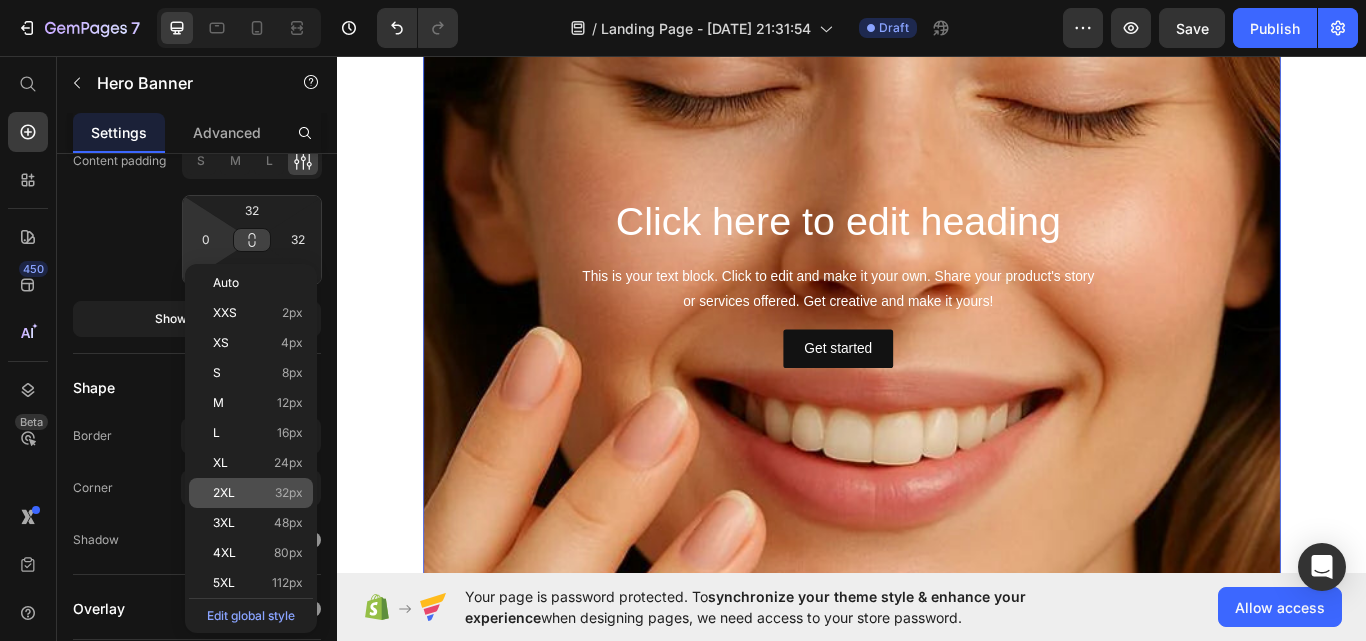 click on "2XL 32px" at bounding box center (258, 493) 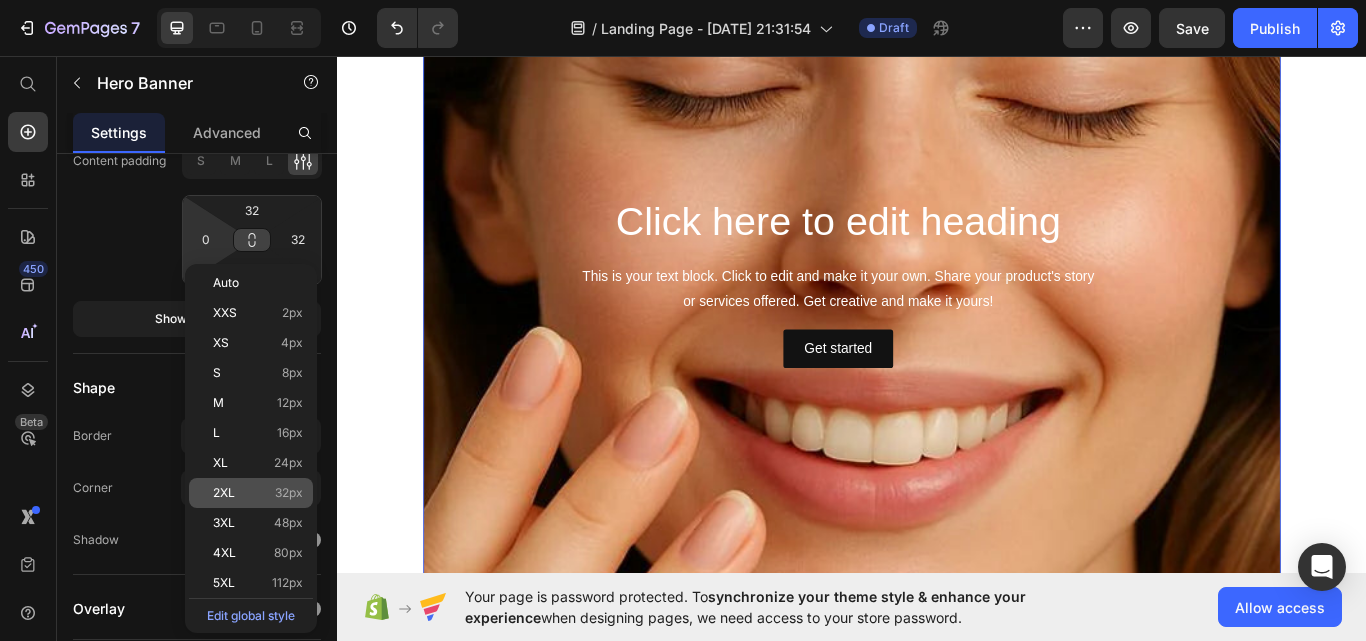 type on "32" 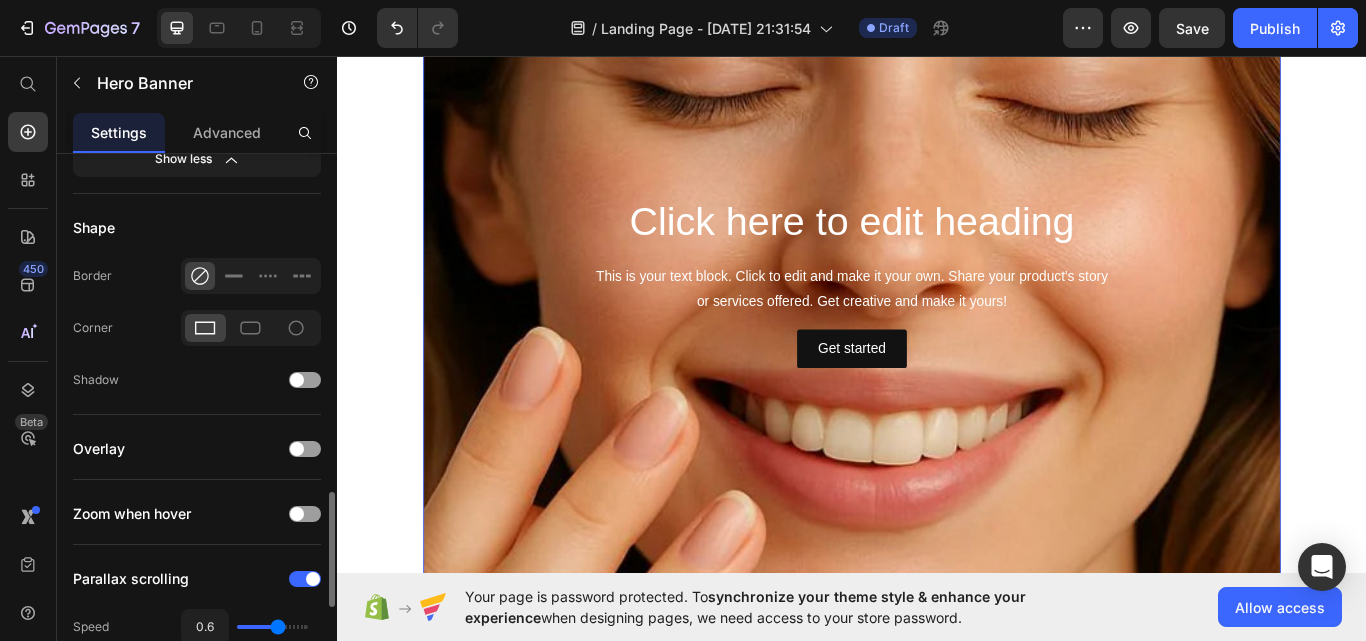 scroll, scrollTop: 1574, scrollLeft: 0, axis: vertical 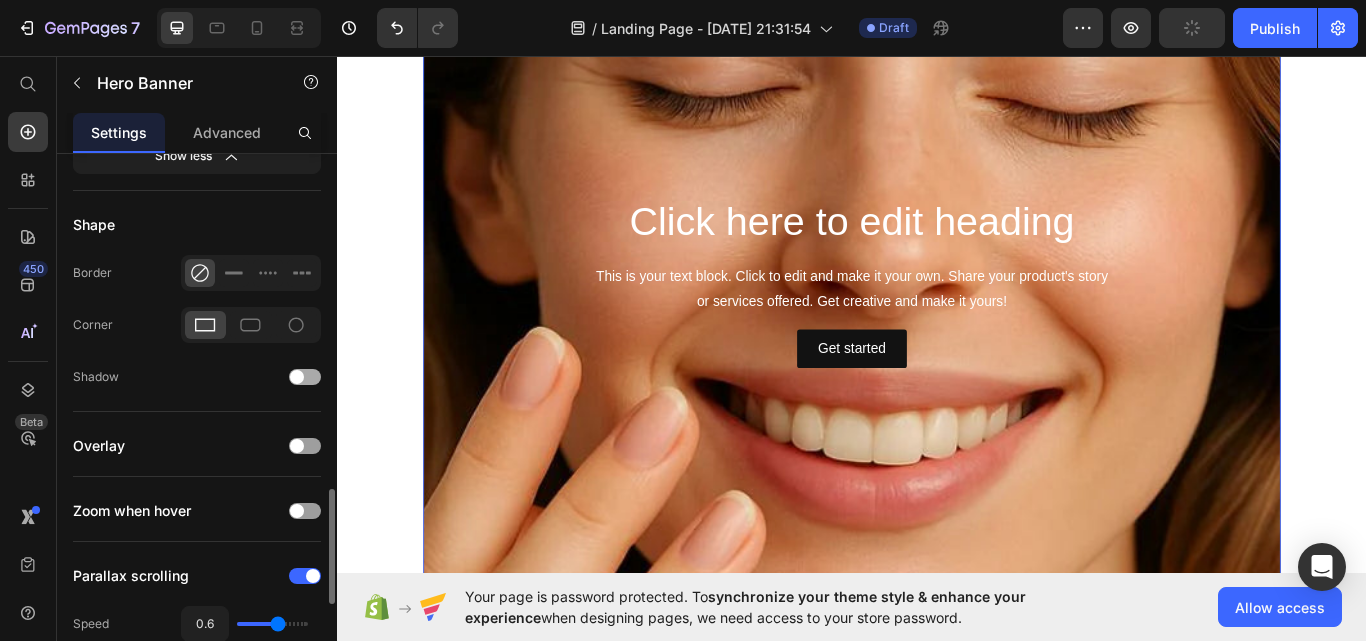 click at bounding box center (305, 377) 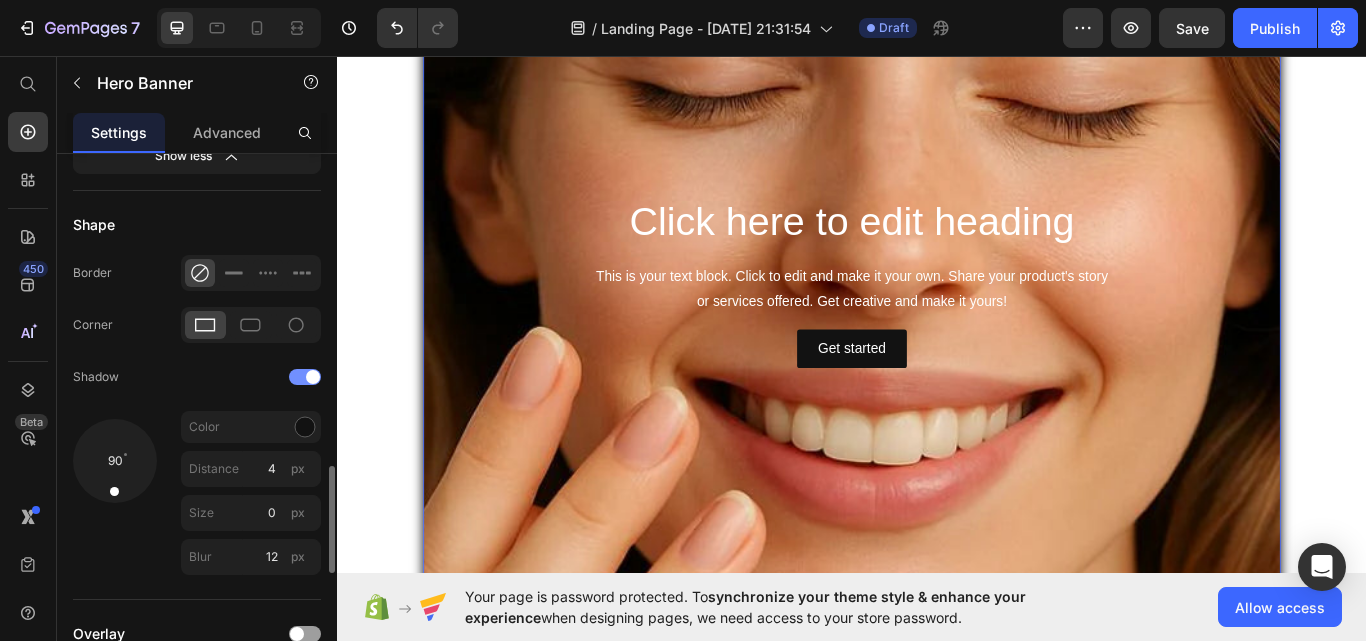 click at bounding box center (313, 377) 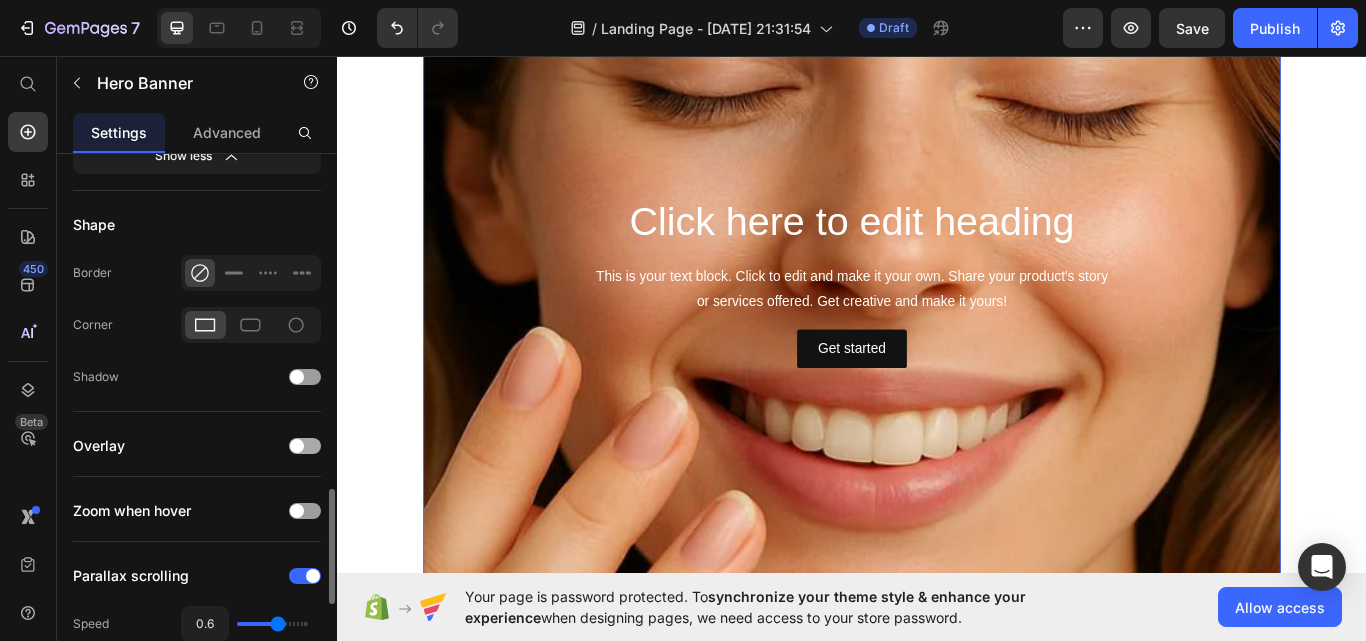 click at bounding box center (305, 446) 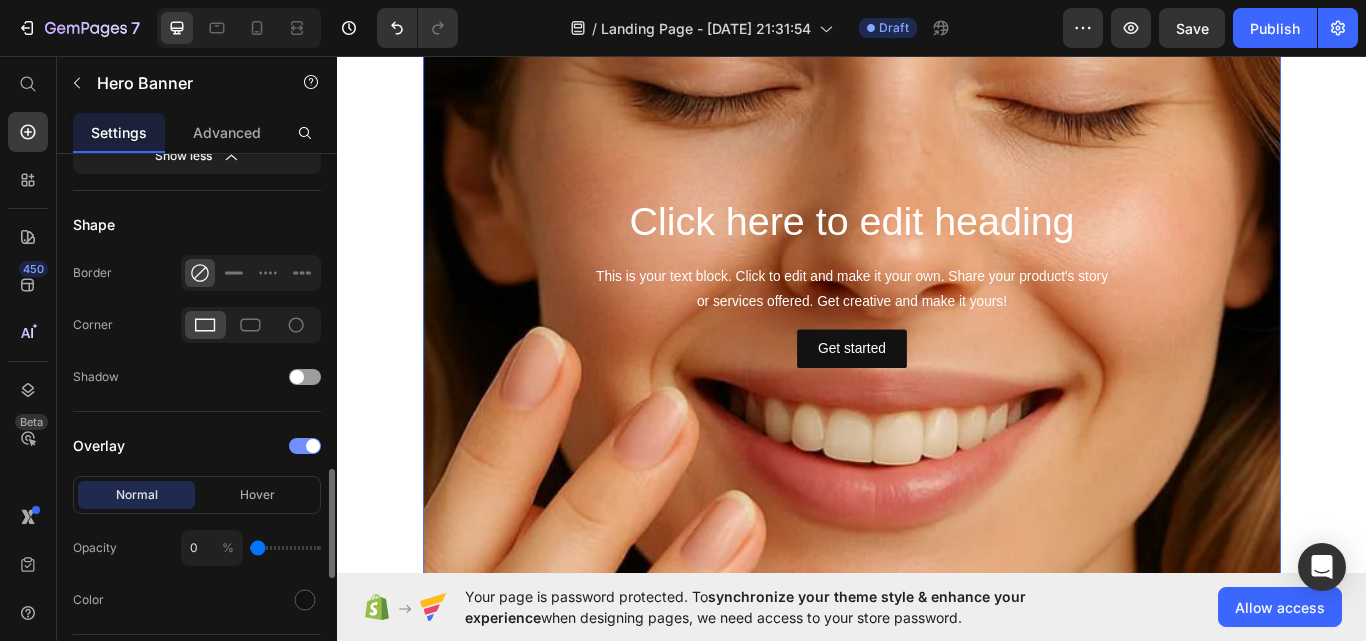 click at bounding box center (313, 446) 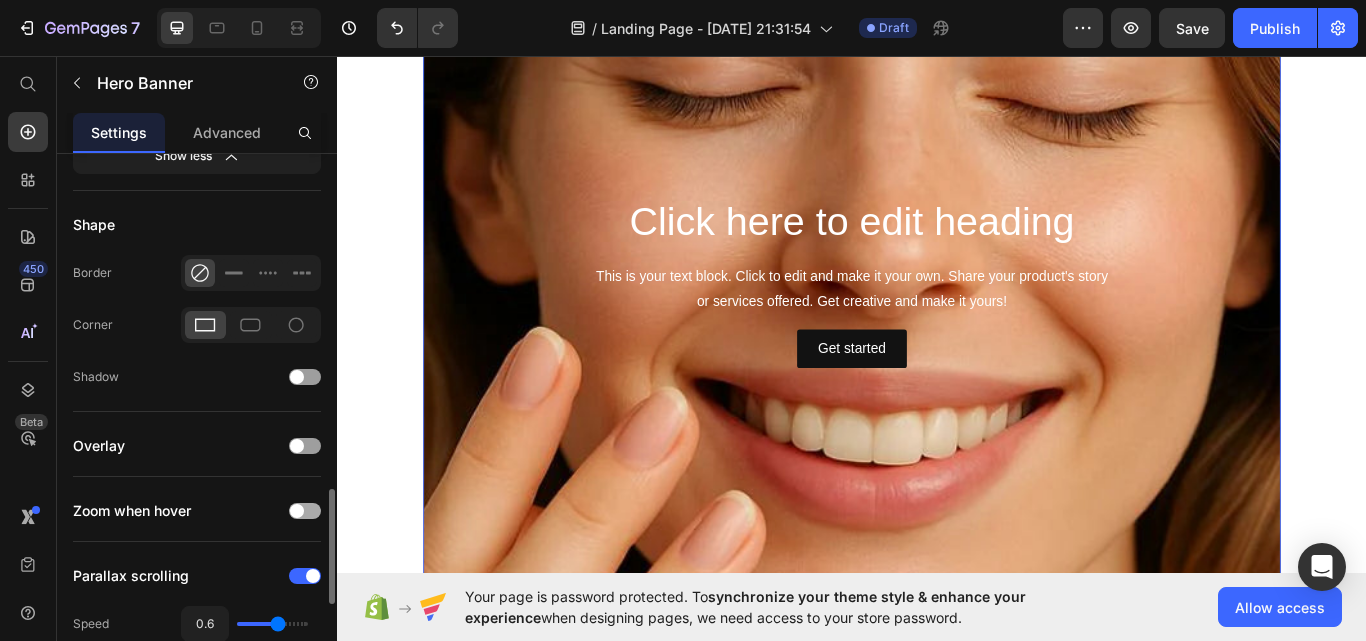 click on "Zoom when hover" 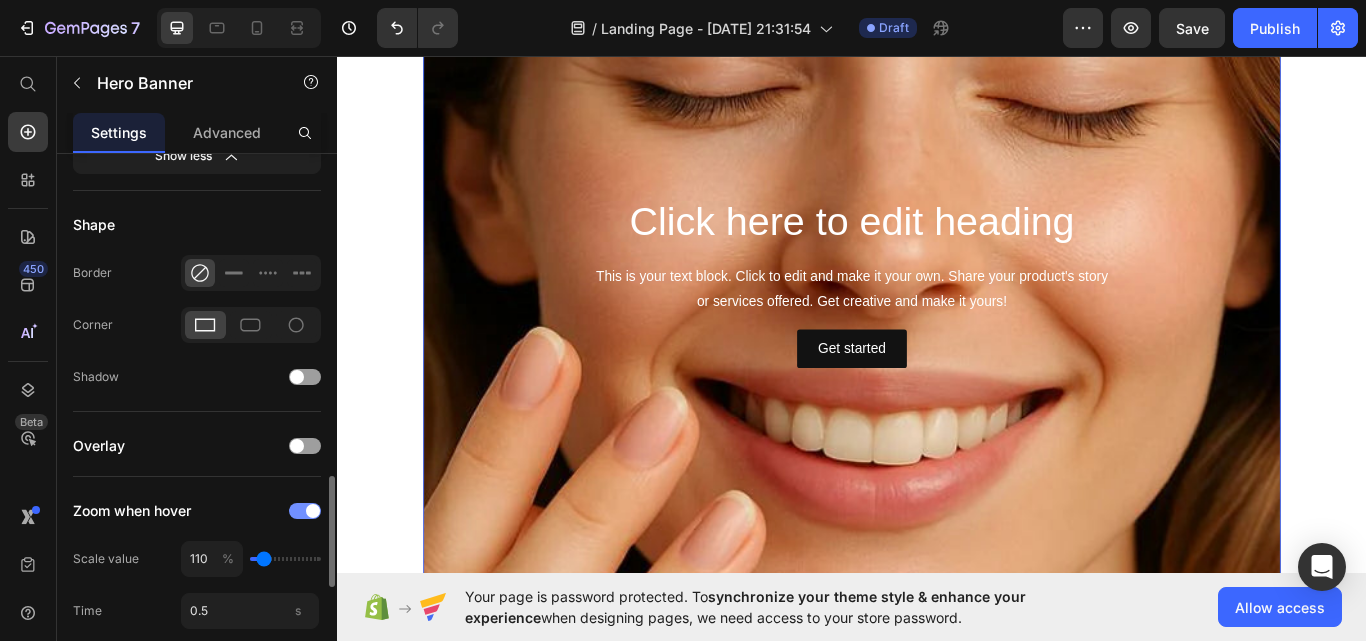 click at bounding box center [305, 511] 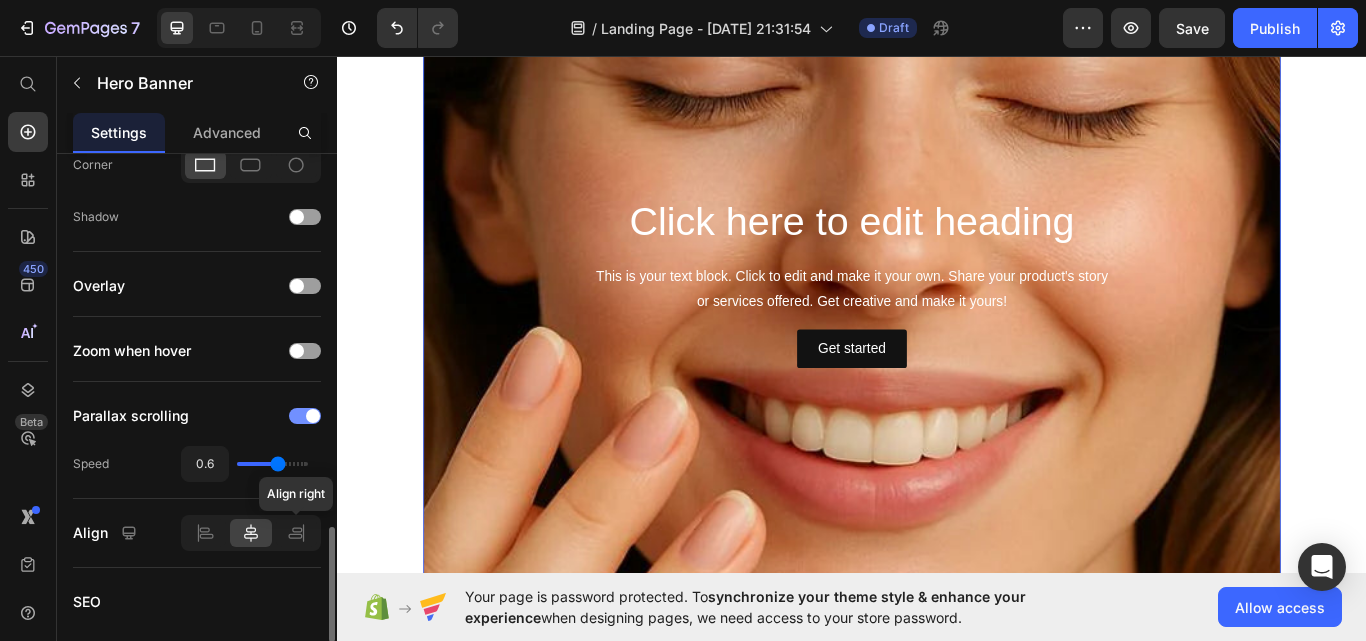 scroll, scrollTop: 1739, scrollLeft: 0, axis: vertical 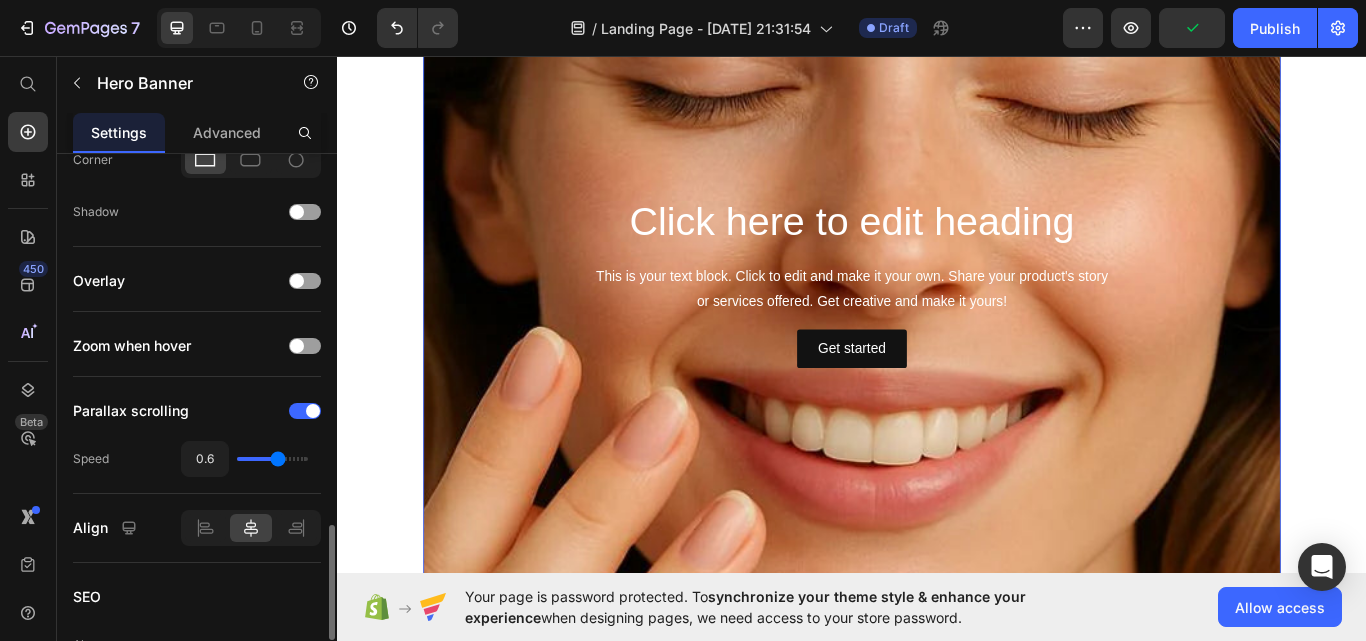 type on "0.8" 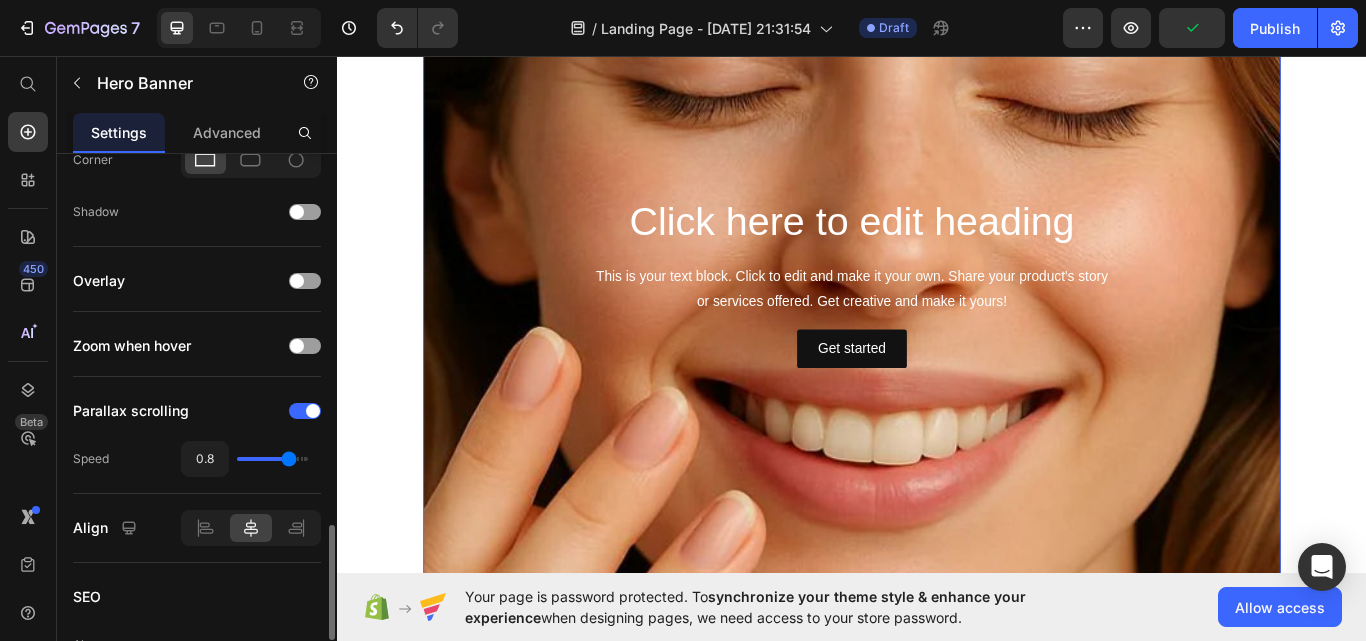 type on "0.9" 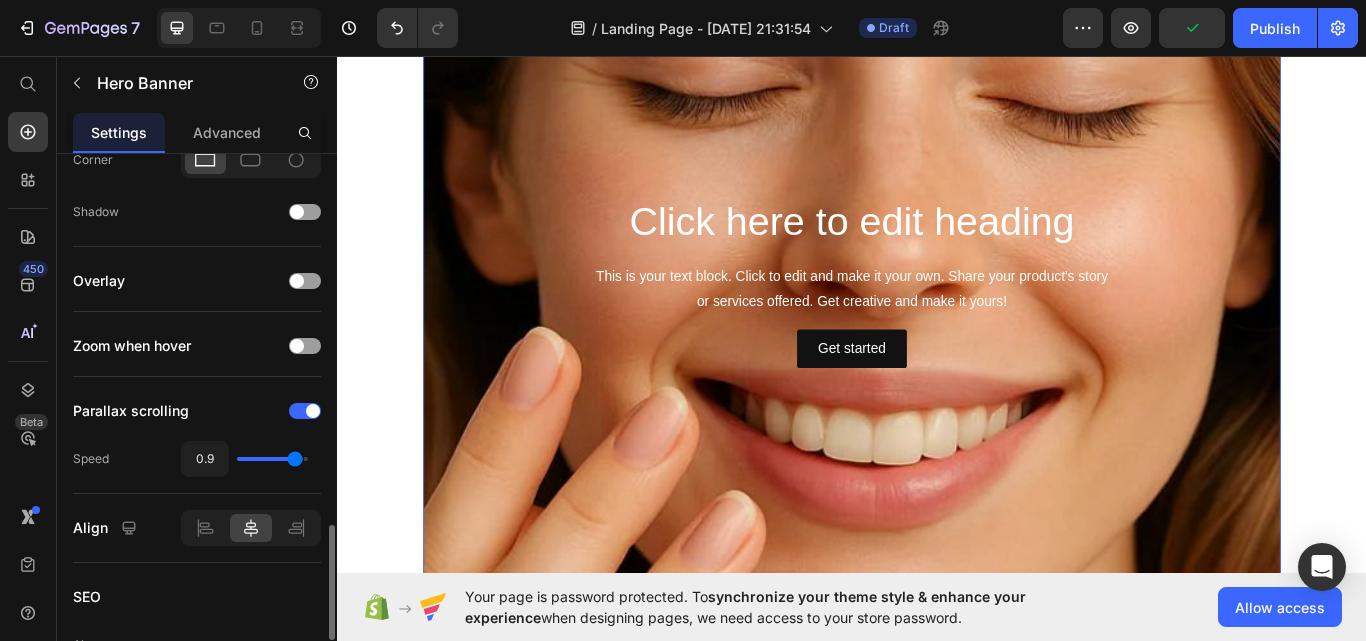 type on "1" 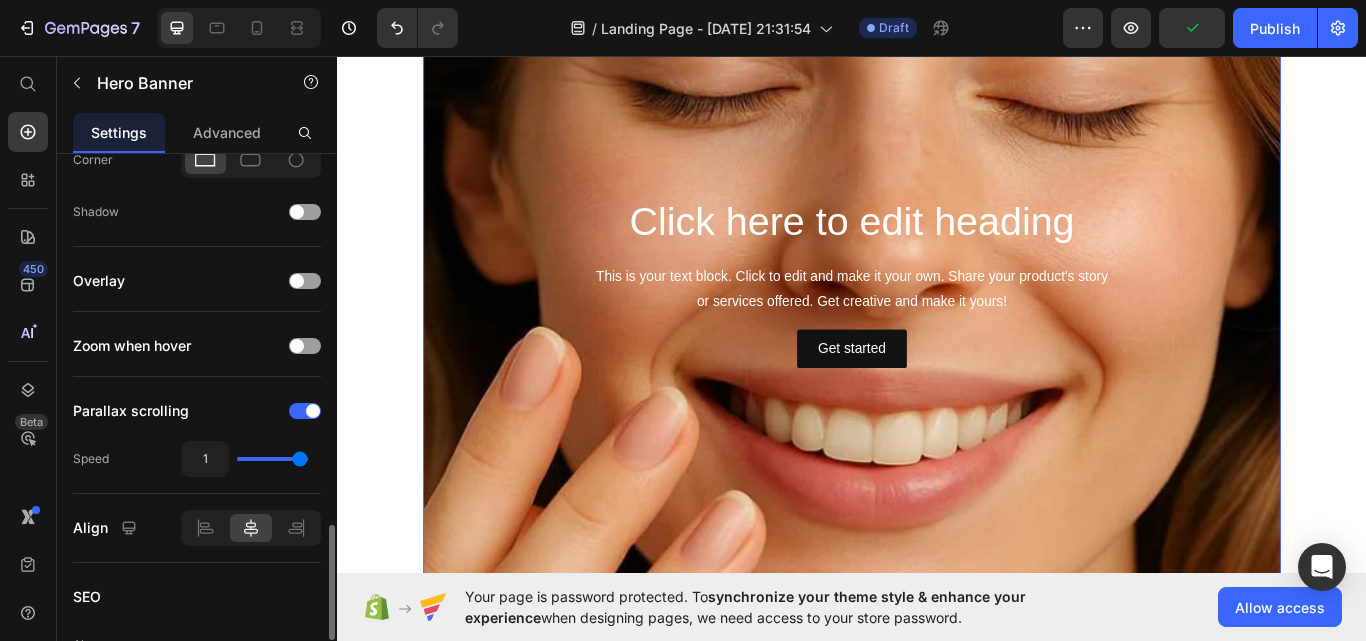 drag, startPoint x: 281, startPoint y: 461, endPoint x: 301, endPoint y: 461, distance: 20 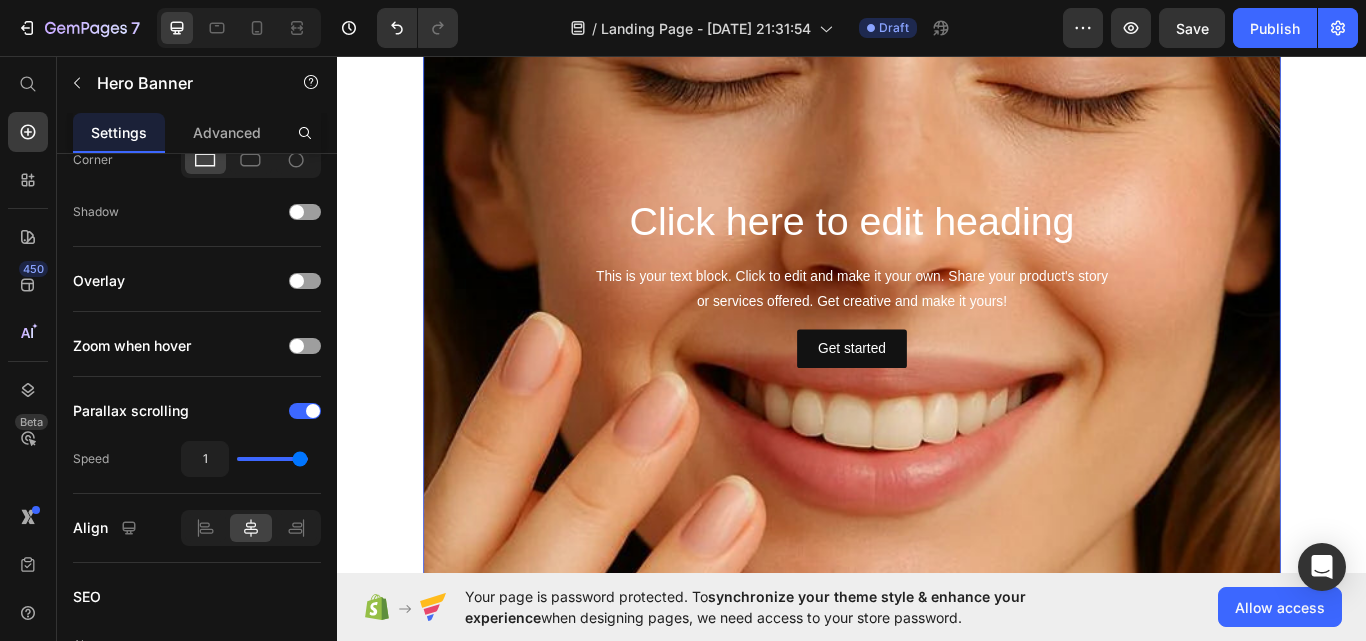 scroll, scrollTop: 2010, scrollLeft: 0, axis: vertical 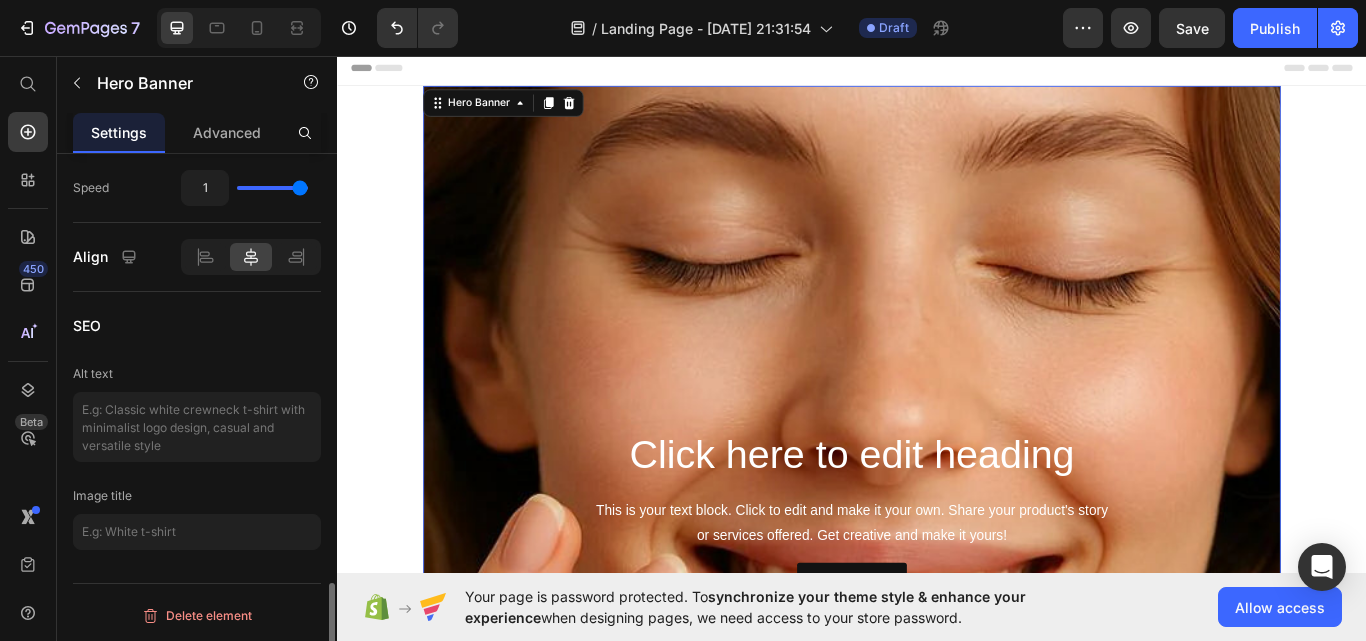 click on "1" 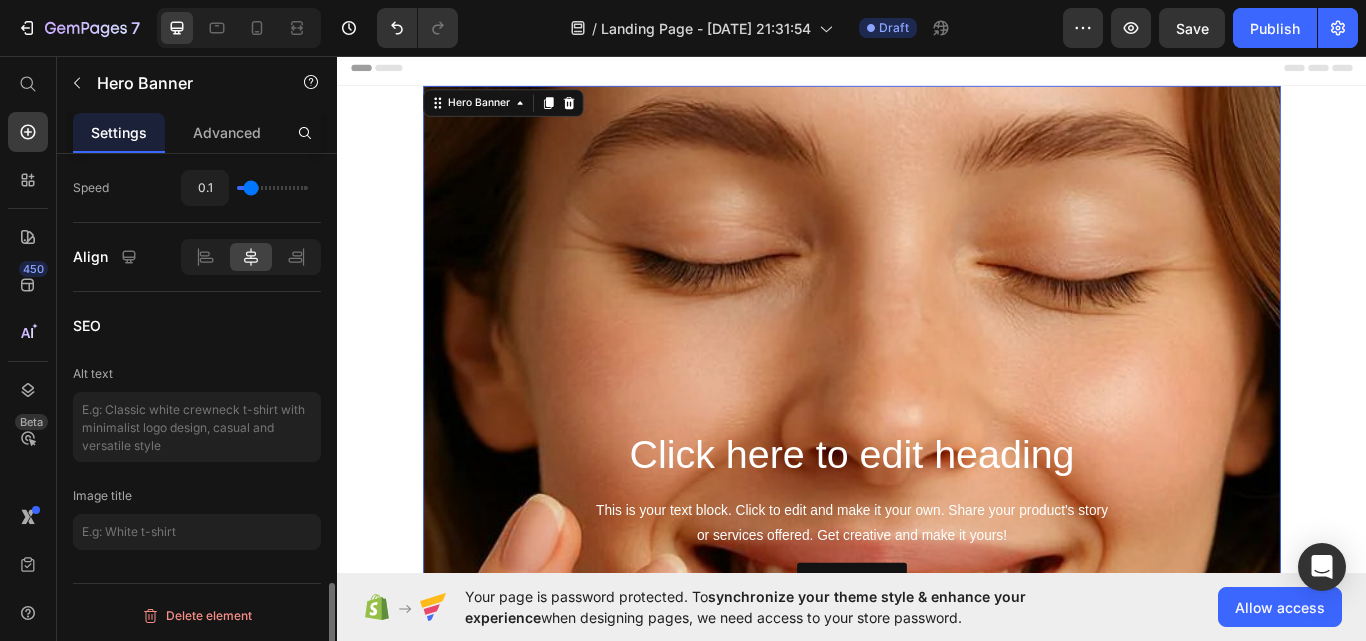 type on "0.1" 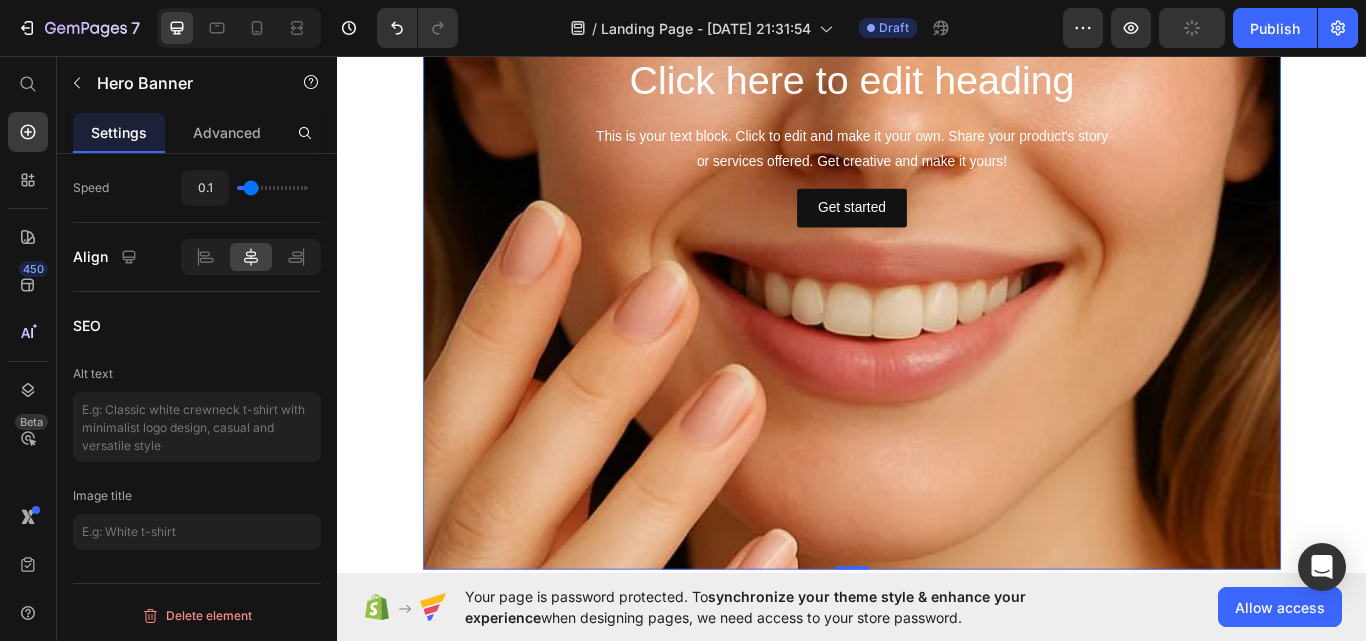 scroll, scrollTop: 44, scrollLeft: 0, axis: vertical 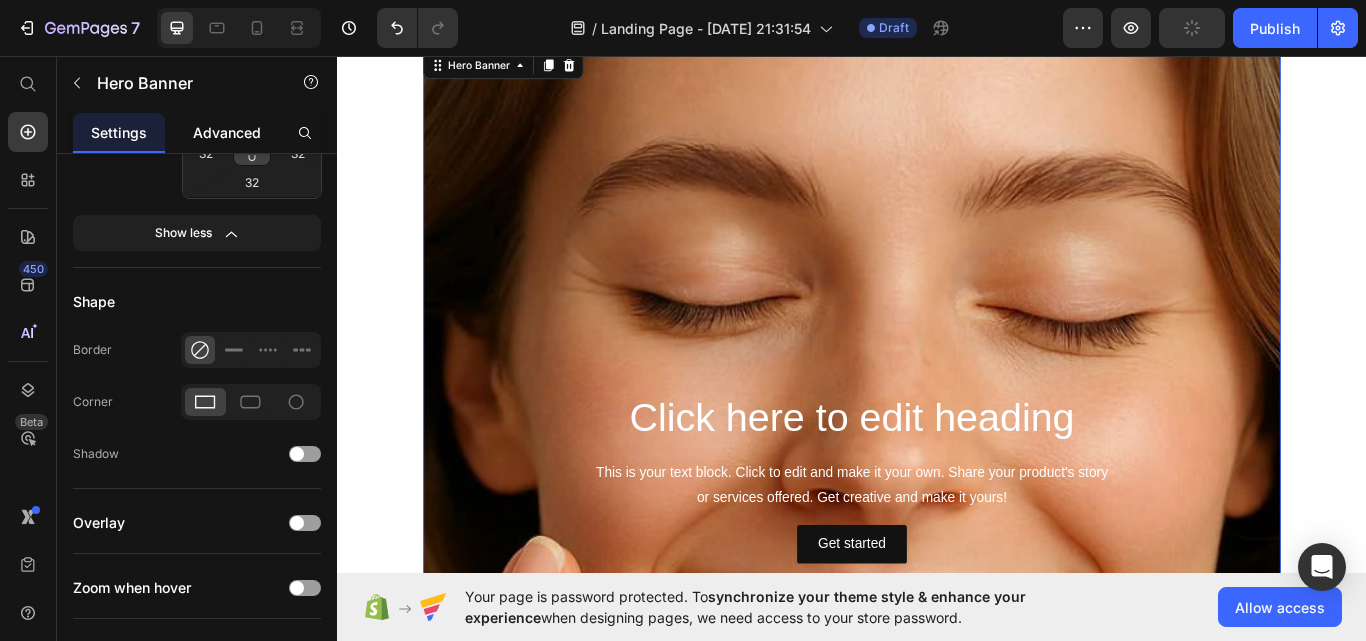 click on "Advanced" at bounding box center (227, 132) 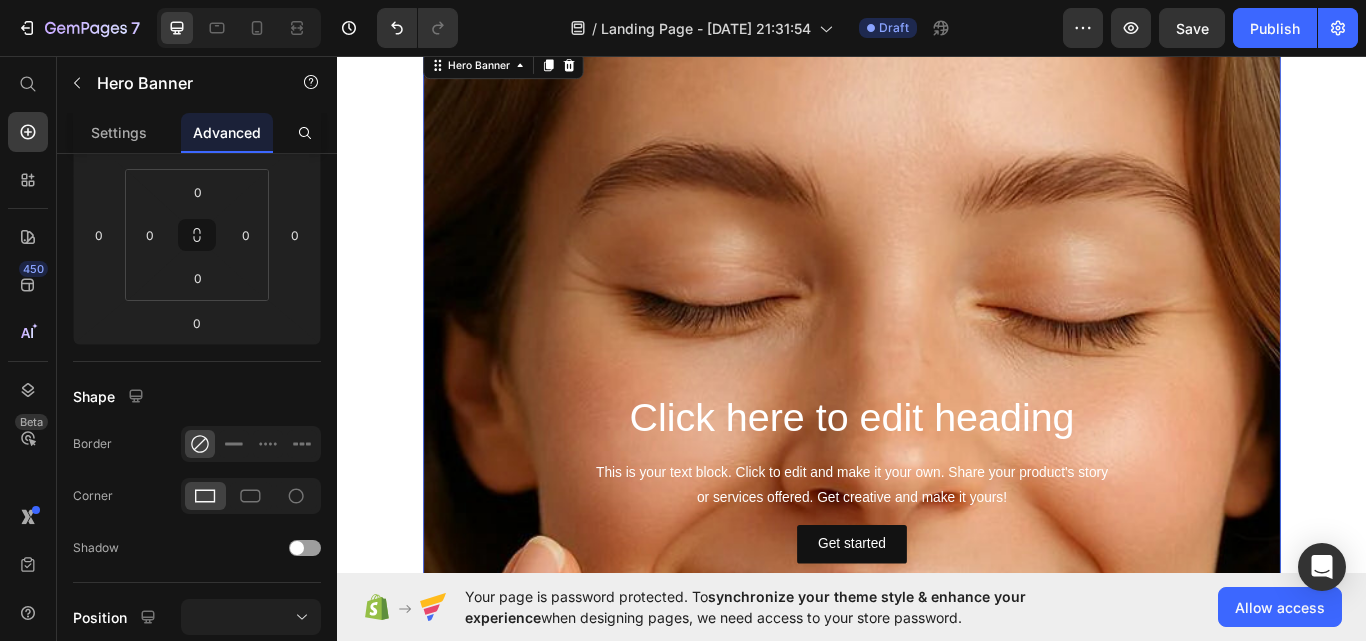 scroll, scrollTop: 45, scrollLeft: 0, axis: vertical 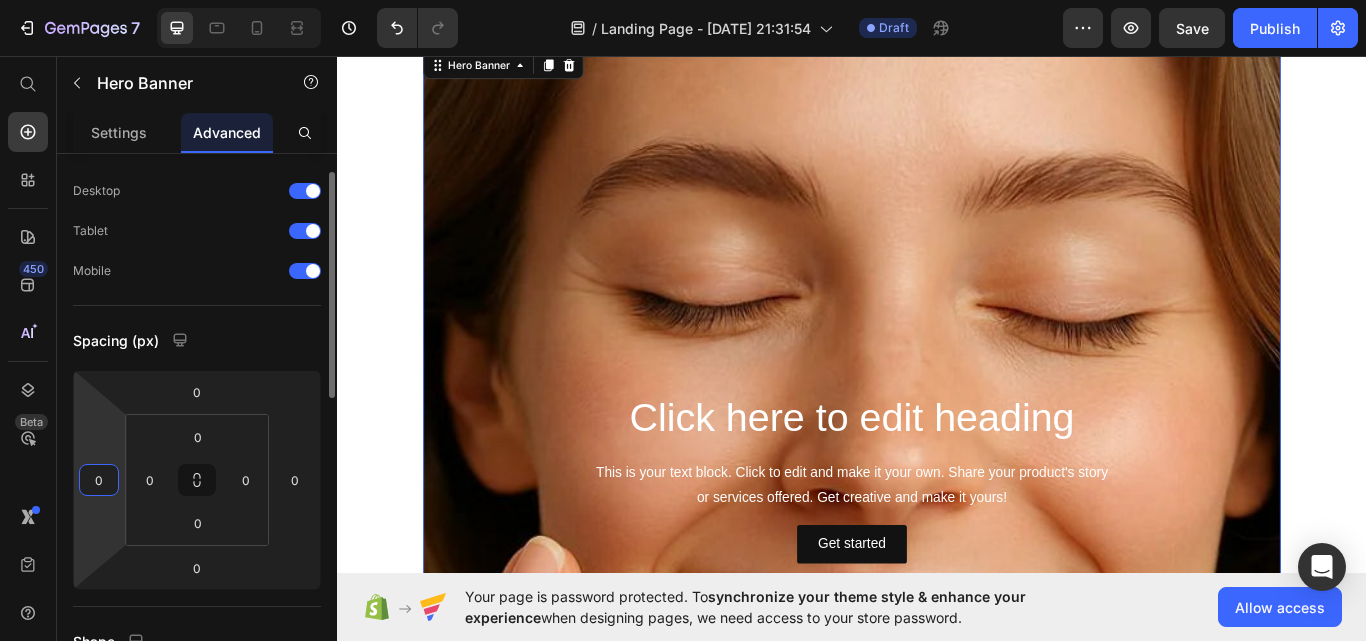 click on "0" at bounding box center [99, 480] 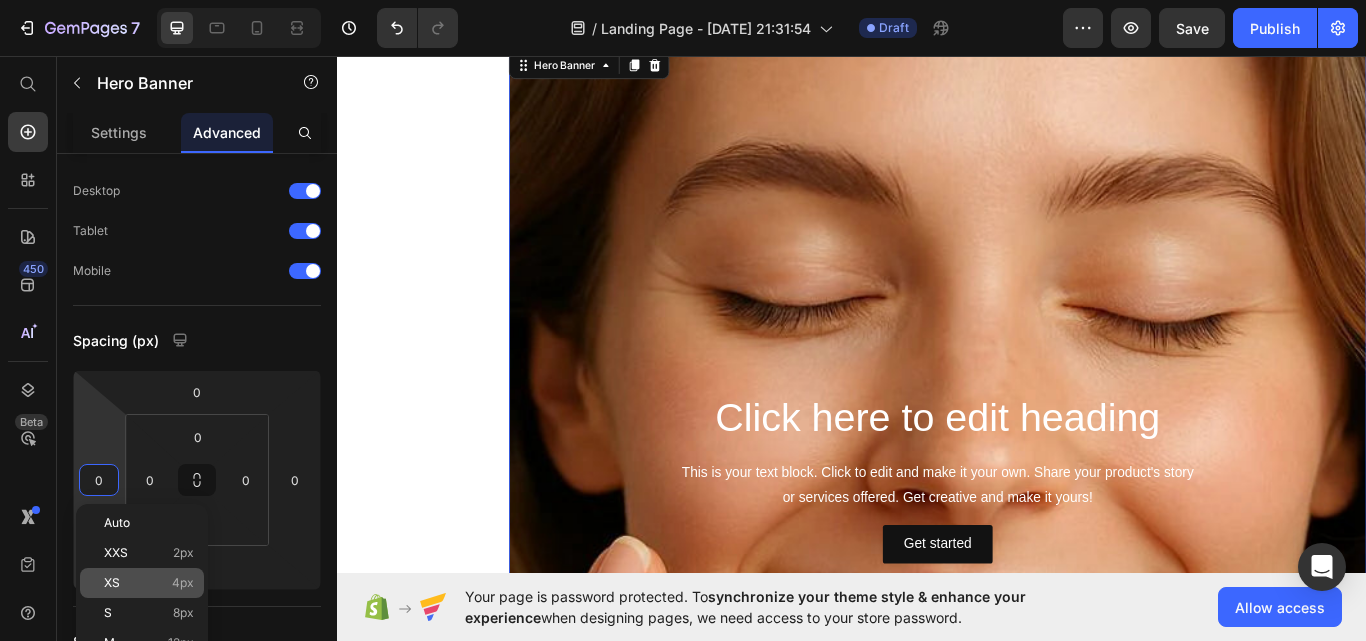 click on "XS 4px" at bounding box center [149, 583] 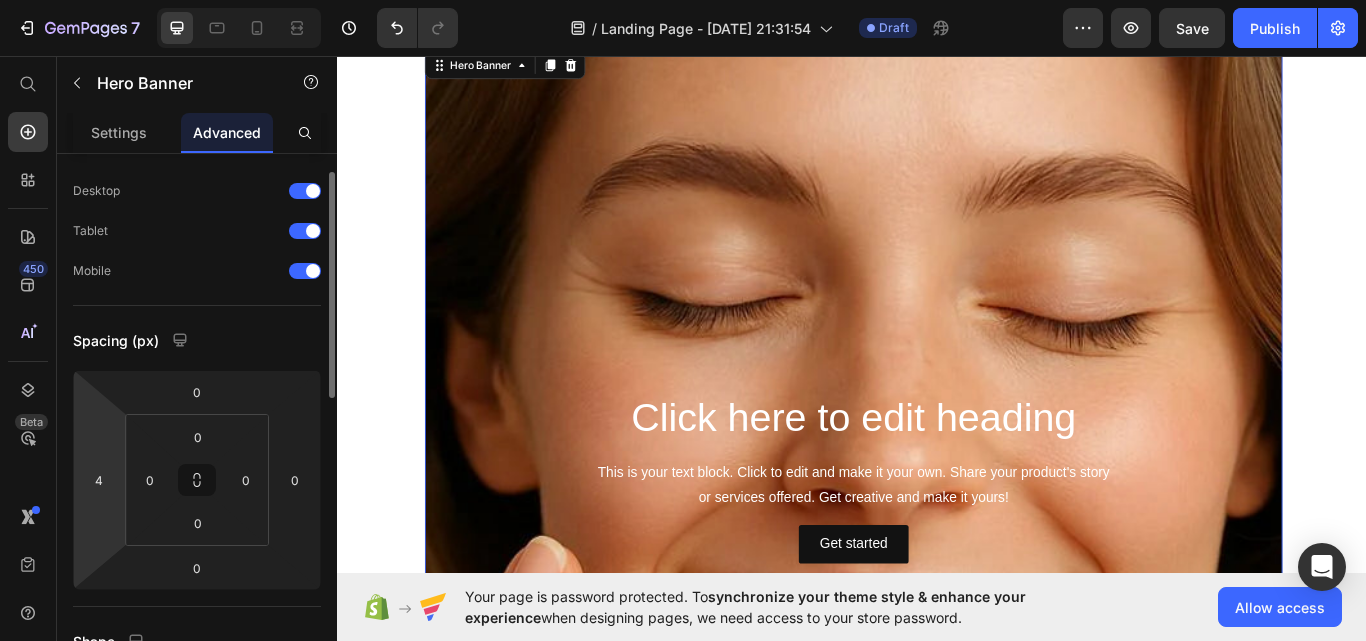 click on "7   /  Landing Page - [DATE] 21:31:54 Draft Preview  Save   Publish  450 Beta Start with Sections Elements Hero Section Product Detail Brands Trusted Badges Guarantee Product Breakdown How to use Testimonials Compare Bundle FAQs Social Proof Brand Story Product List Collection Blog List Contact Sticky Add to Cart Custom Footer Browse Library 450 Layout
Row
Row
Row
Row Text
Heading
Text Block Button
Button
Button
Sticky Back to top Media
Image" at bounding box center [683, 0] 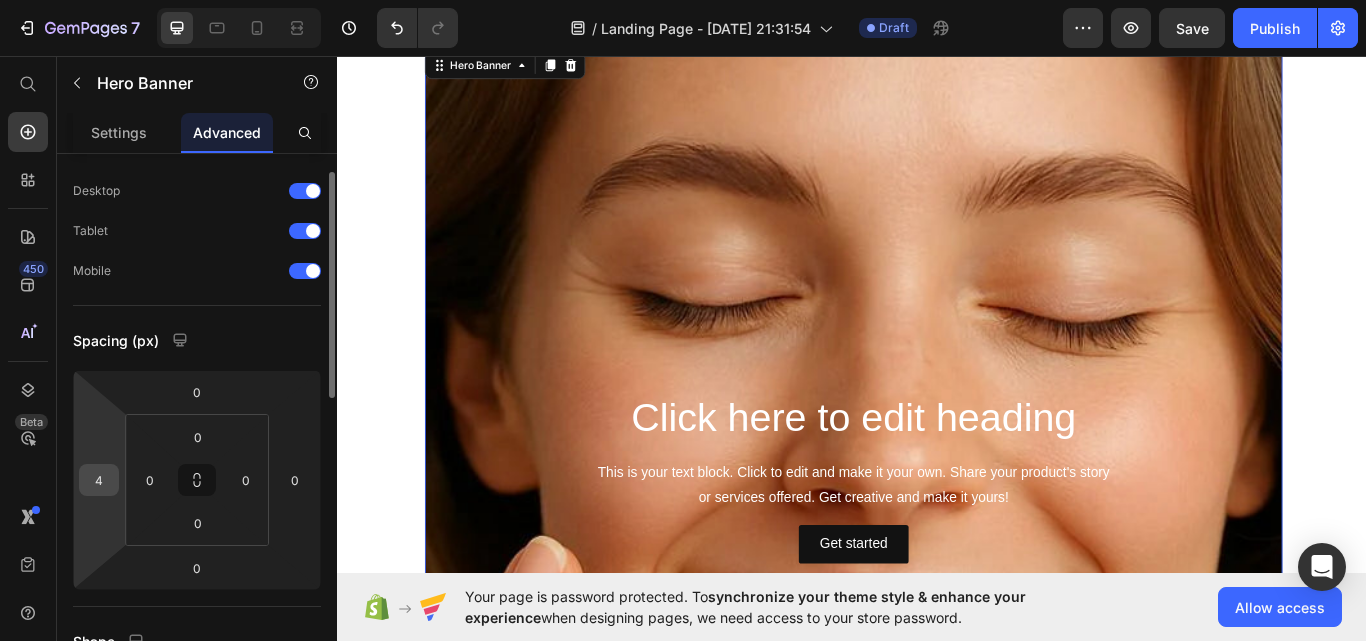 click on "4" at bounding box center (99, 480) 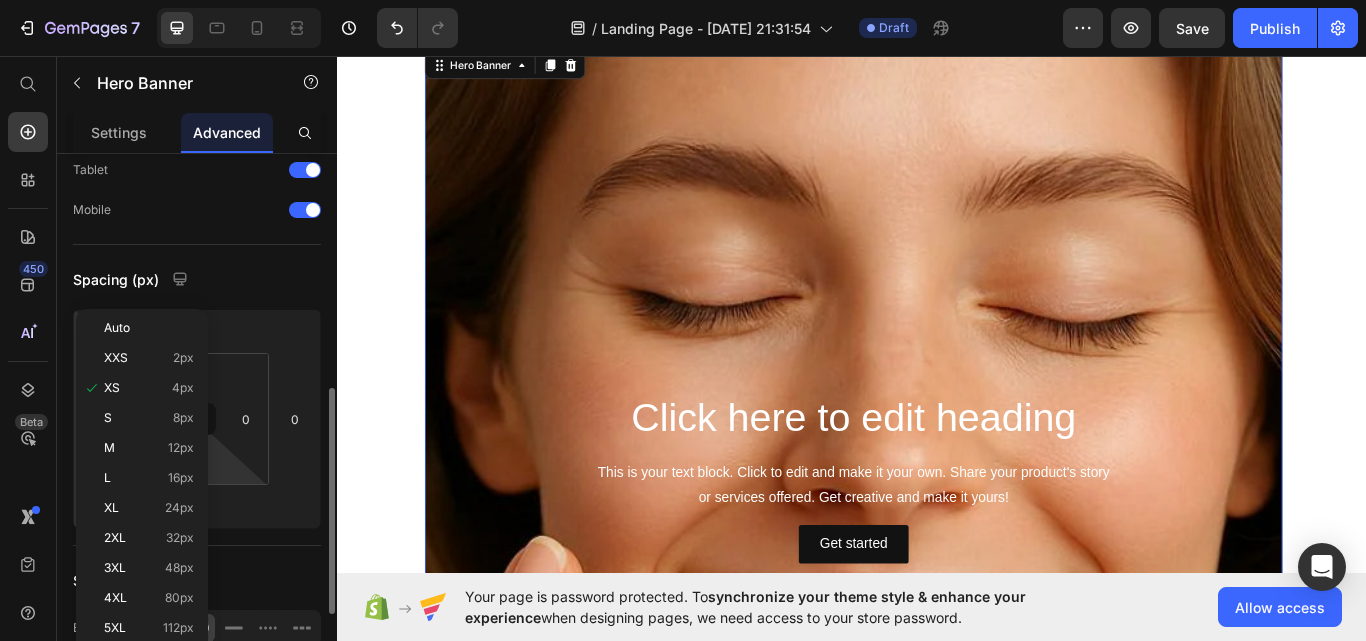 scroll, scrollTop: 240, scrollLeft: 0, axis: vertical 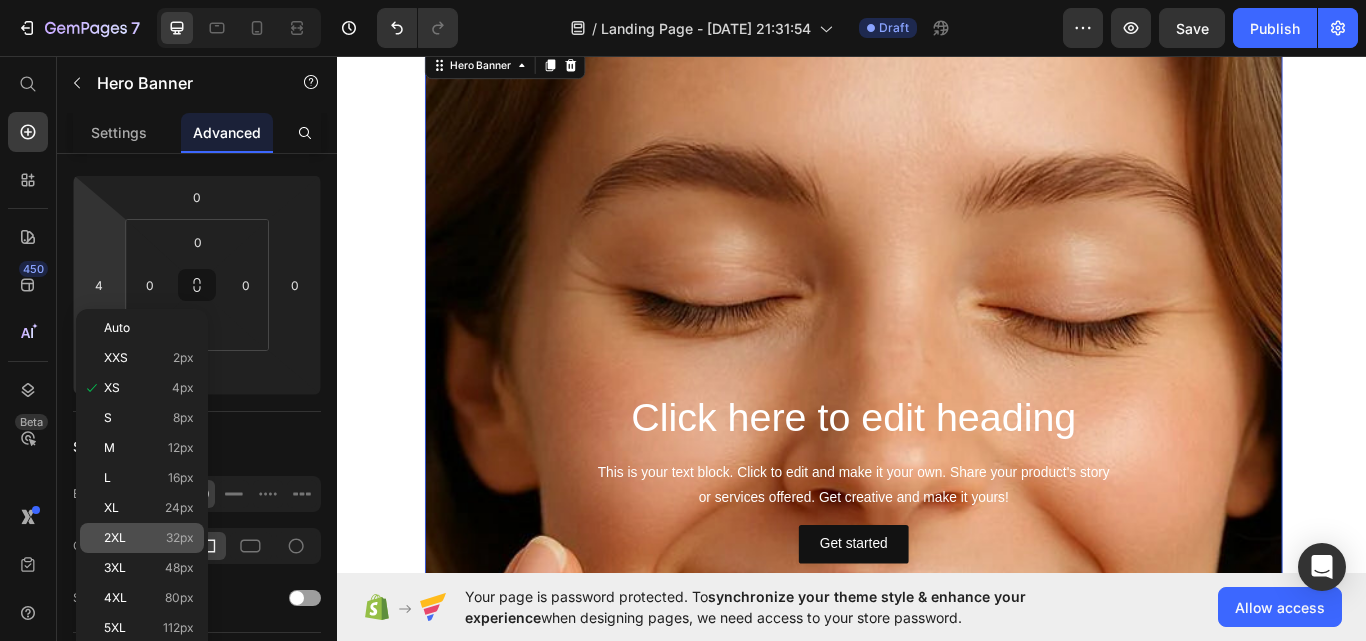 click on "32px" at bounding box center [180, 538] 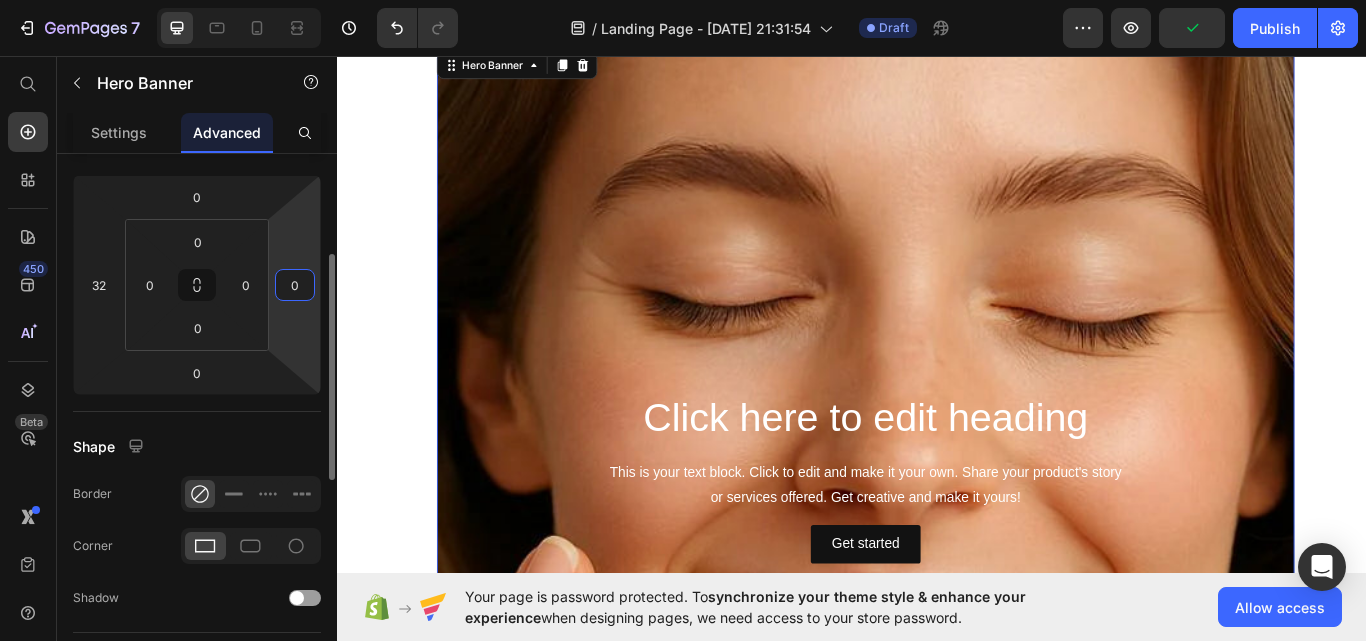 click on "0" at bounding box center (295, 285) 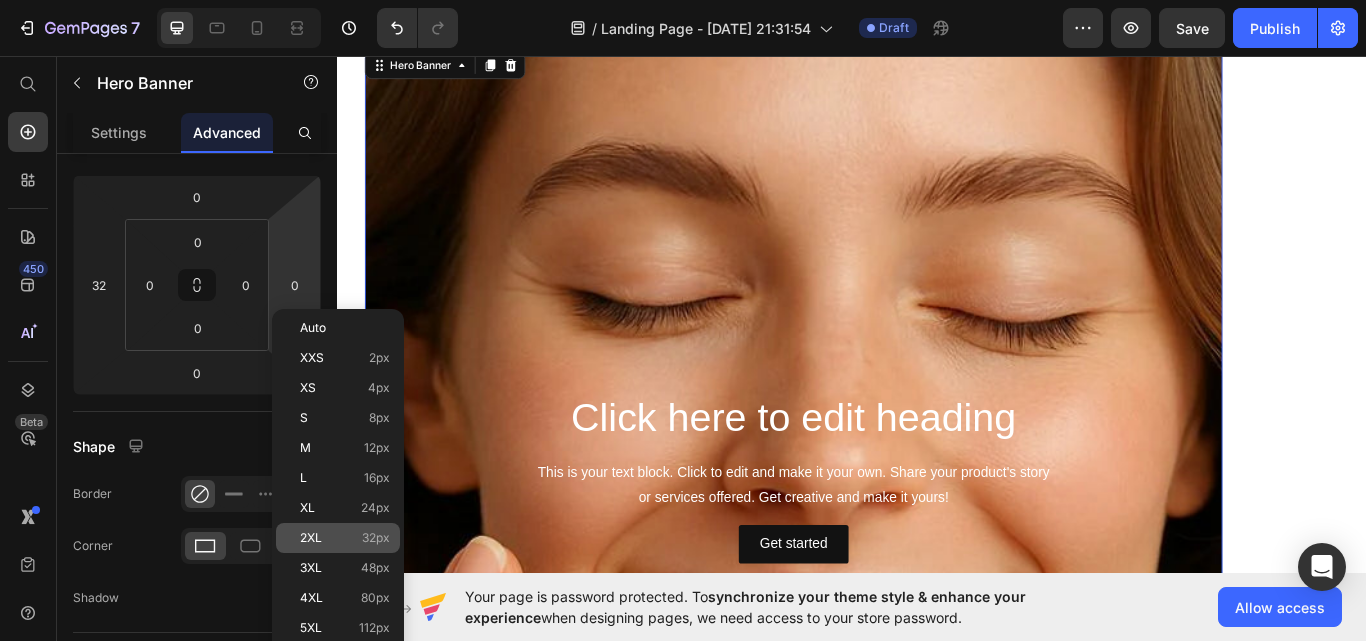 click on "2XL" at bounding box center (311, 538) 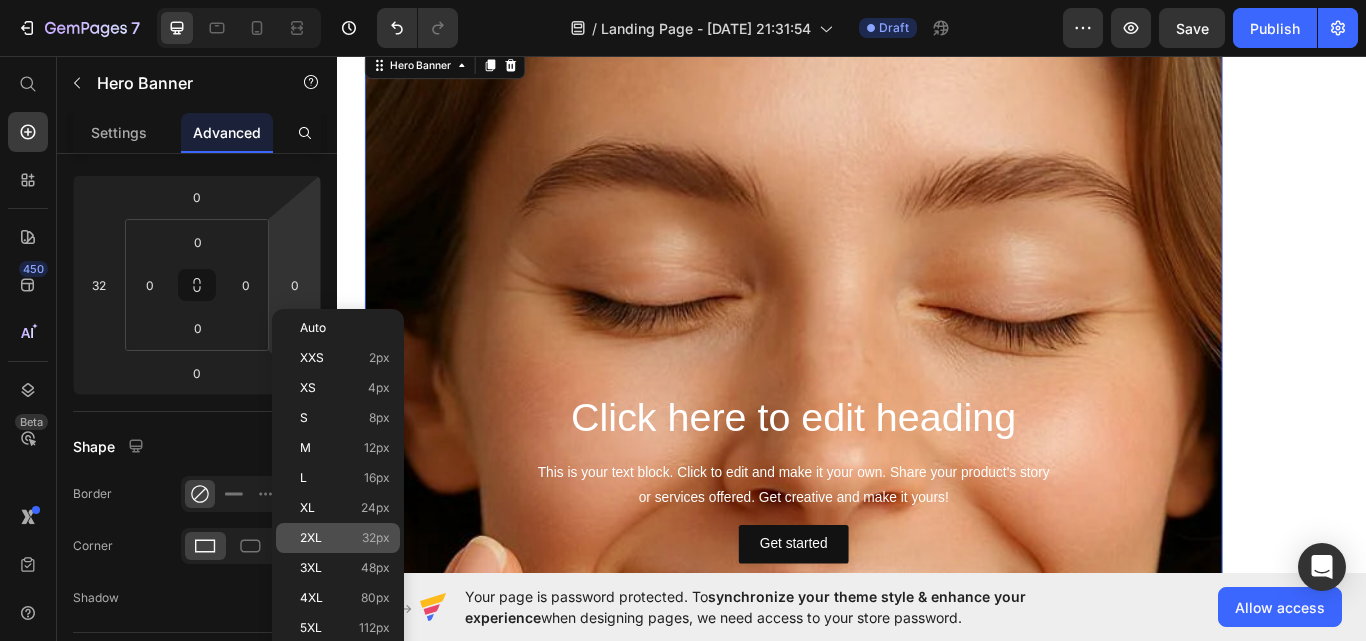 type on "32" 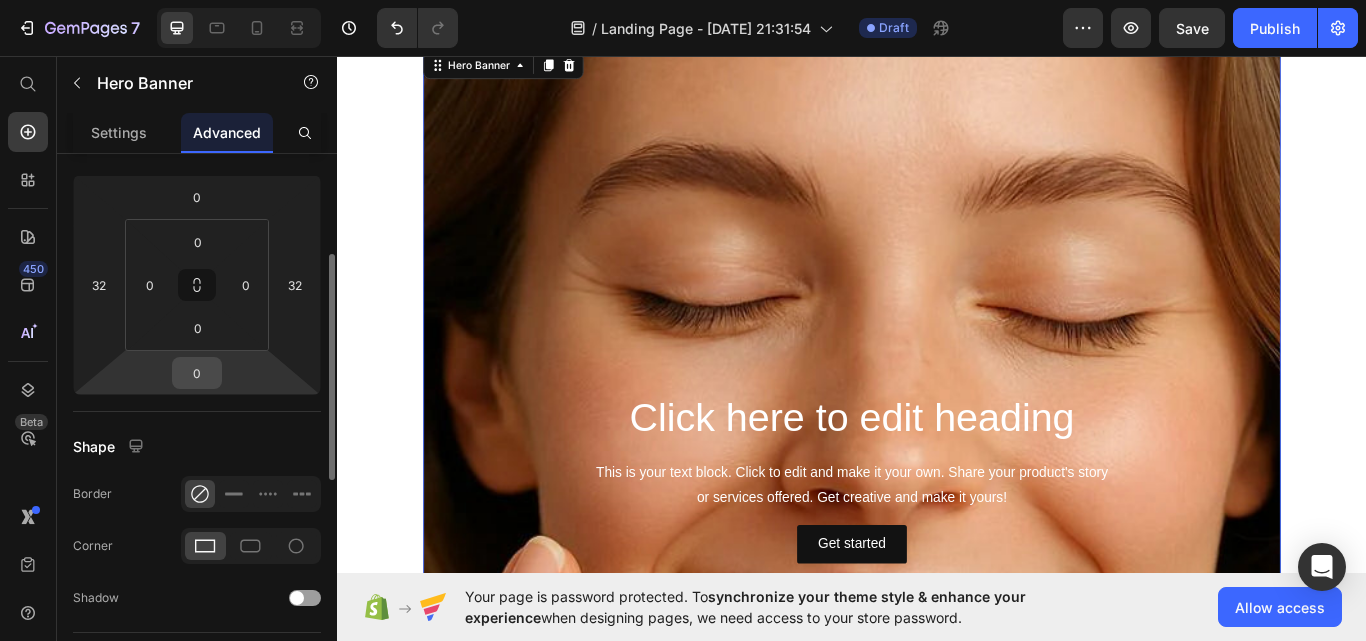 click on "0" at bounding box center (197, 373) 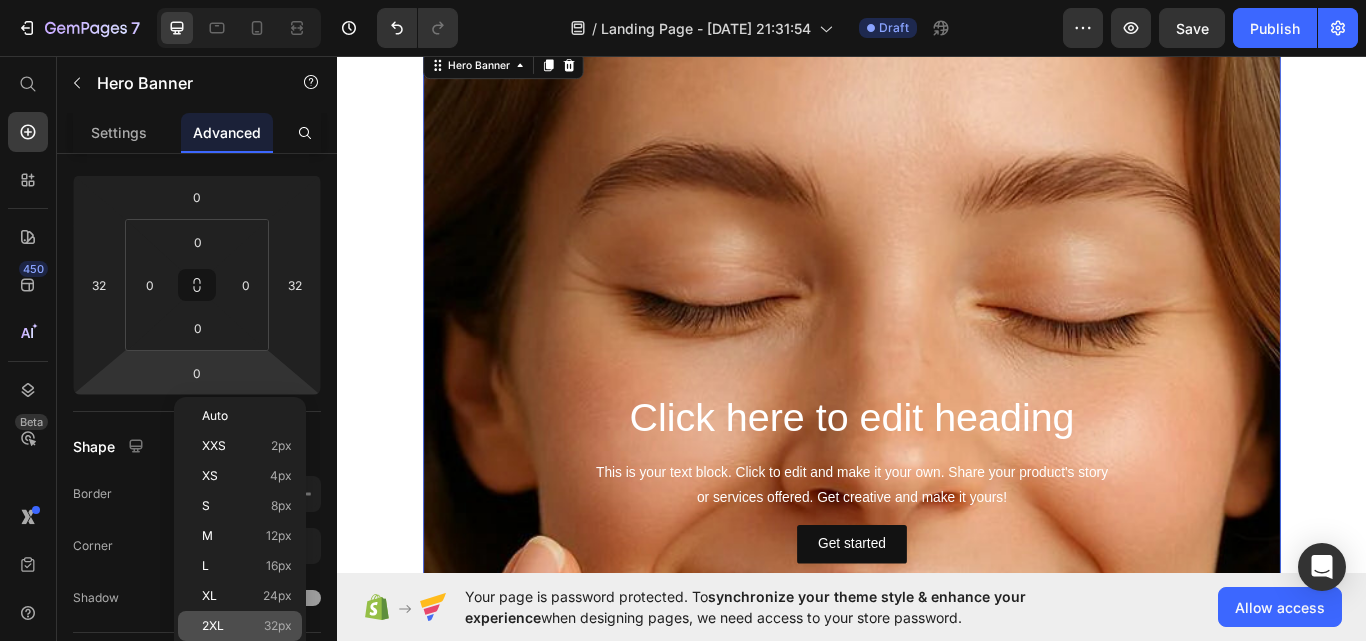 click on "32px" at bounding box center (278, 626) 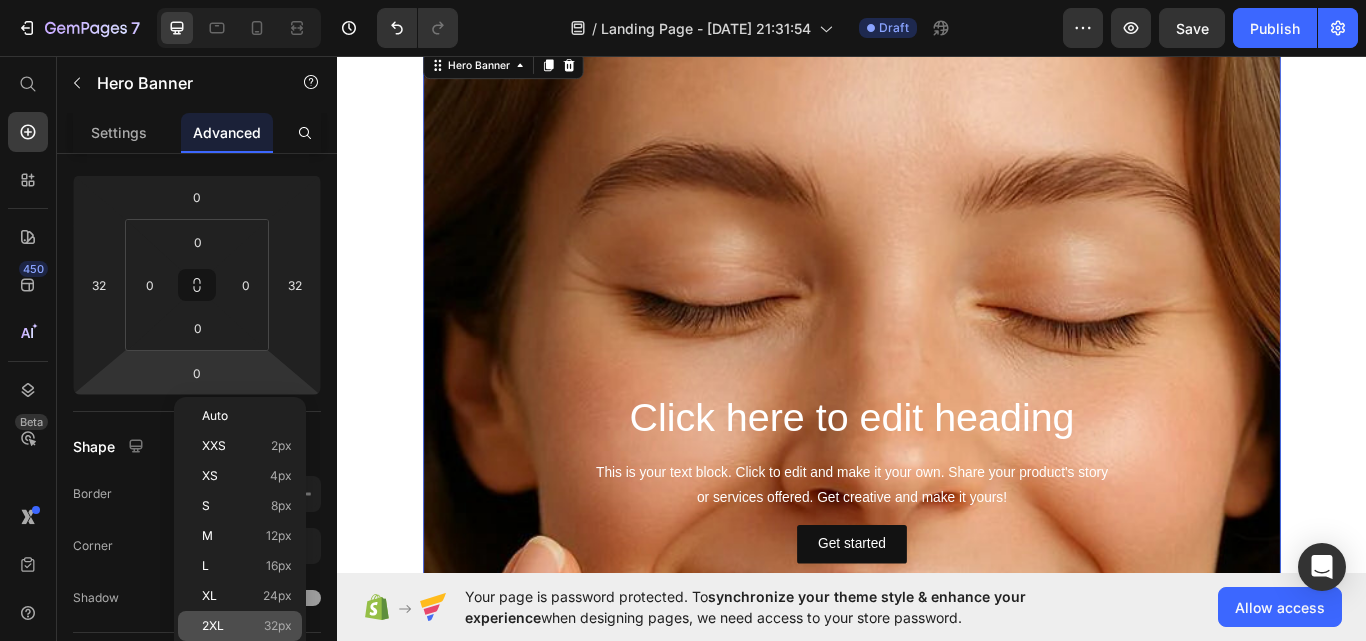 type on "32" 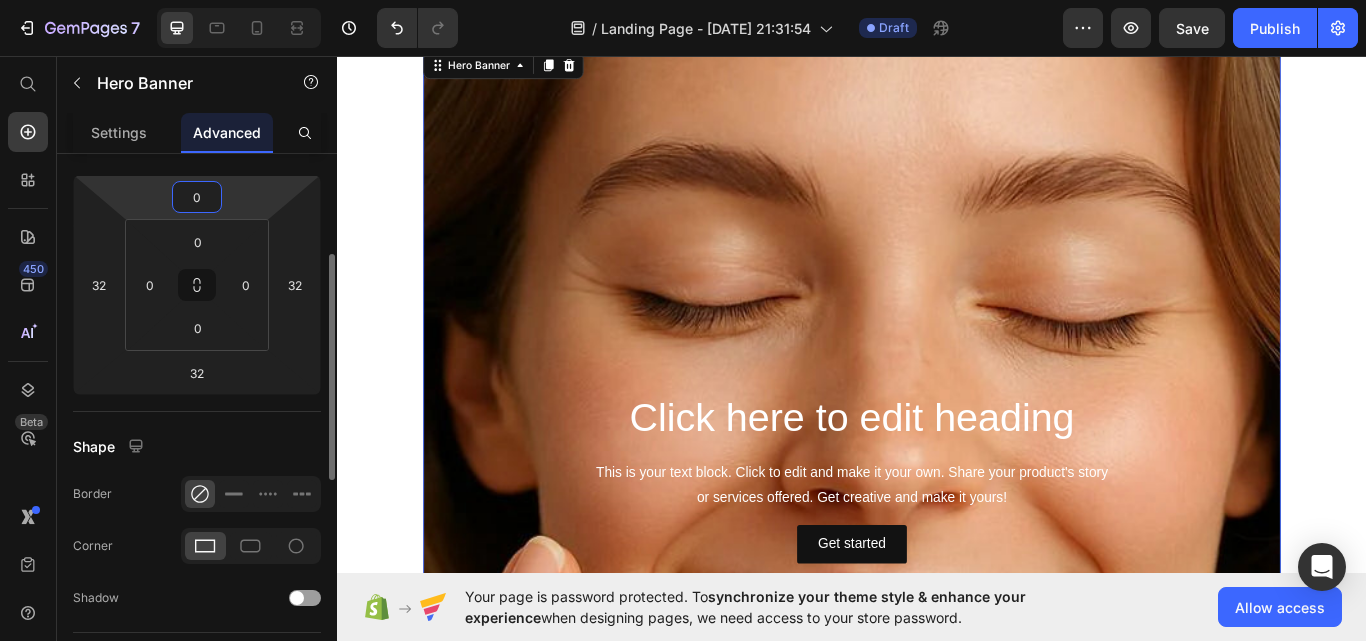 click on "0" at bounding box center (197, 197) 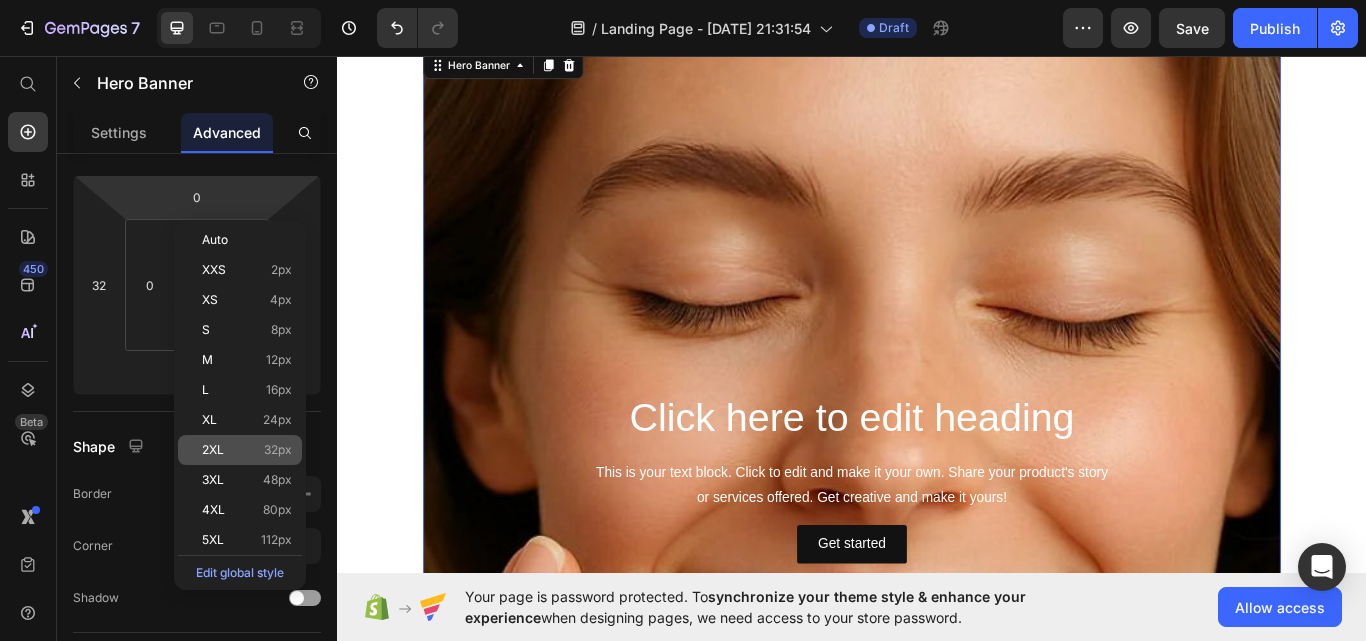 click on "32px" at bounding box center [278, 450] 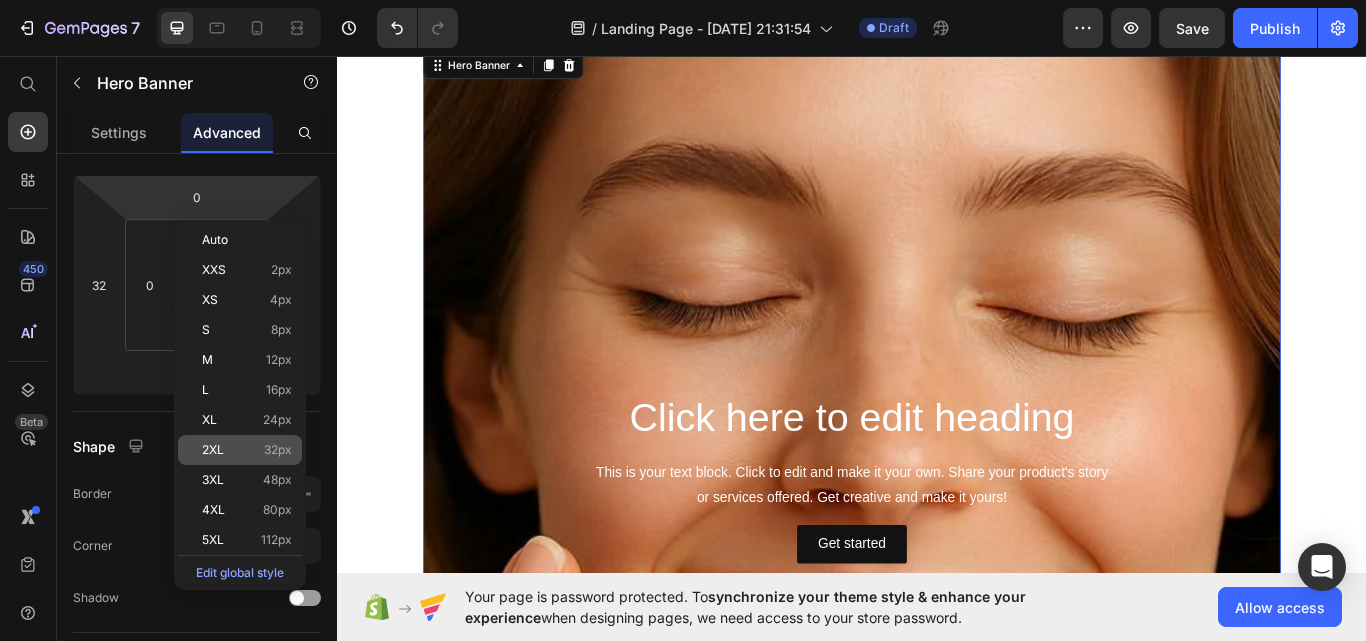 type on "32" 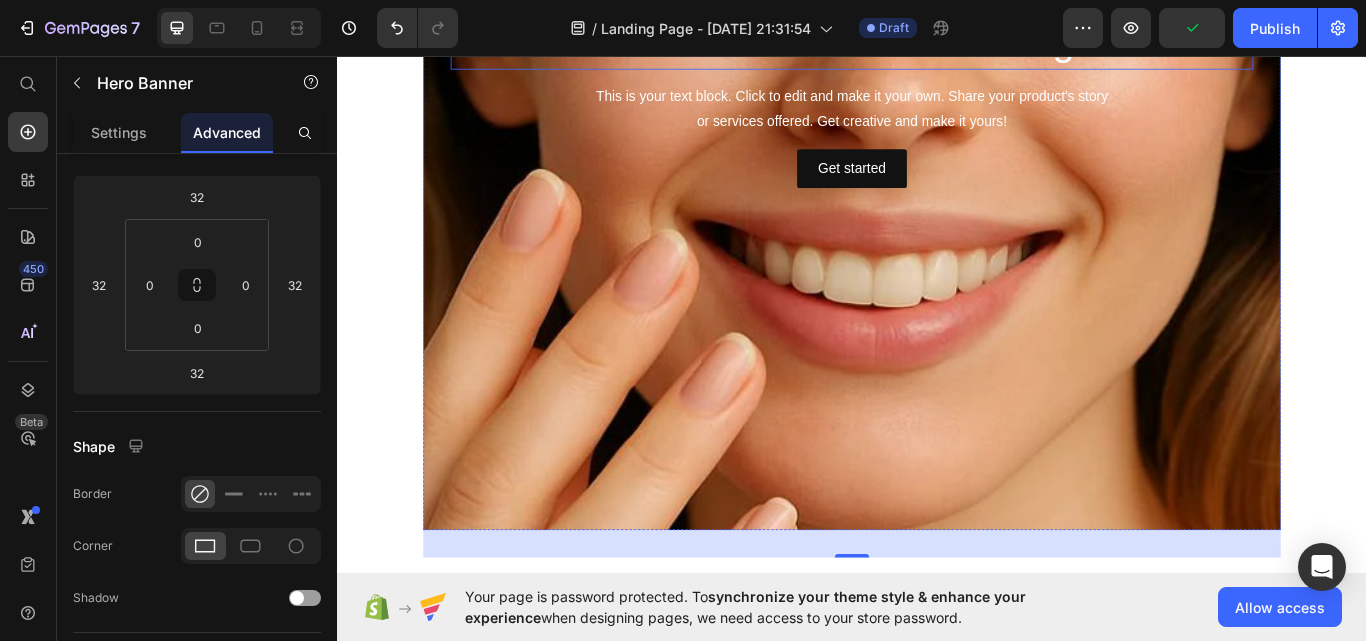 scroll, scrollTop: 779, scrollLeft: 0, axis: vertical 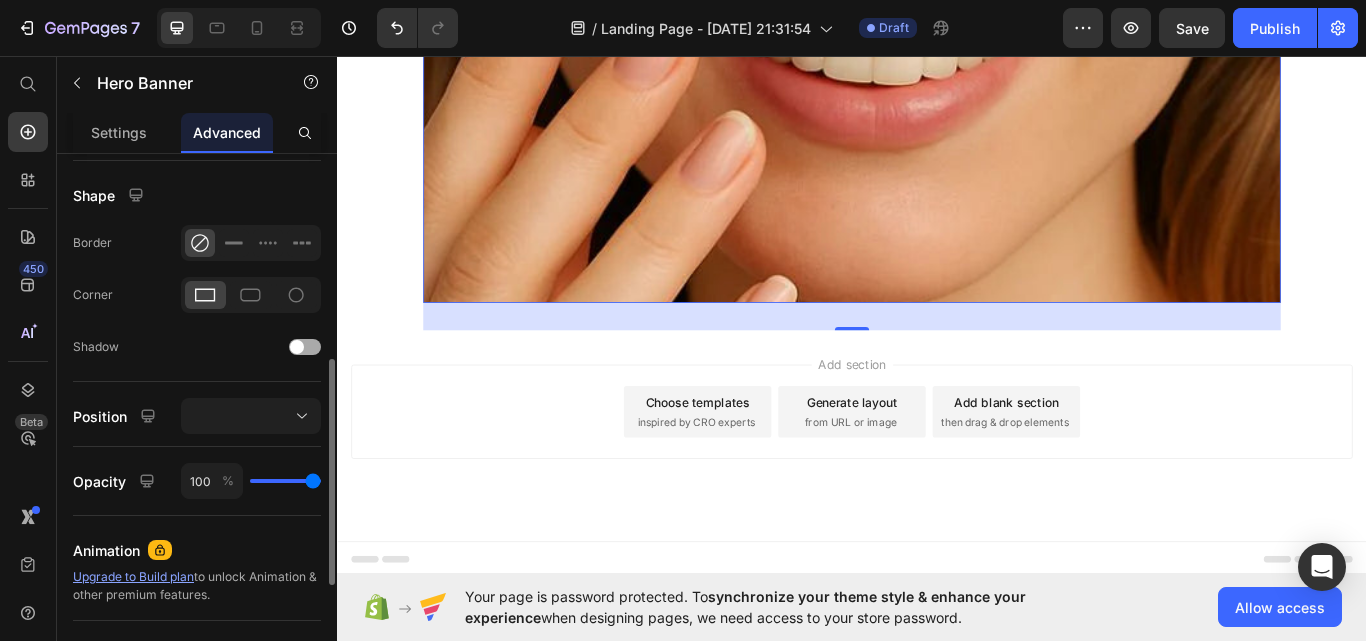 click at bounding box center [305, 347] 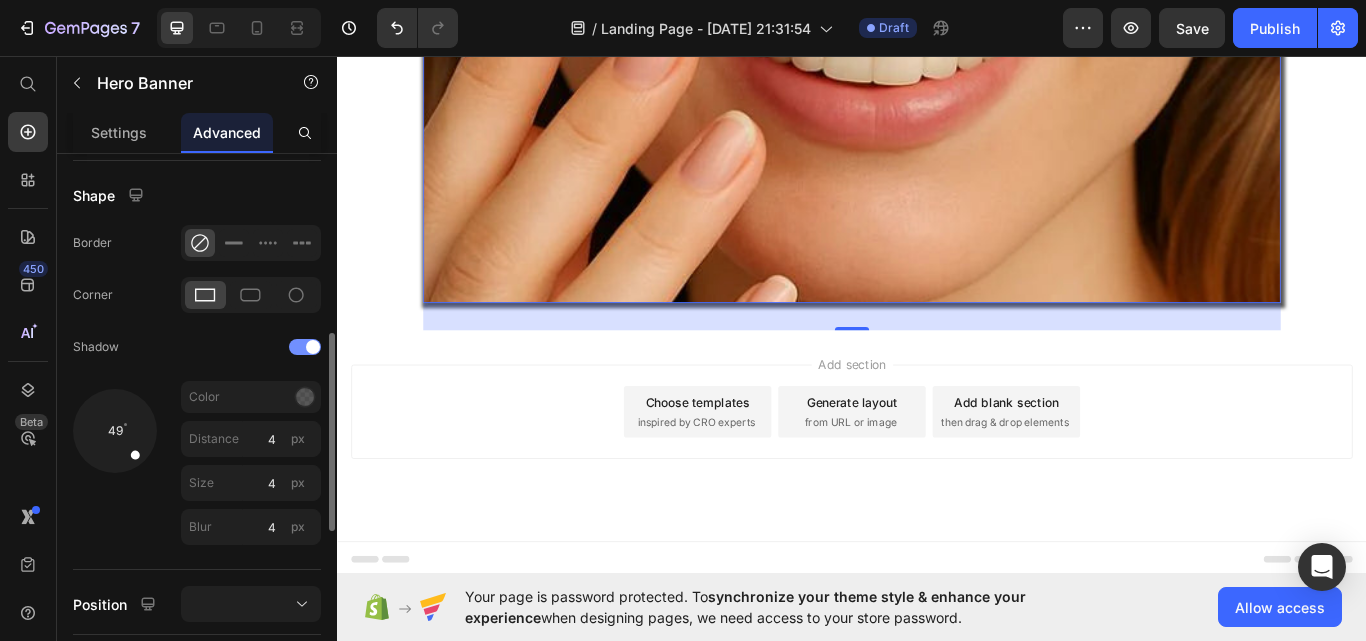 click at bounding box center (313, 347) 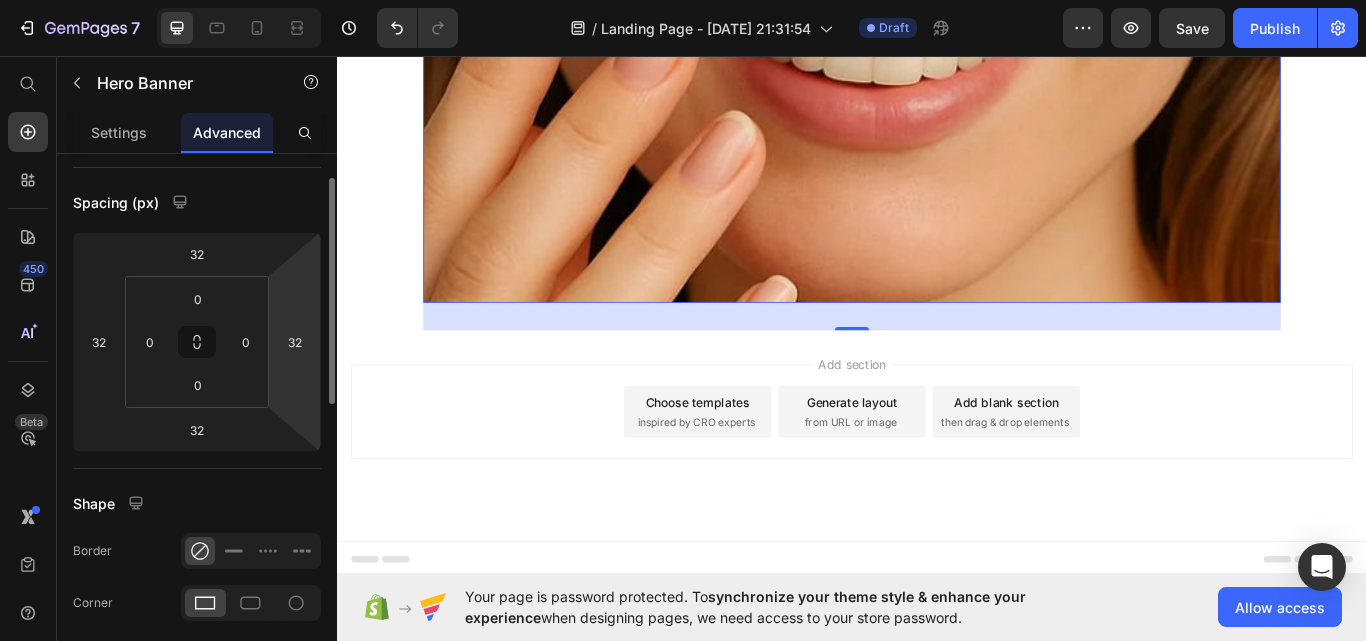 scroll, scrollTop: 136, scrollLeft: 0, axis: vertical 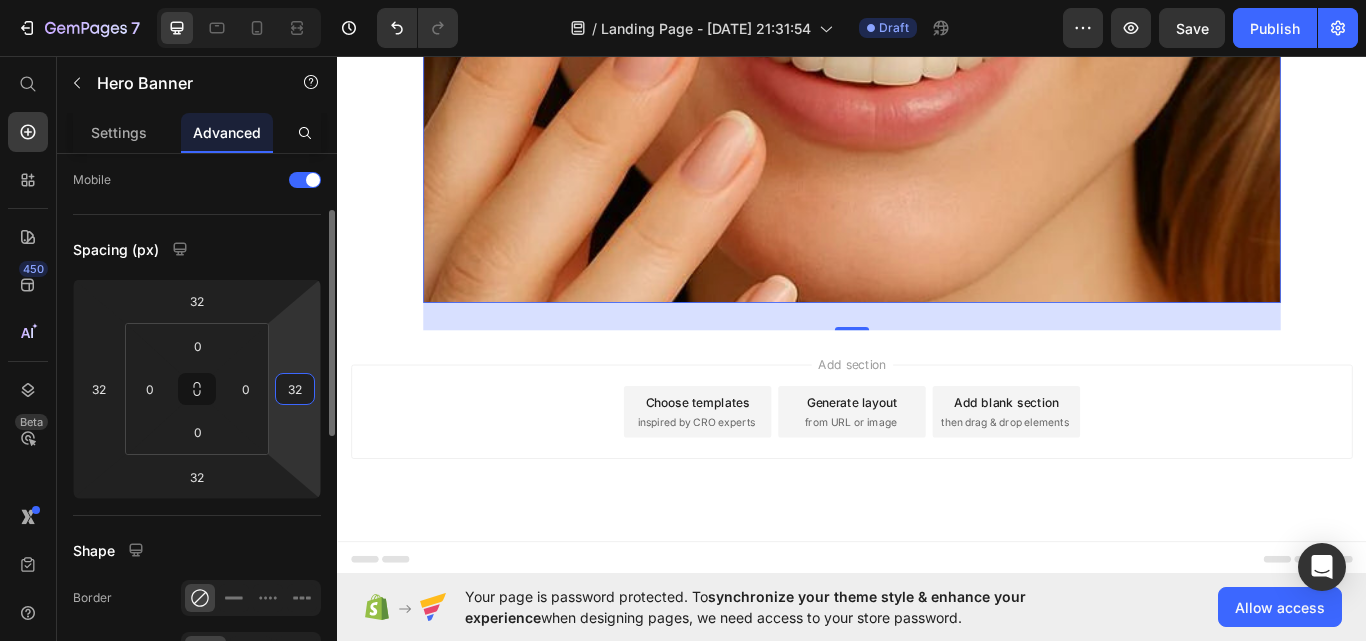 click on "32" at bounding box center [295, 389] 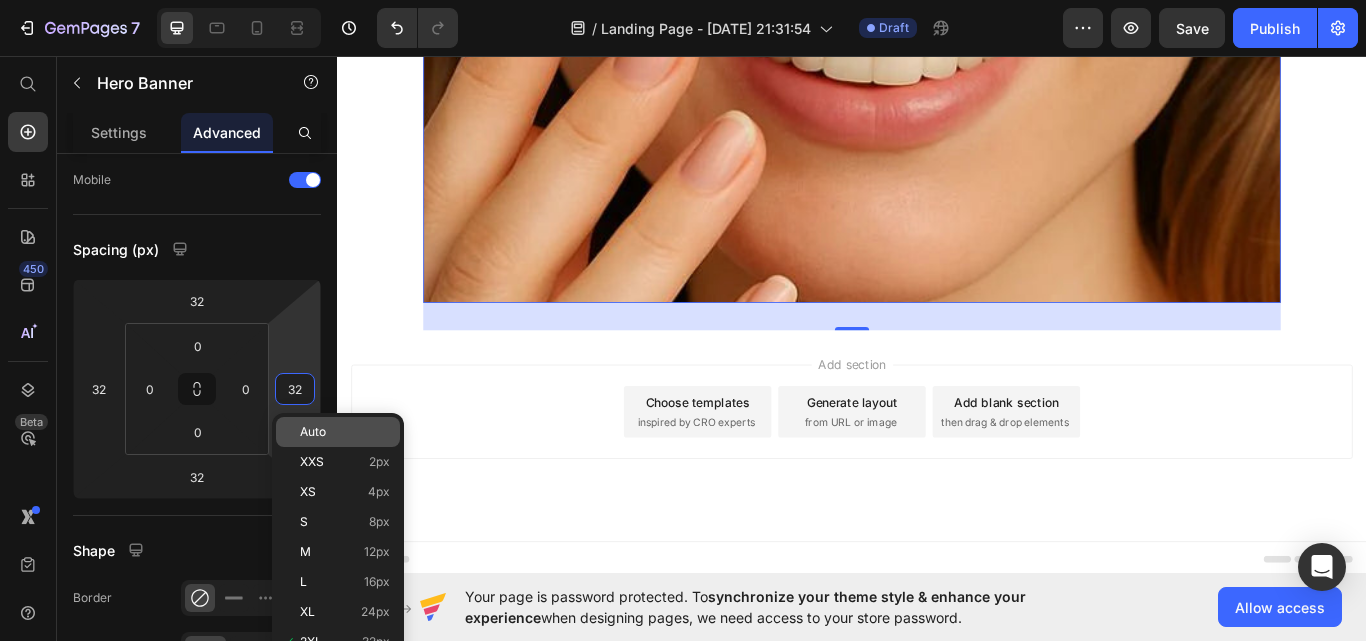 type on "2" 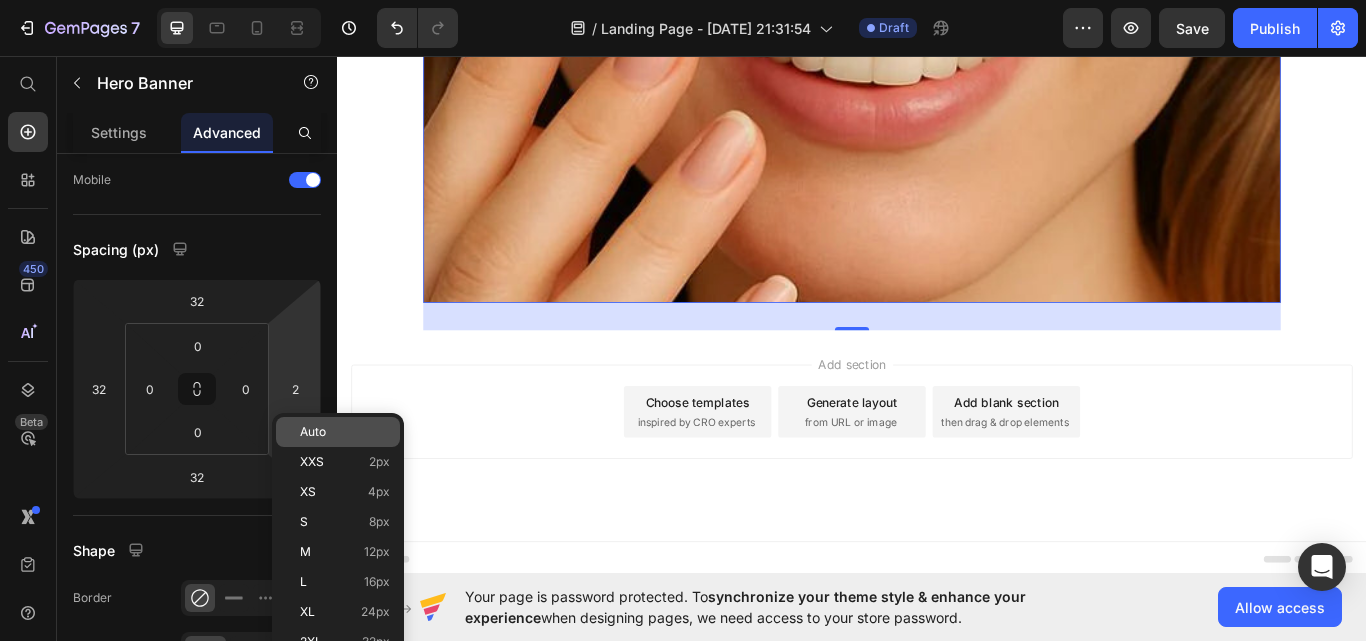 click on "Auto" at bounding box center (313, 432) 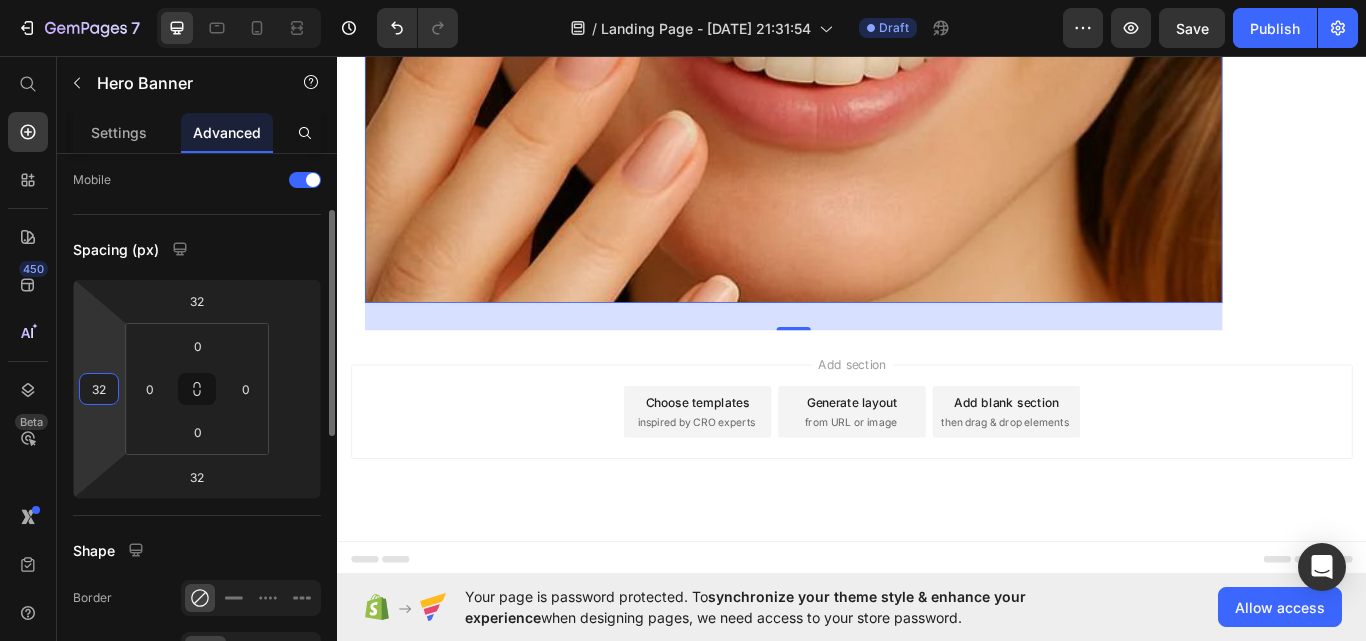 click on "32" at bounding box center [99, 389] 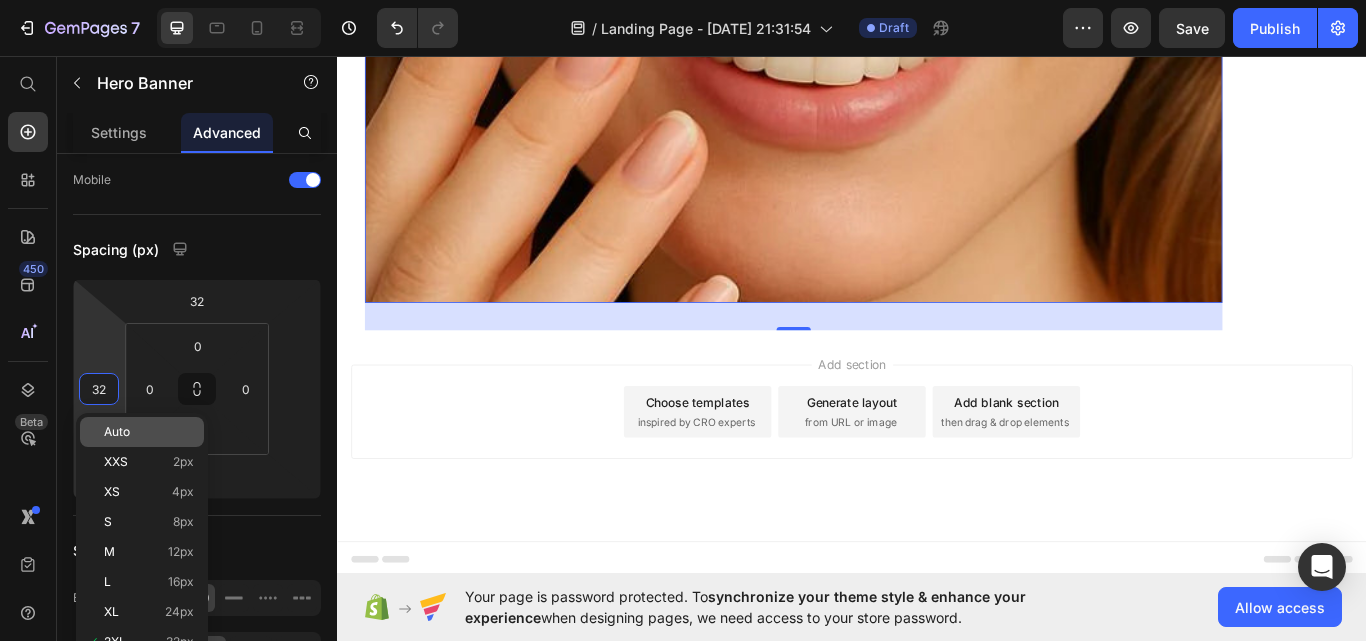 type on "2" 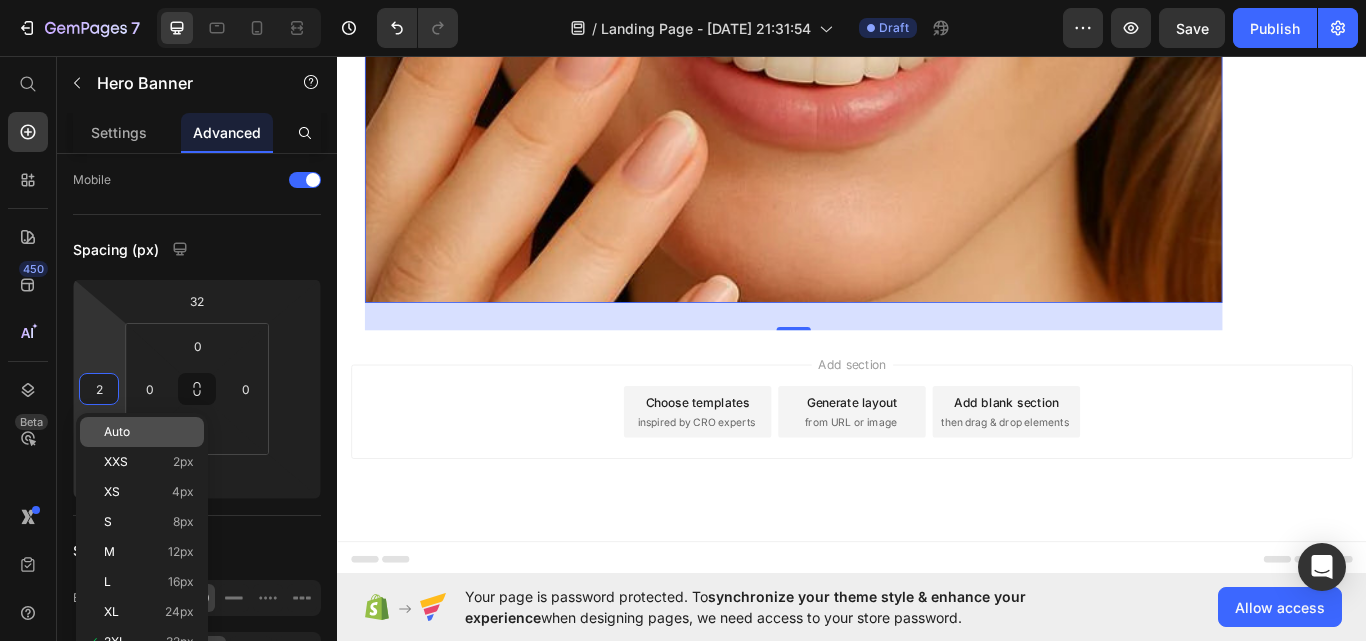 click on "Auto" 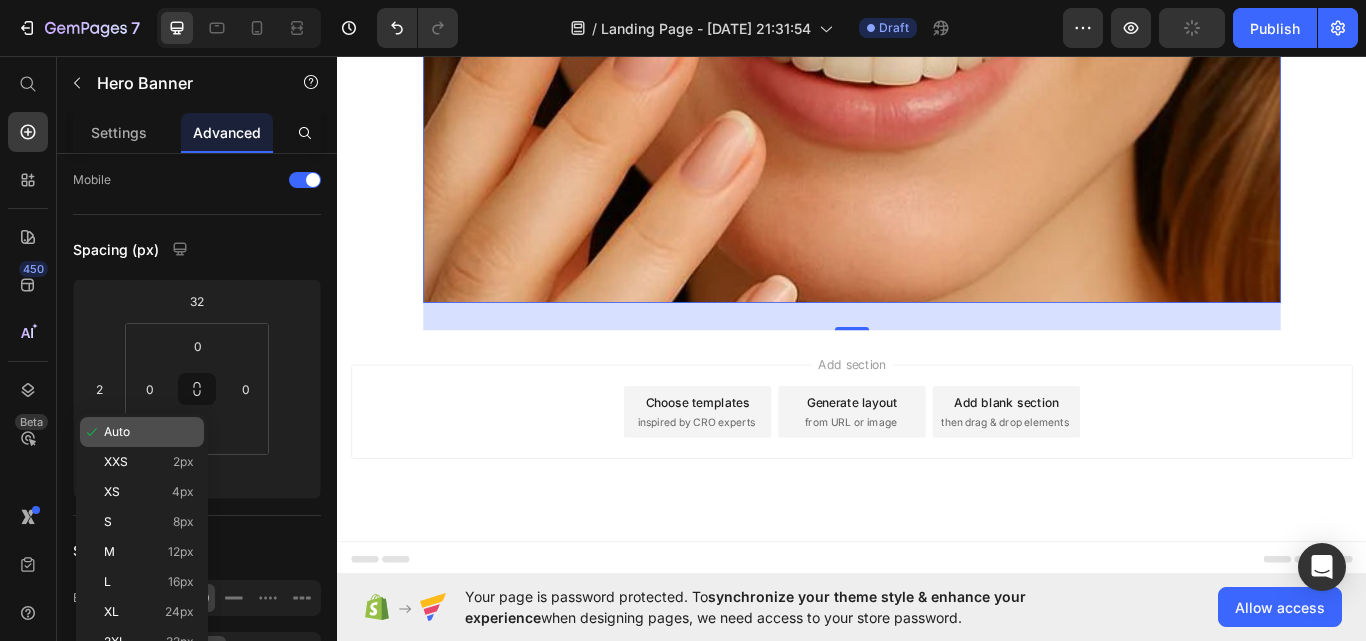 type 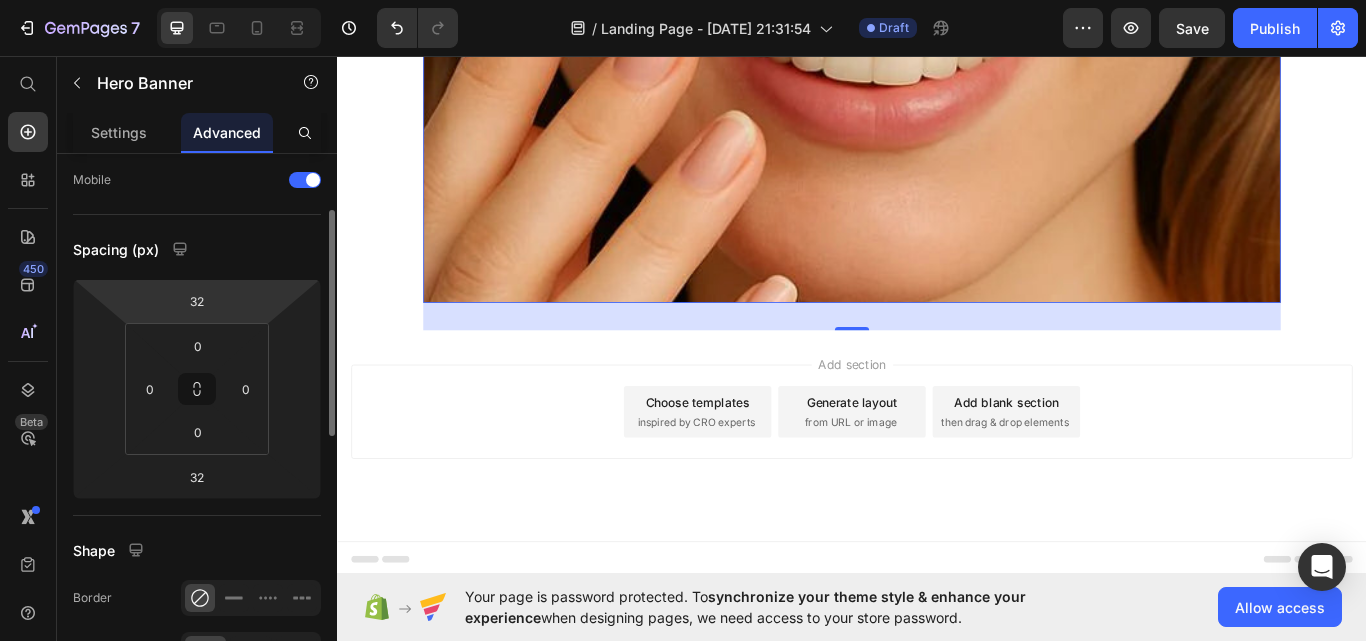 click on "7   /  Landing Page - [DATE] 21:31:54 Draft Preview  Save   Publish  450 Beta Start with Sections Elements Hero Section Product Detail Brands Trusted Badges Guarantee Product Breakdown How to use Testimonials Compare Bundle FAQs Social Proof Brand Story Product List Collection Blog List Contact Sticky Add to Cart Custom Footer Browse Library 450 Layout
Row
Row
Row
Row Text
Heading
Text Block Button
Button
Button
Sticky Back to top Media
Image" at bounding box center [683, 0] 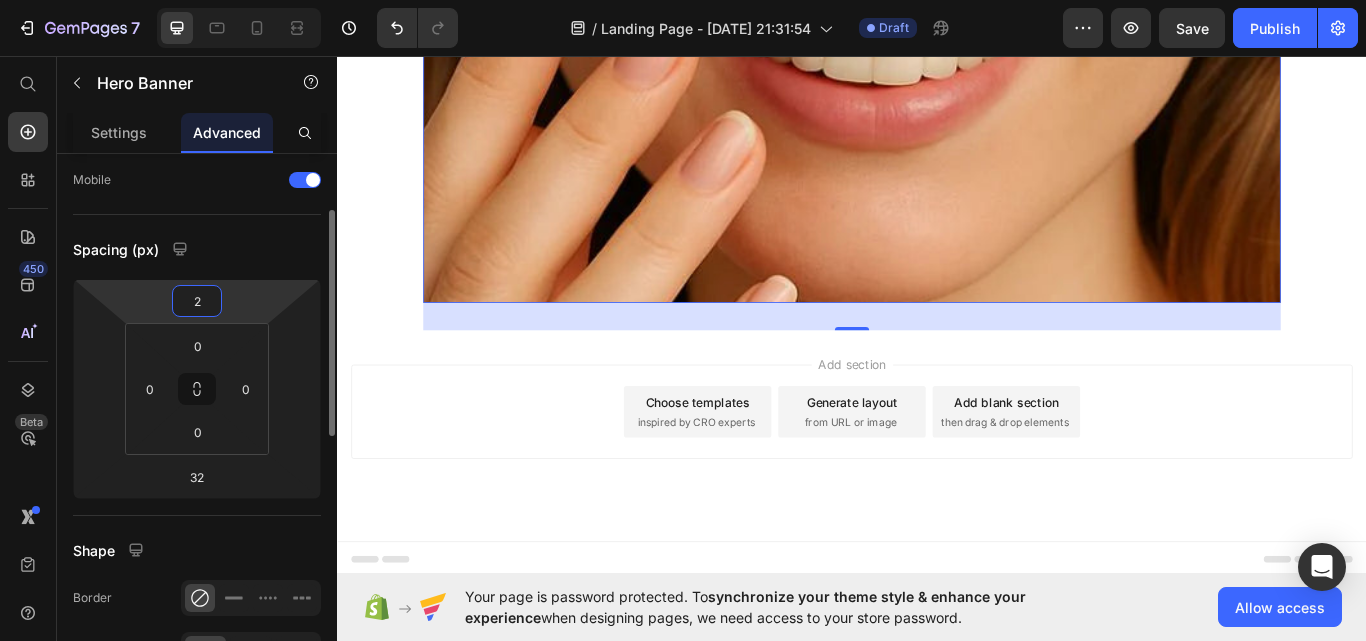 scroll, scrollTop: 749, scrollLeft: 0, axis: vertical 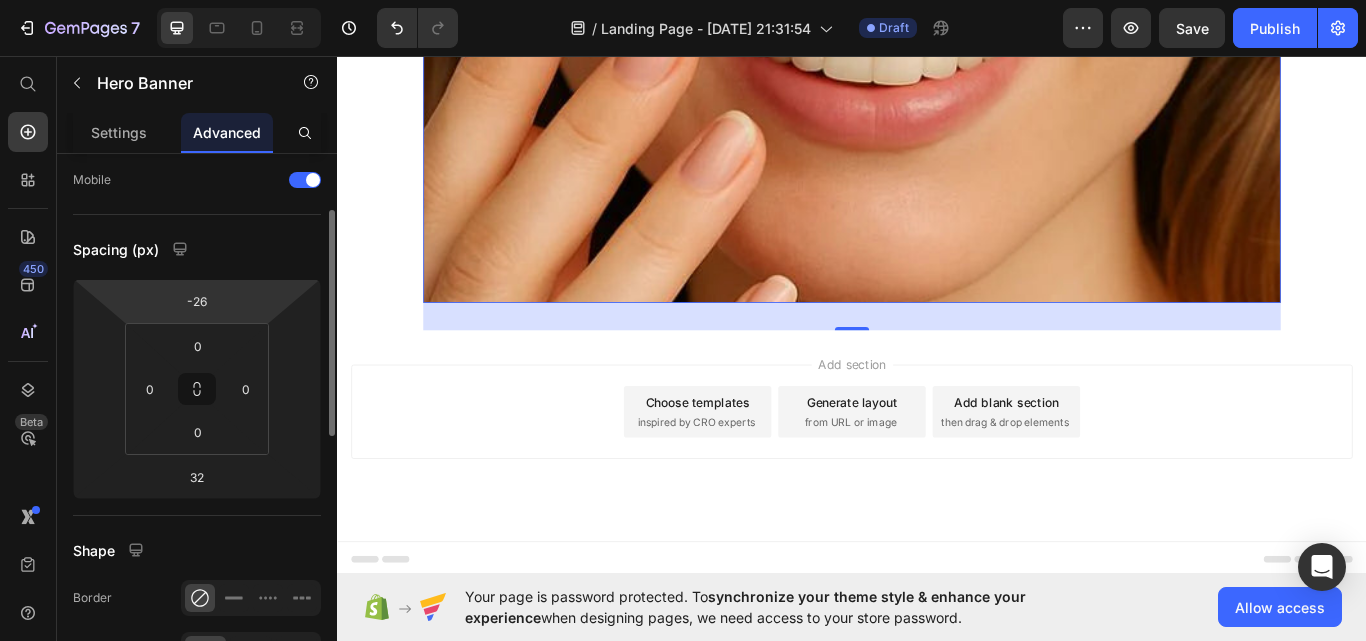 drag, startPoint x: 228, startPoint y: 293, endPoint x: 226, endPoint y: 308, distance: 15.132746 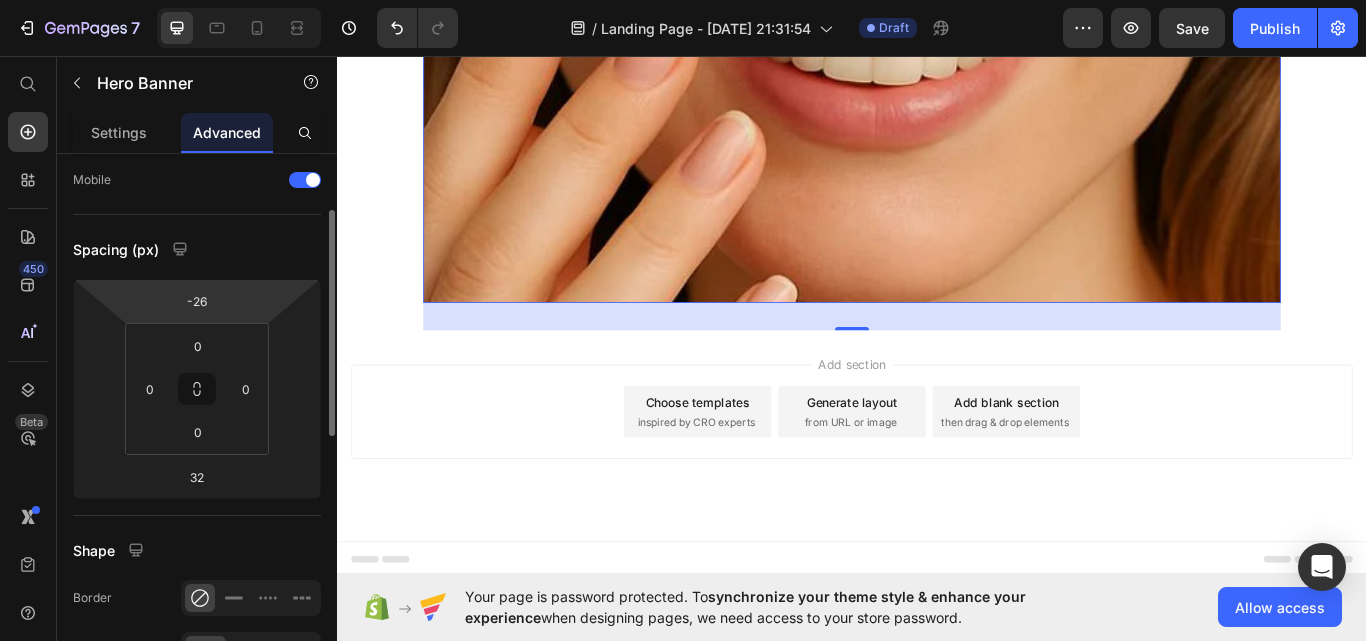 click on "7   /  Landing Page - [DATE] 21:31:54 Draft Preview  Save   Publish  450 Beta Start with Sections Elements Hero Section Product Detail Brands Trusted Badges Guarantee Product Breakdown How to use Testimonials Compare Bundle FAQs Social Proof Brand Story Product List Collection Blog List Contact Sticky Add to Cart Custom Footer Browse Library 450 Layout
Row
Row
Row
Row Text
Heading
Text Block Button
Button
Button
Sticky Back to top Media
Image" at bounding box center (683, 0) 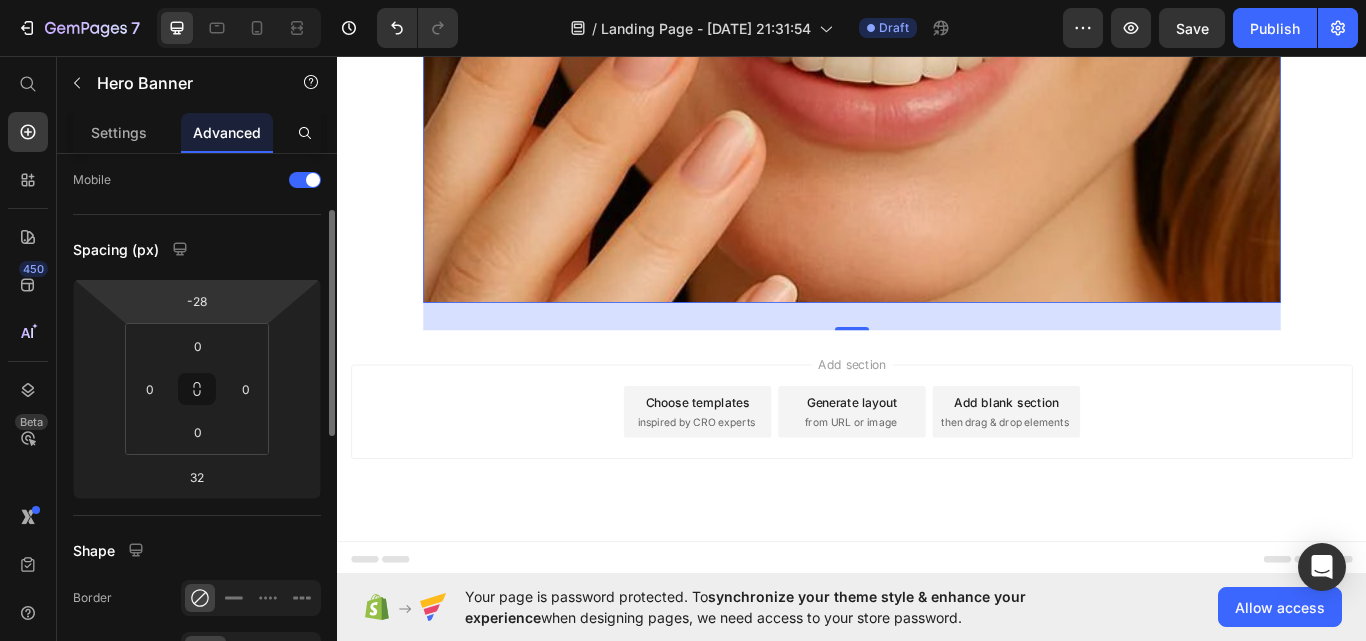 scroll, scrollTop: 719, scrollLeft: 0, axis: vertical 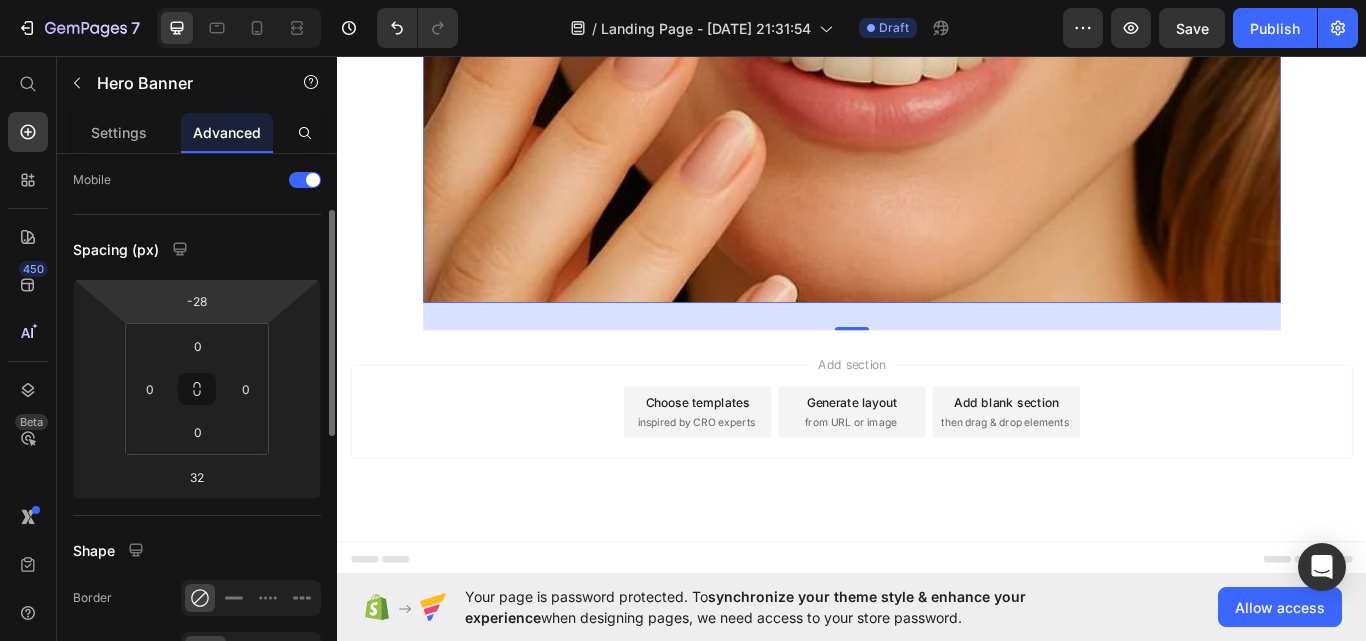 click on "7   /  Landing Page - [DATE] 21:31:54 Draft Preview  Save   Publish  450 Beta Start with Sections Elements Hero Section Product Detail Brands Trusted Badges Guarantee Product Breakdown How to use Testimonials Compare Bundle FAQs Social Proof Brand Story Product List Collection Blog List Contact Sticky Add to Cart Custom Footer Browse Library 450 Layout
Row
Row
Row
Row Text
Heading
Text Block Button
Button
Button
Sticky Back to top Media
Image" at bounding box center [683, 0] 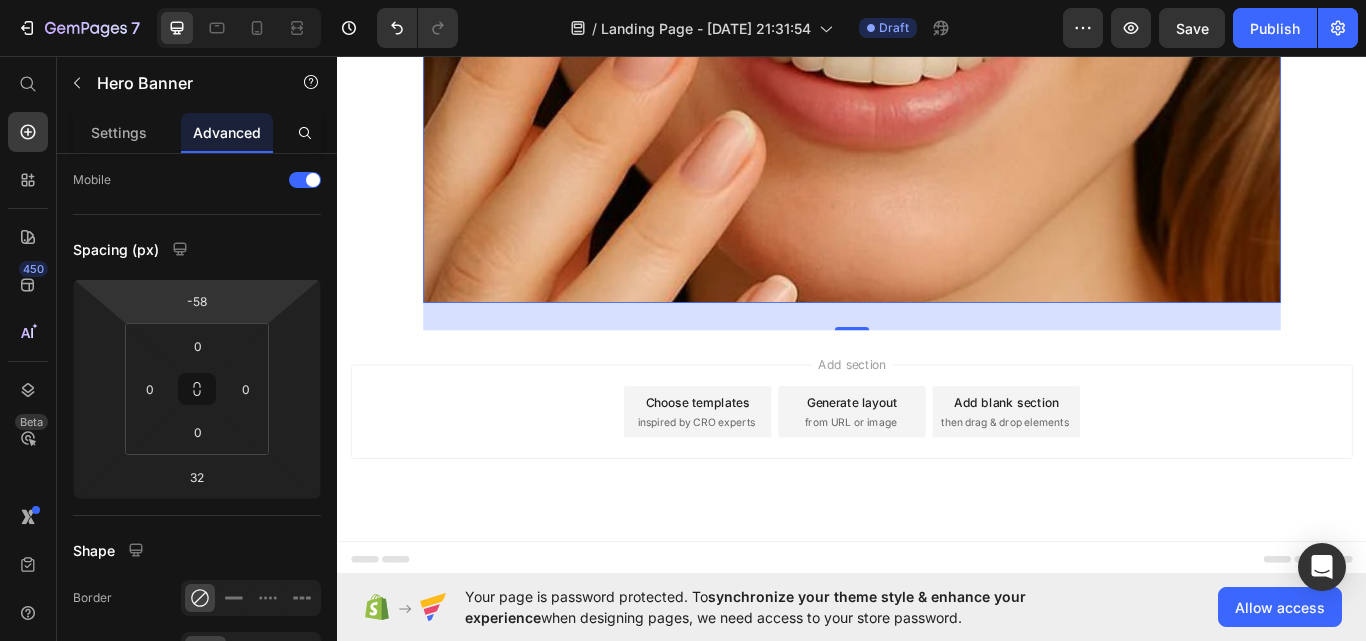 scroll, scrollTop: 665, scrollLeft: 0, axis: vertical 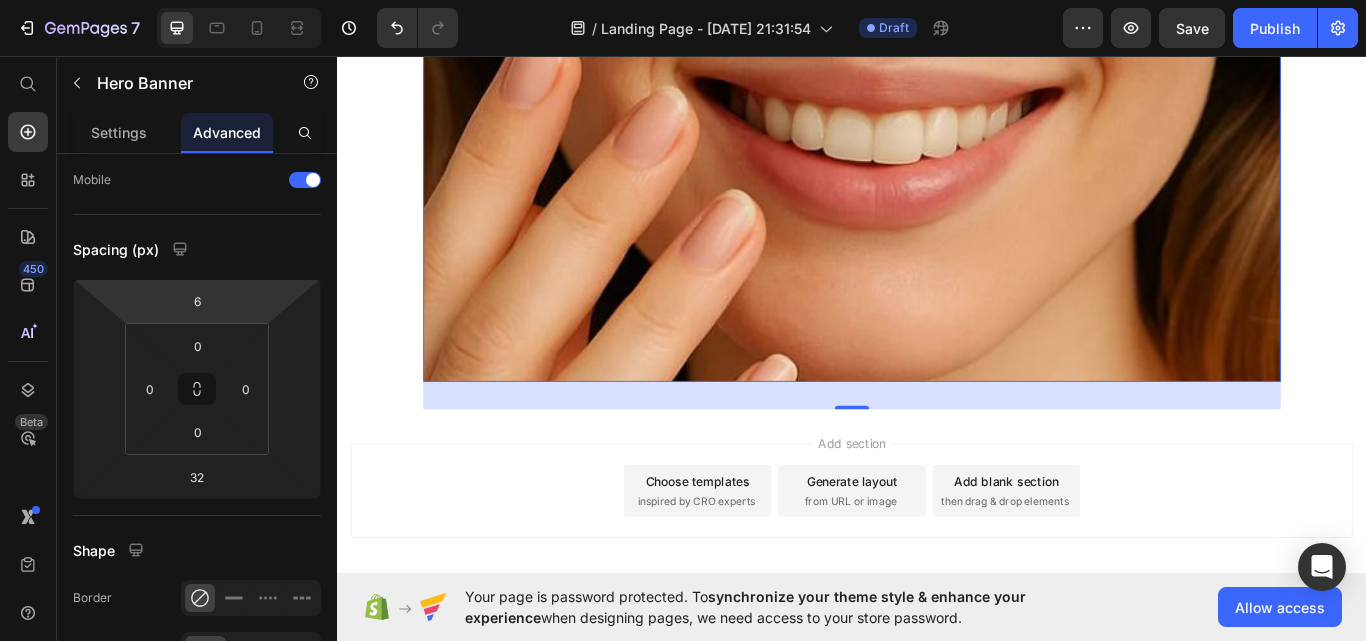 type on "10" 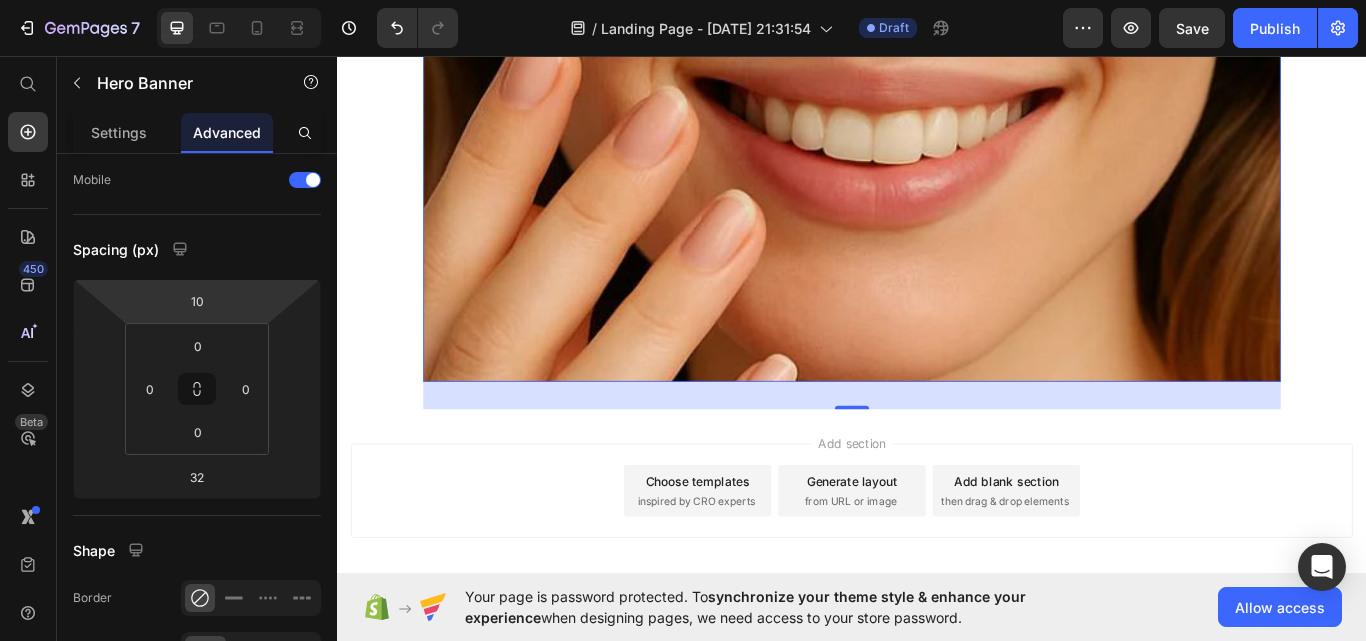 drag, startPoint x: 225, startPoint y: 293, endPoint x: 224, endPoint y: 274, distance: 19.026299 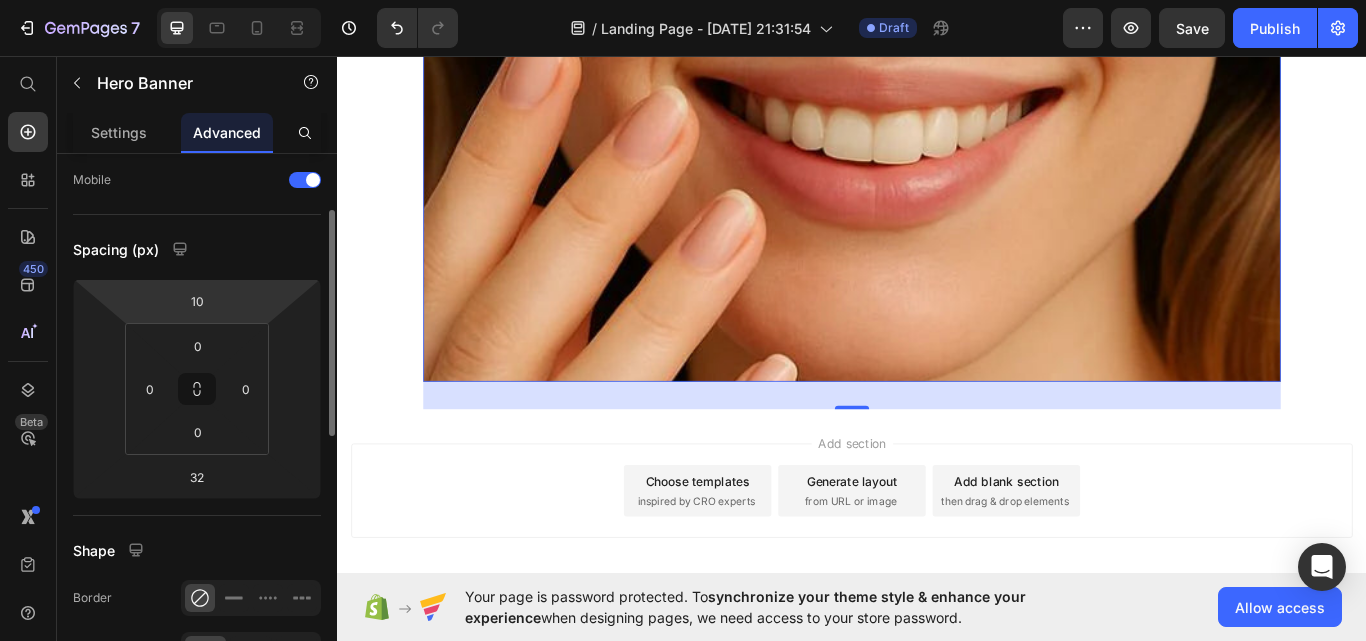 click on "Spacing (px) 10 32 0 0 0 0" 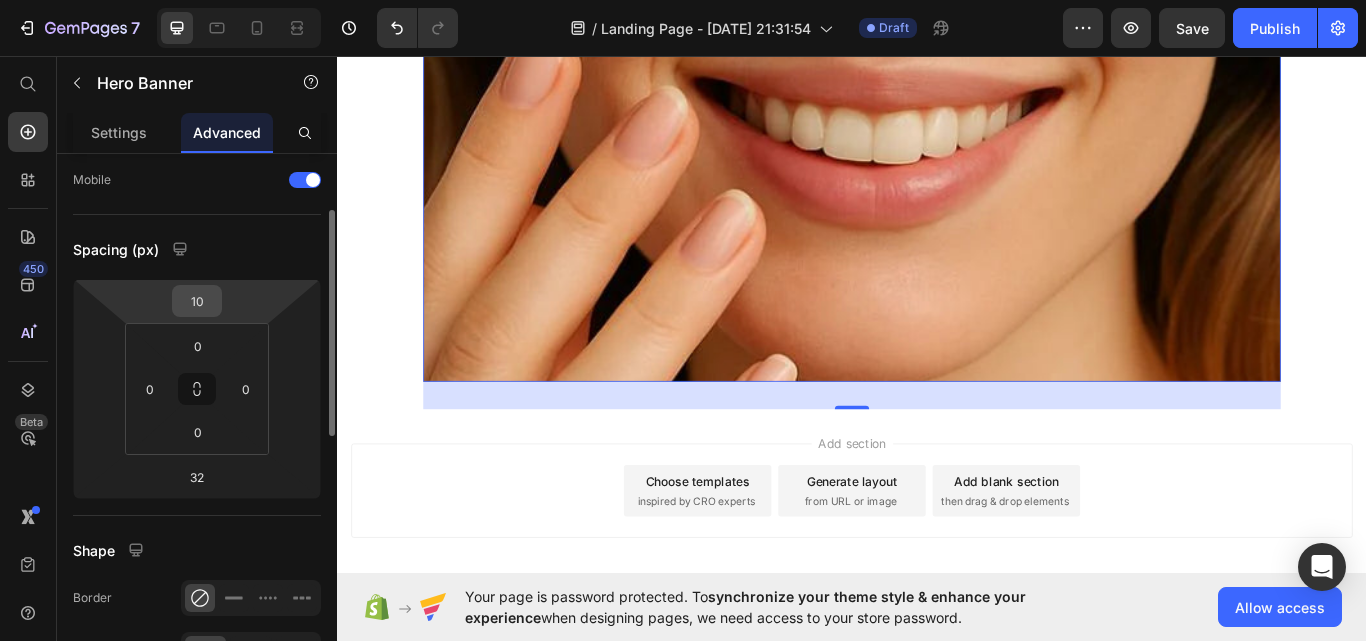 click on "10" at bounding box center (197, 301) 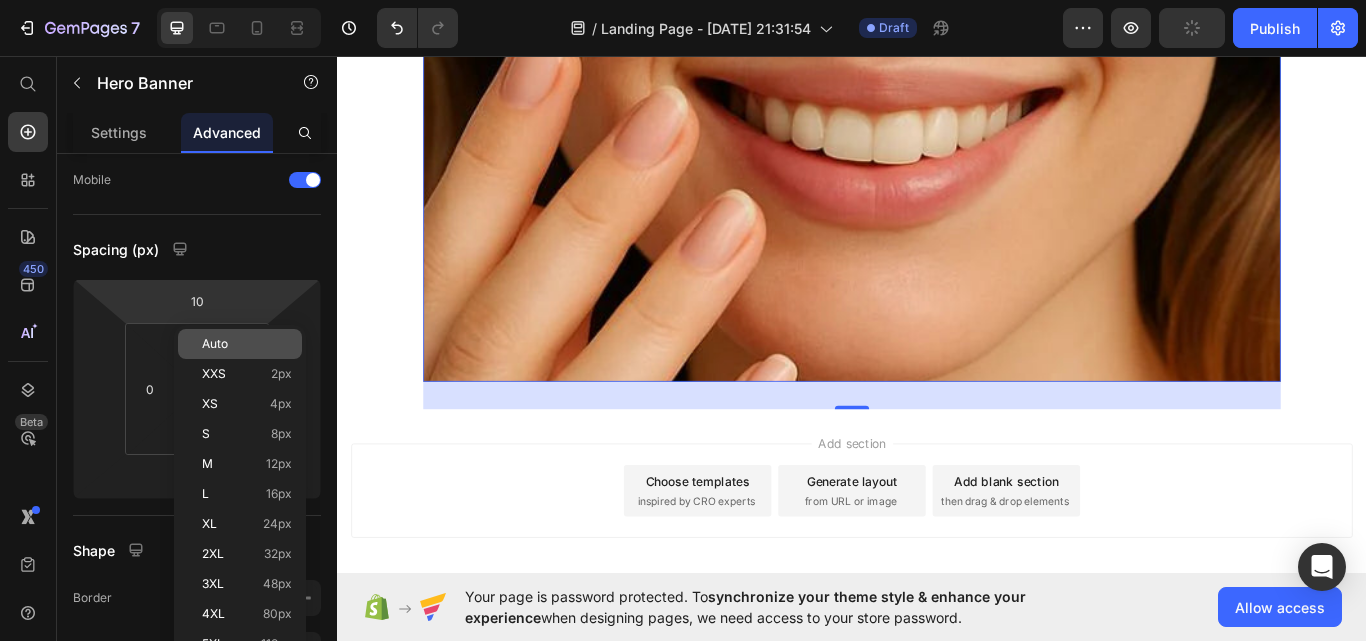 click on "Auto" 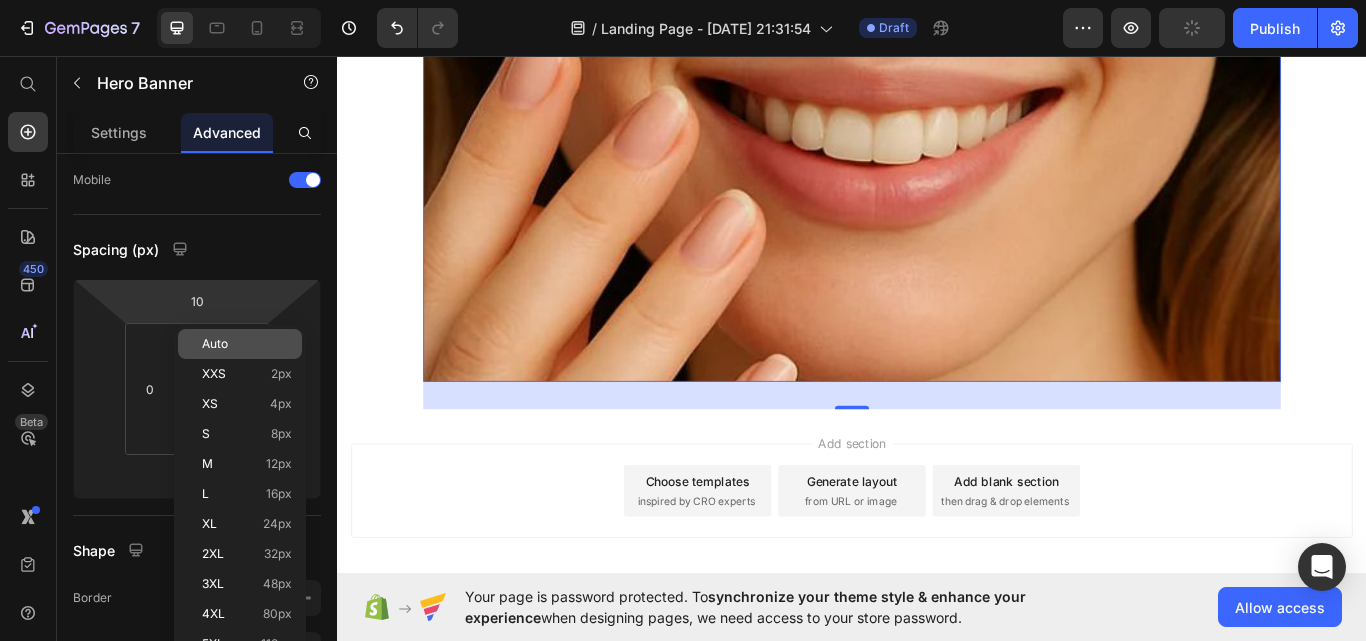 type 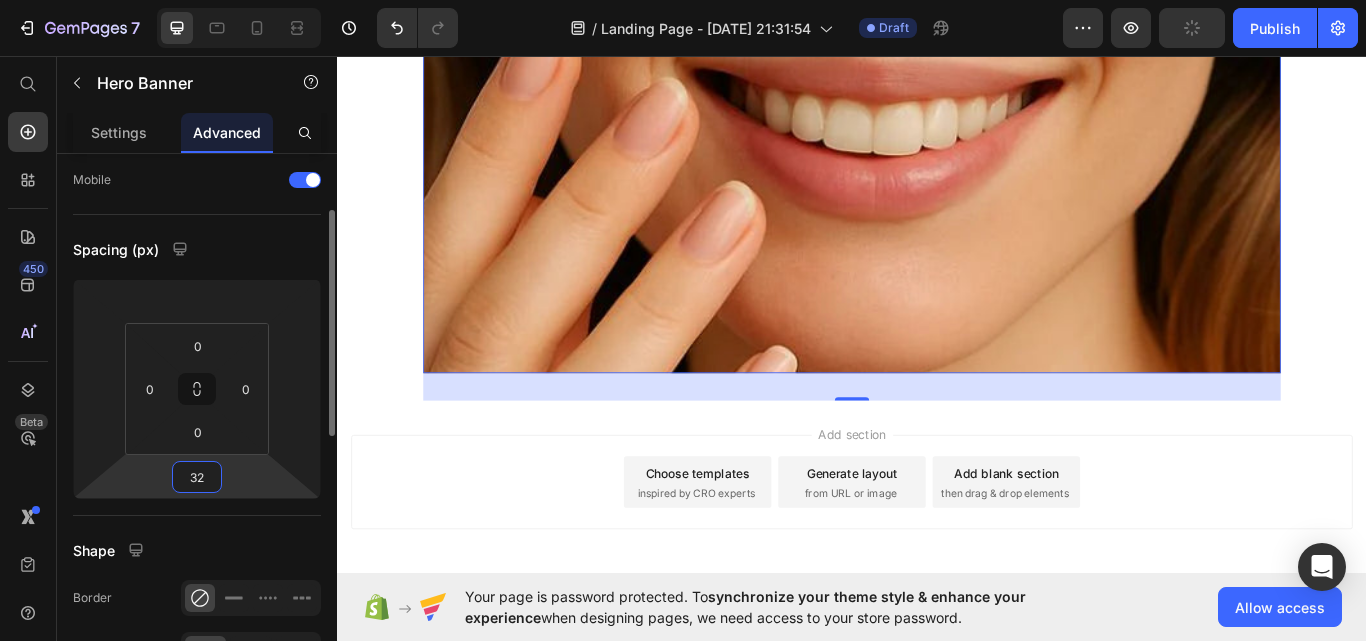 click on "32" at bounding box center [197, 477] 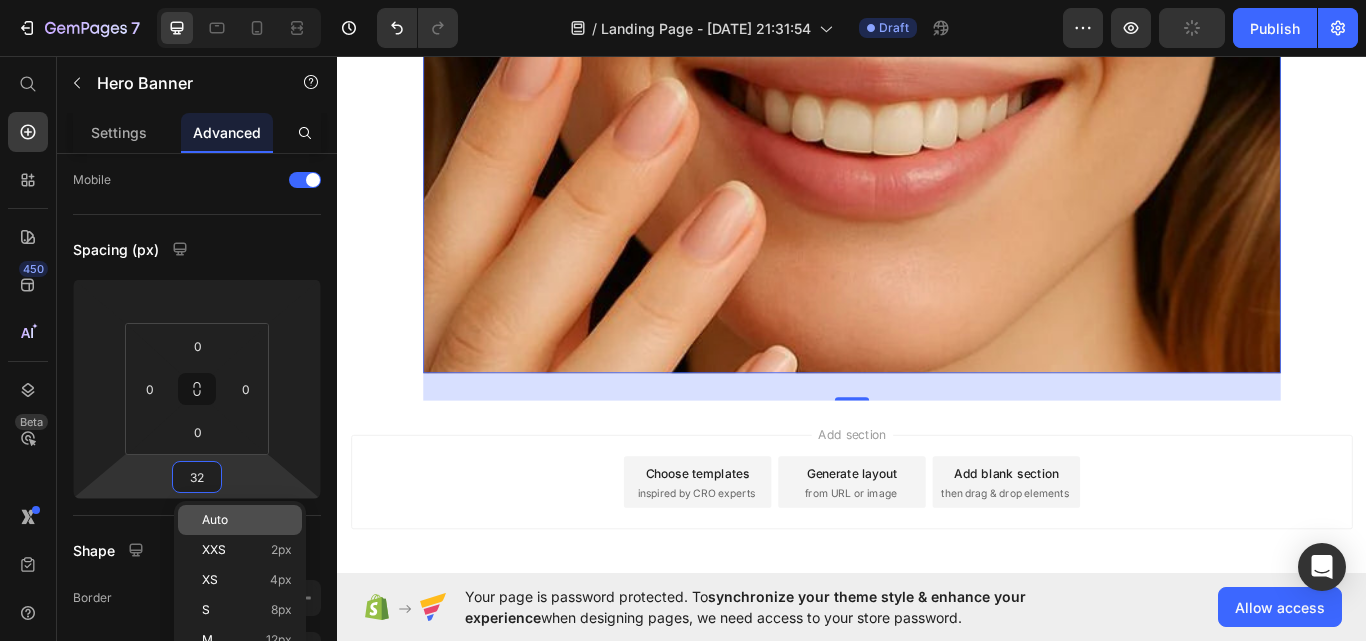 type on "2" 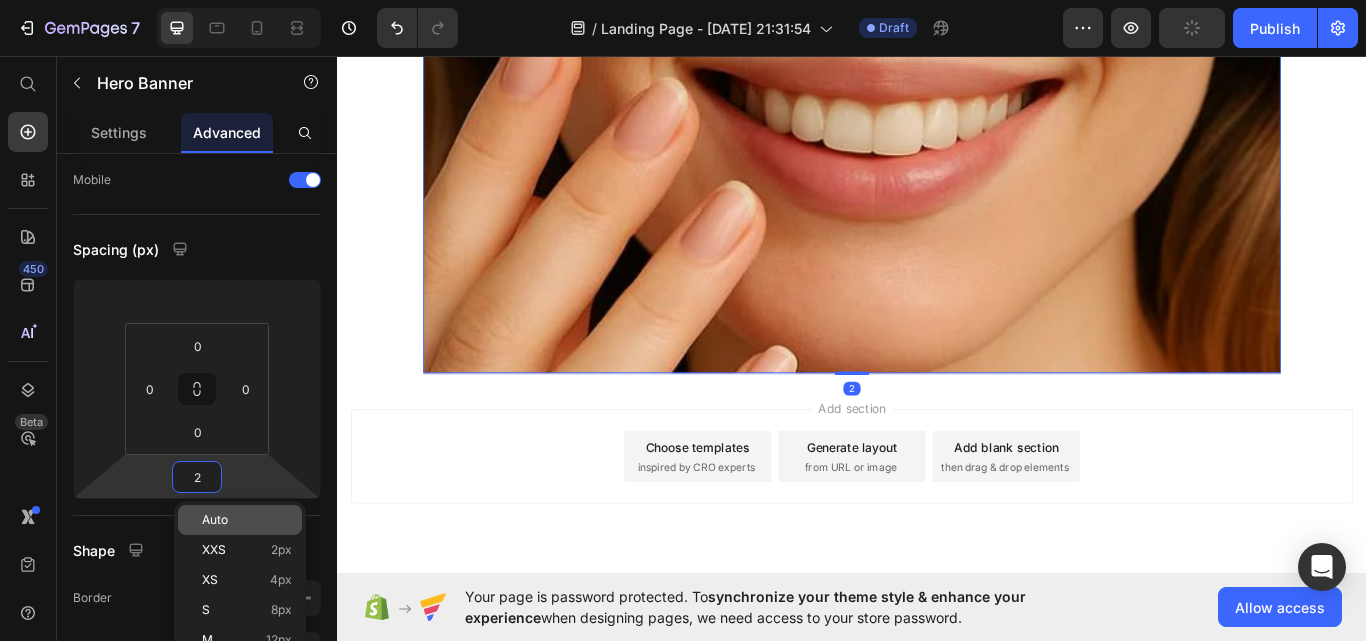 click on "Auto" 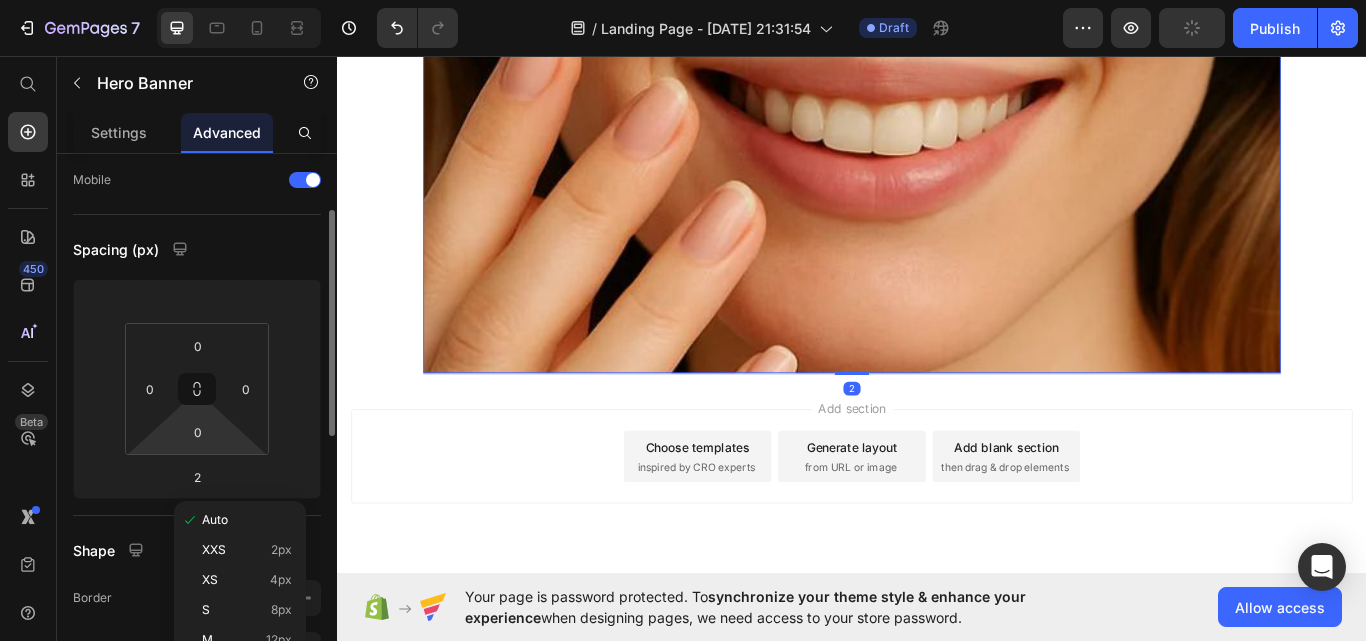 type 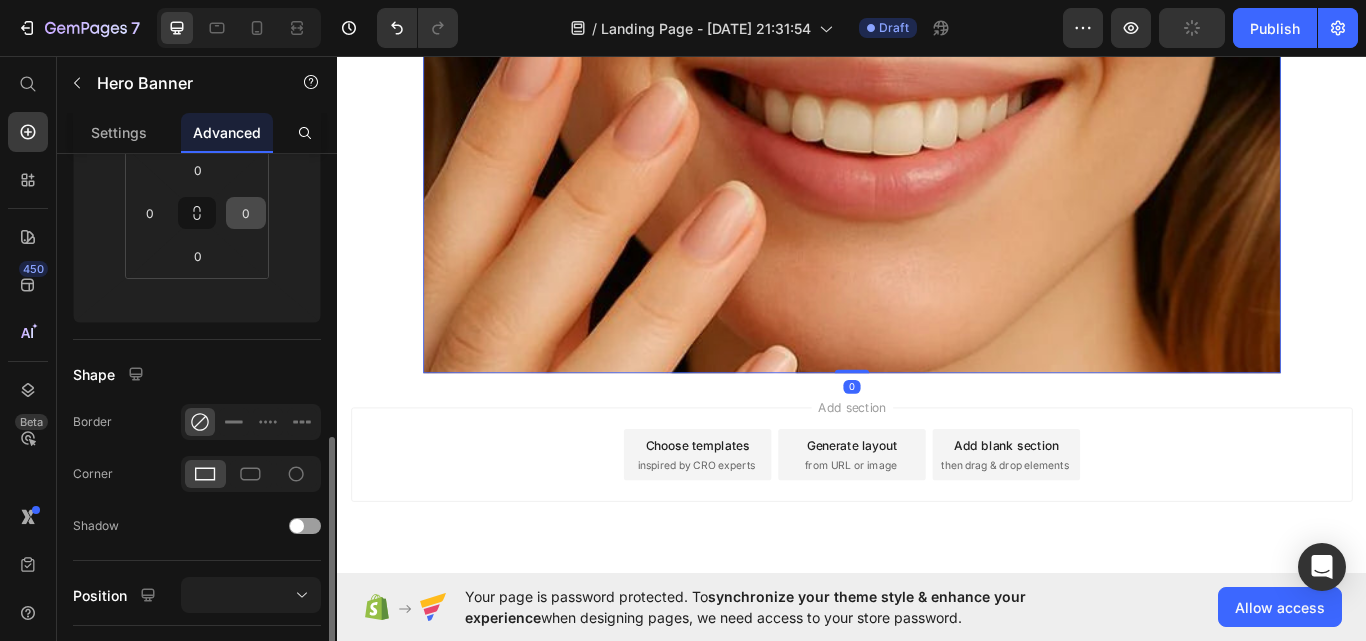 scroll, scrollTop: 472, scrollLeft: 0, axis: vertical 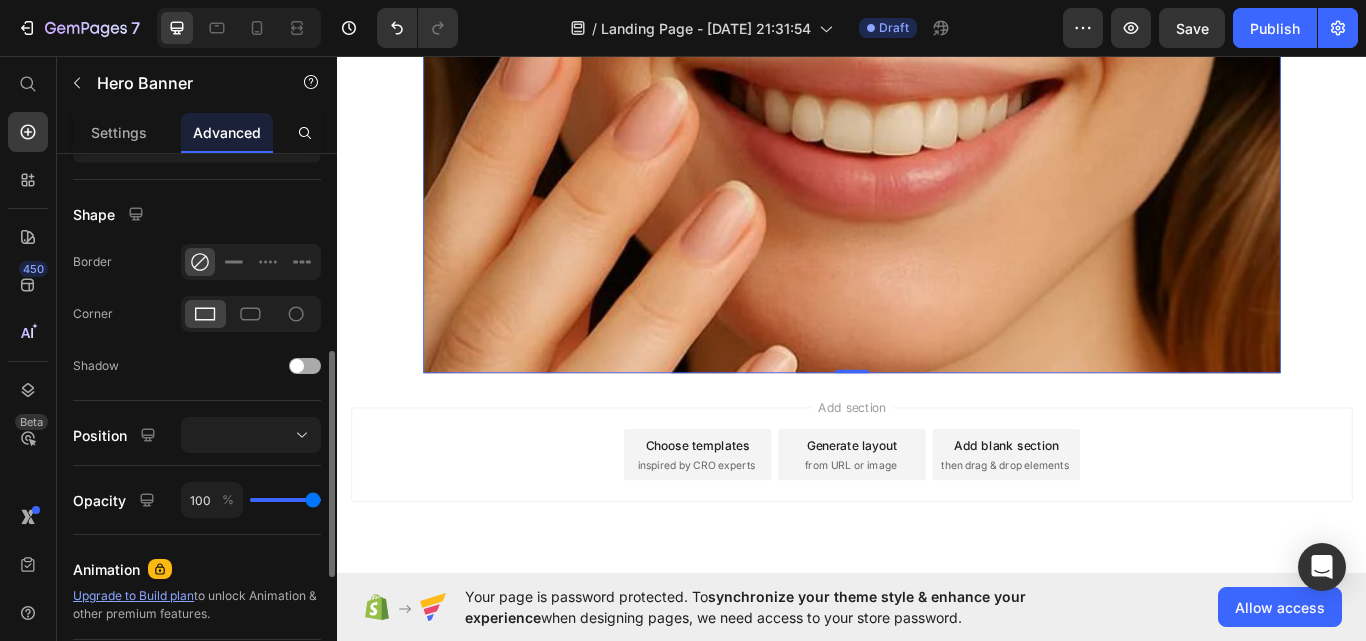click at bounding box center [305, 366] 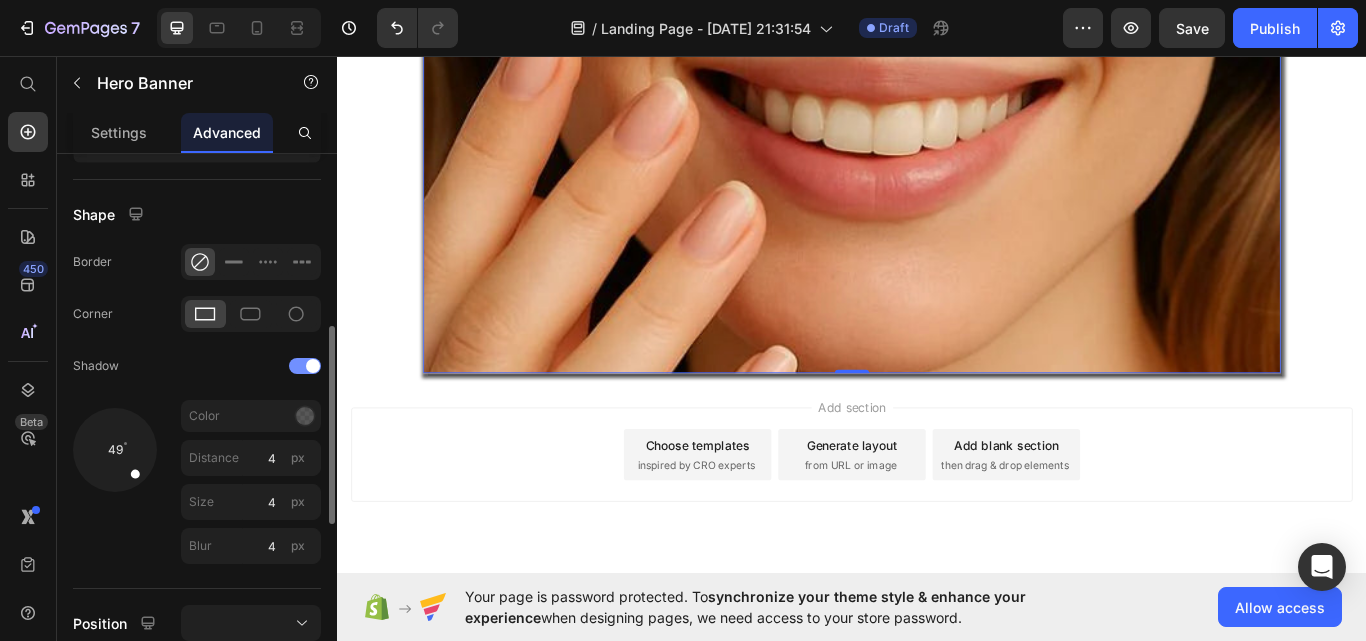 click at bounding box center [305, 366] 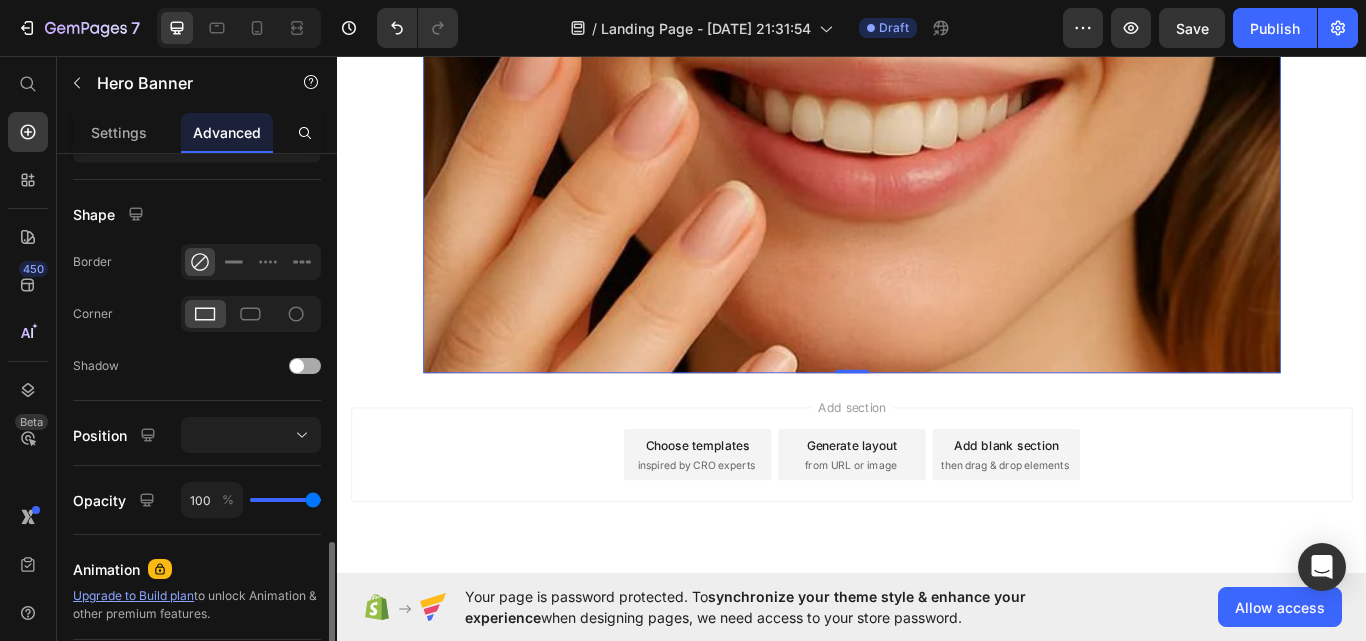scroll, scrollTop: 615, scrollLeft: 0, axis: vertical 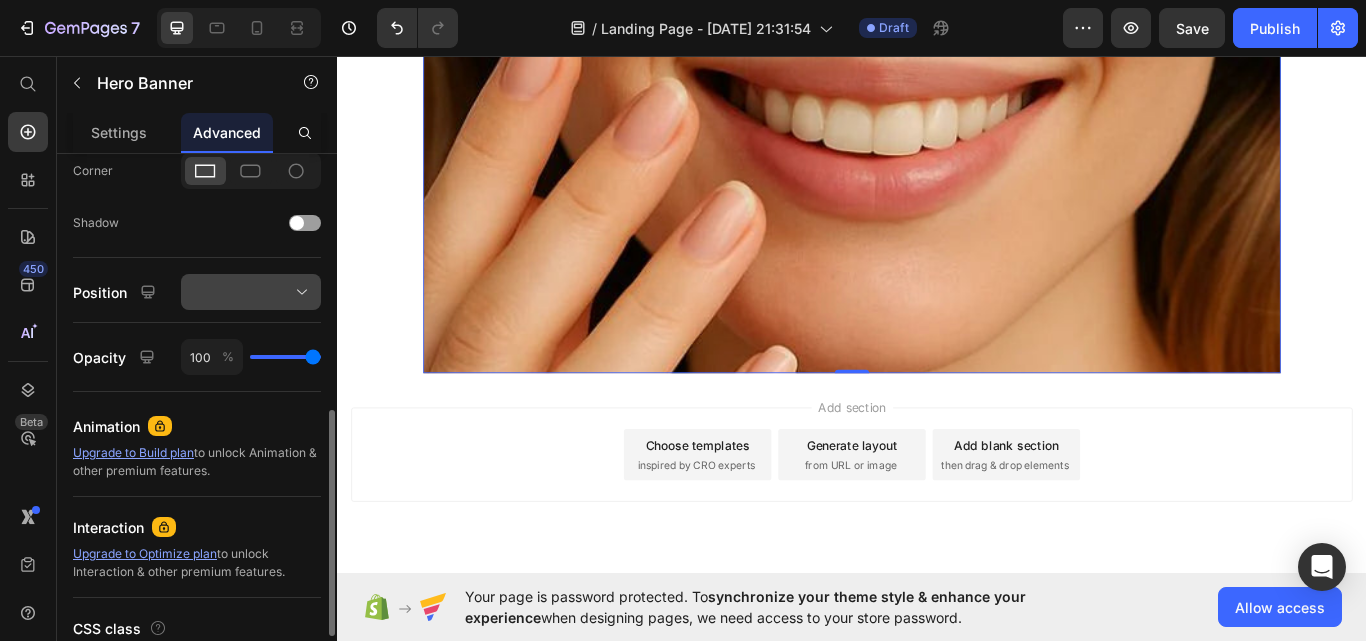 click 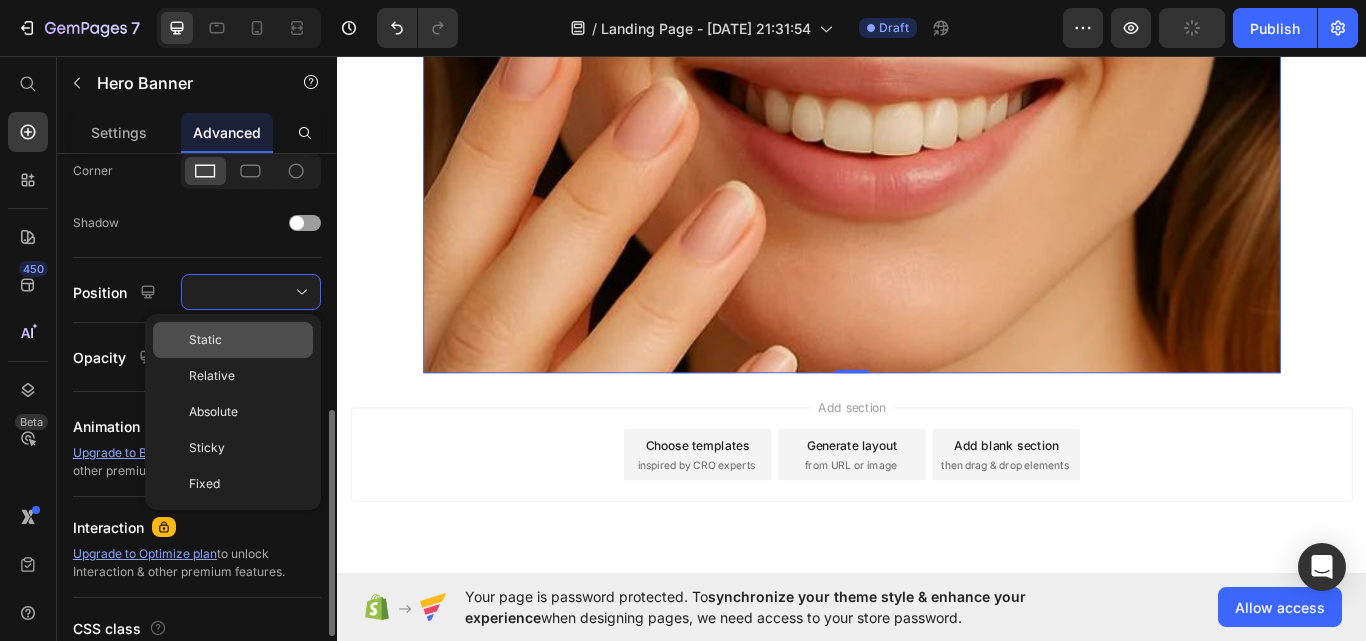 click on "Static" at bounding box center (247, 340) 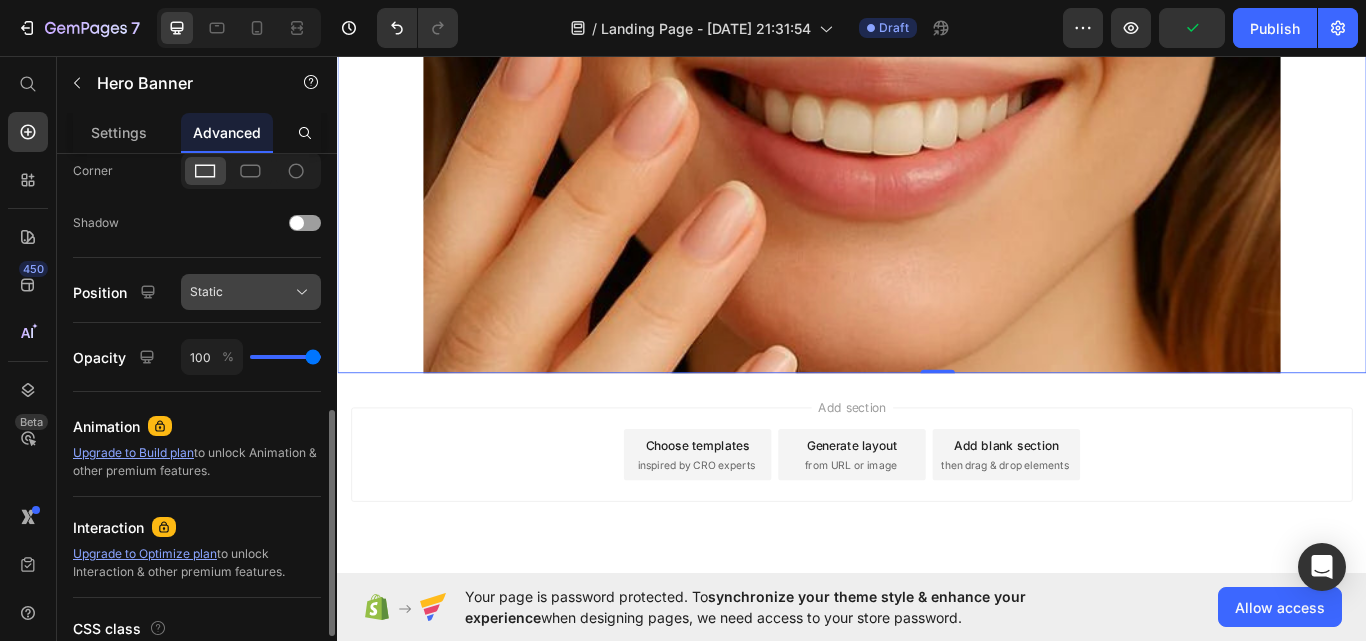 click 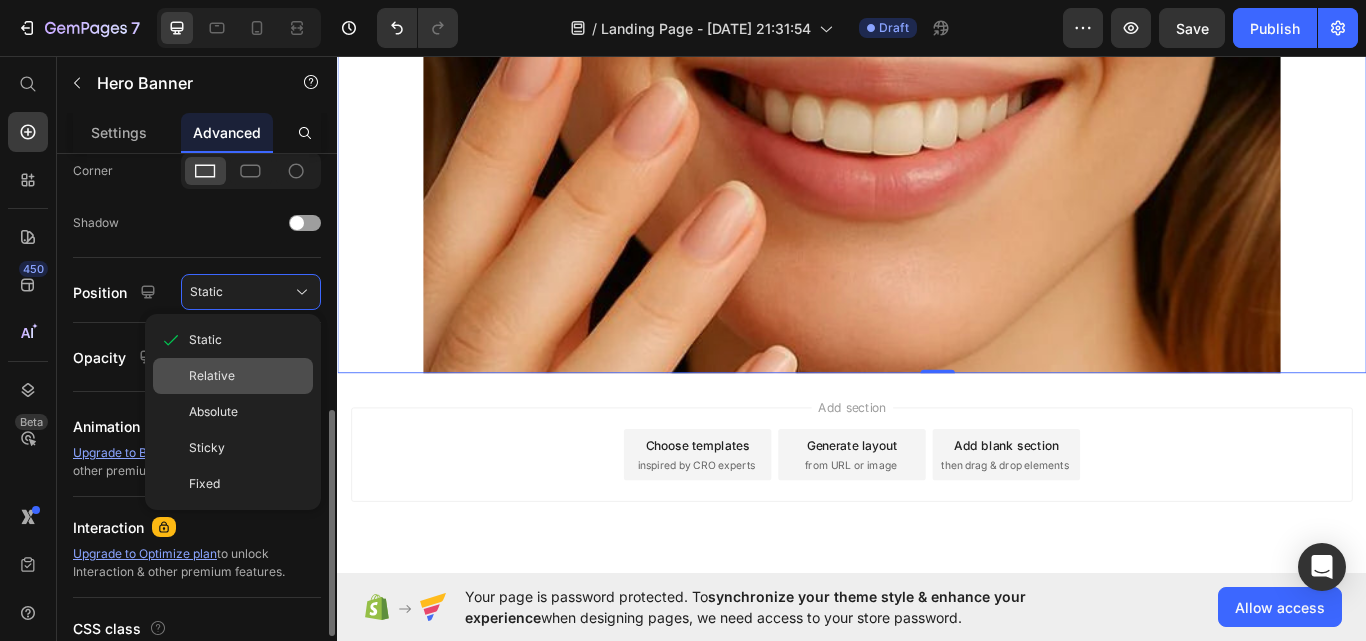 click on "Relative" 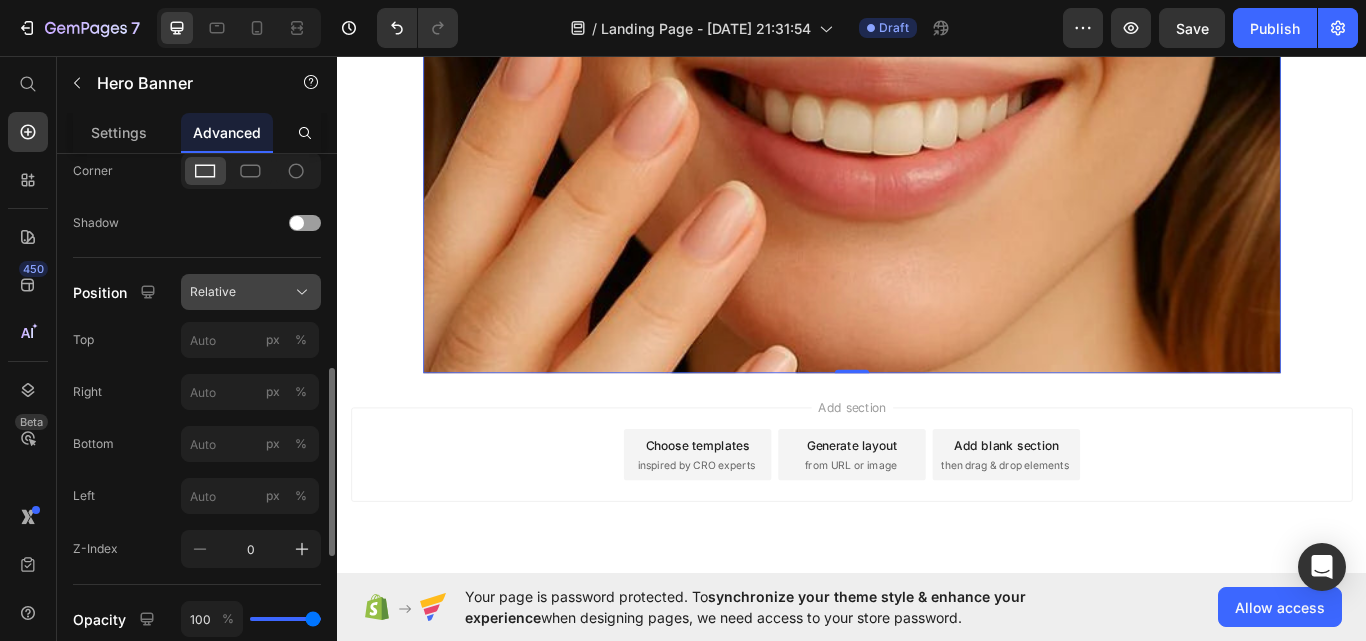 click on "Relative" at bounding box center [251, 292] 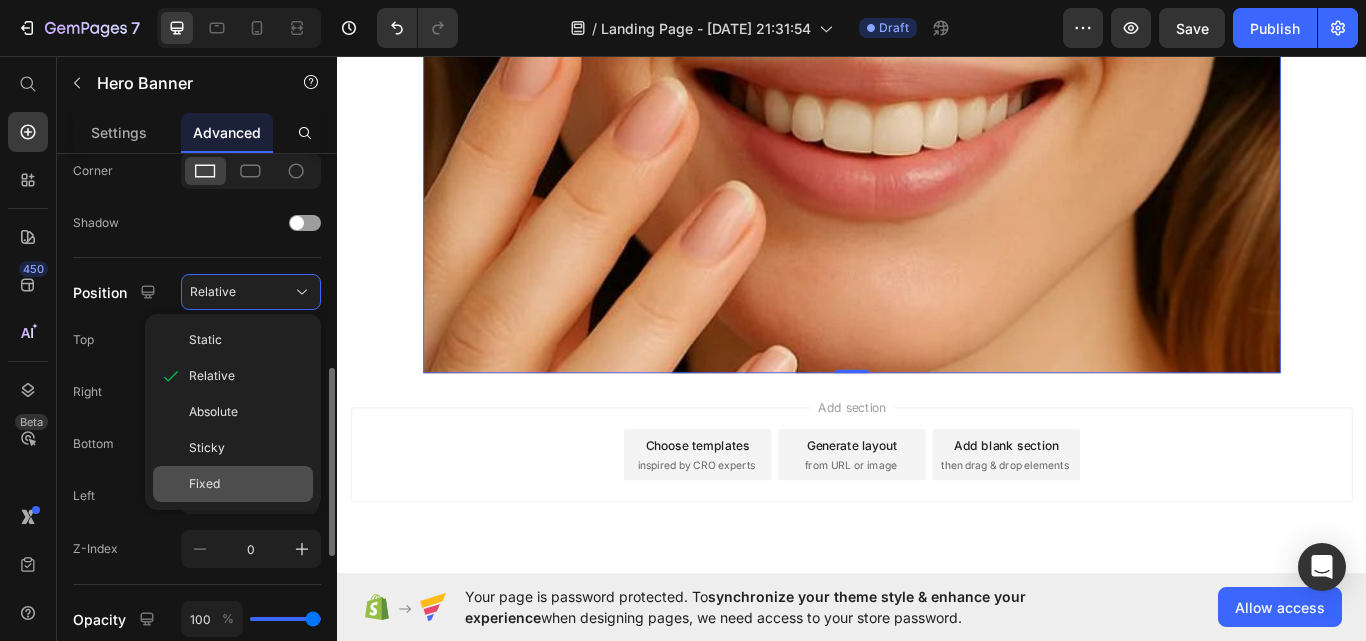 click on "Fixed" at bounding box center [247, 484] 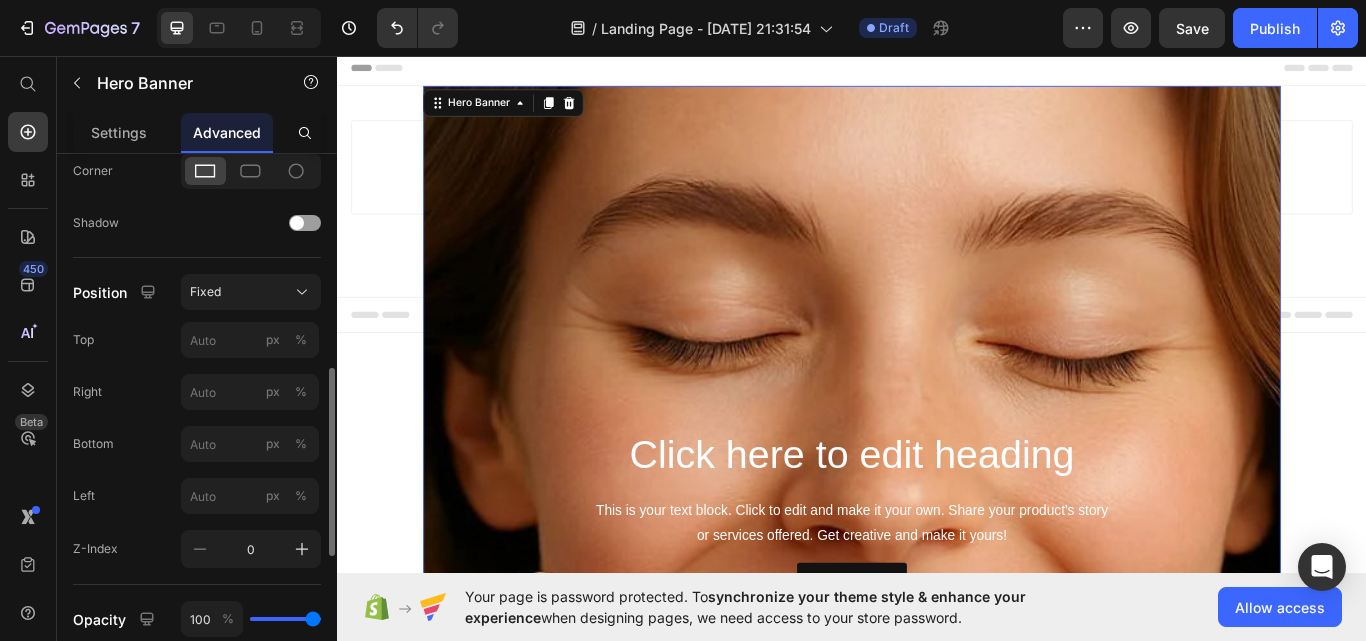 scroll, scrollTop: 0, scrollLeft: 0, axis: both 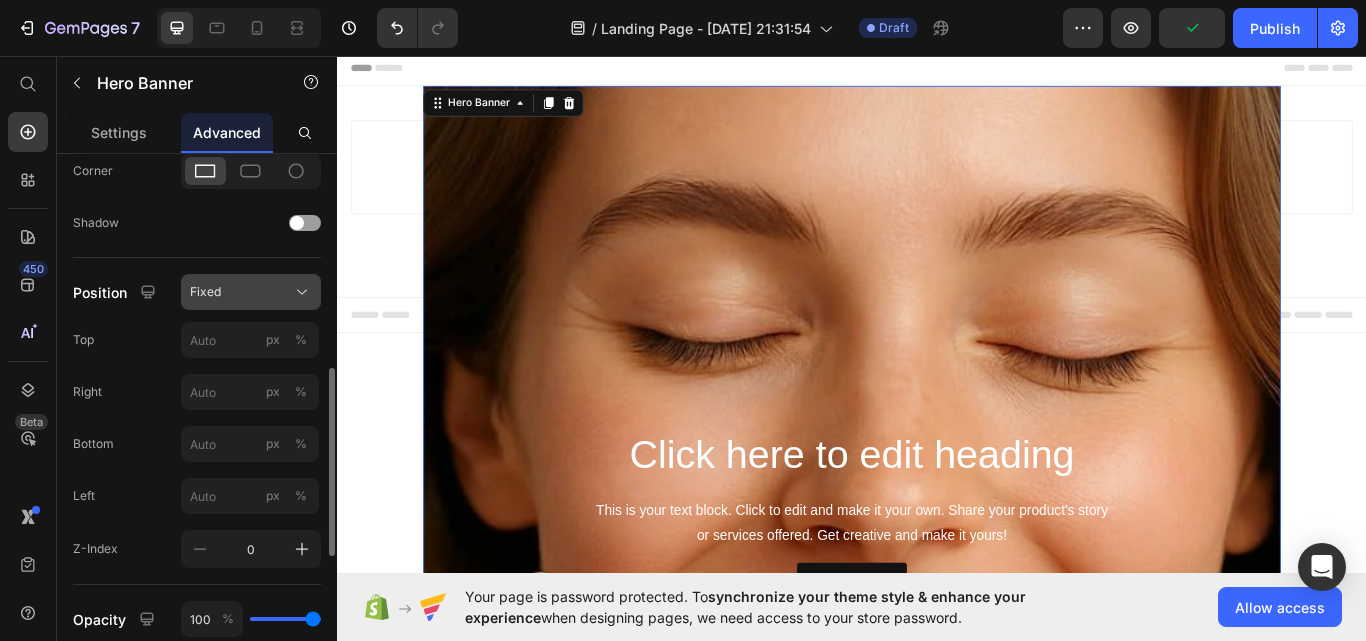 click on "Fixed" at bounding box center (251, 292) 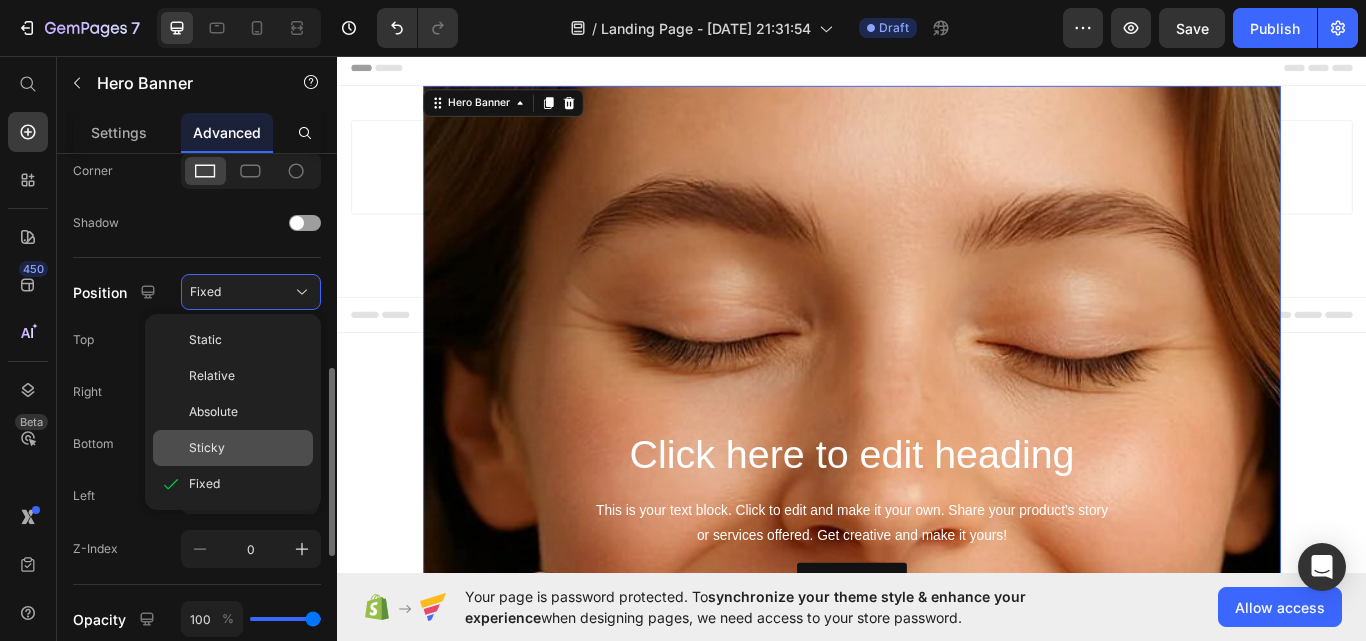 click on "Sticky" at bounding box center (247, 448) 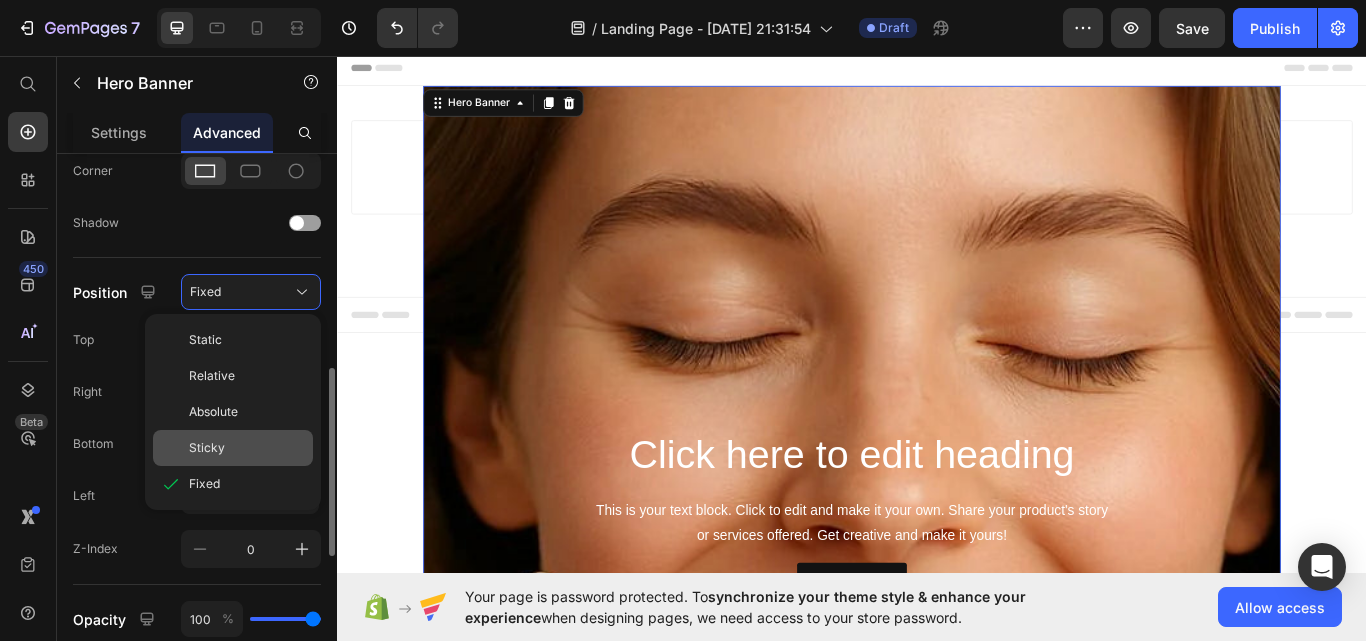 type on "0" 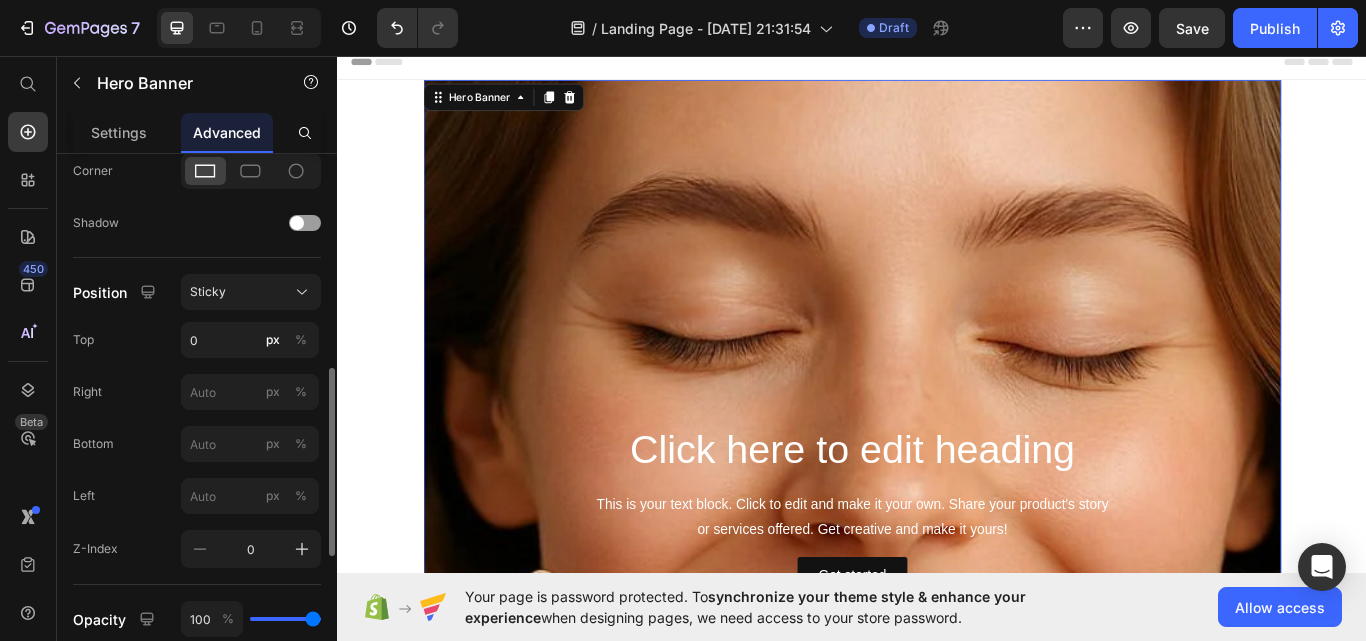 scroll, scrollTop: 0, scrollLeft: 0, axis: both 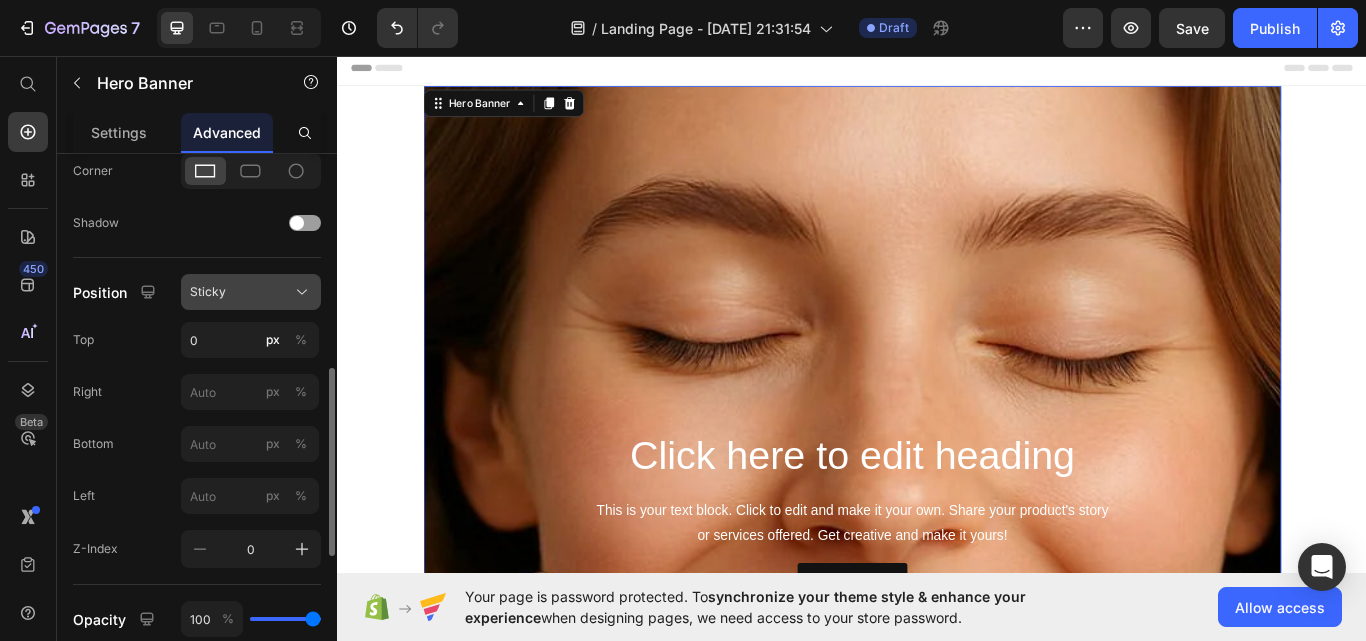click on "Sticky" at bounding box center (251, 292) 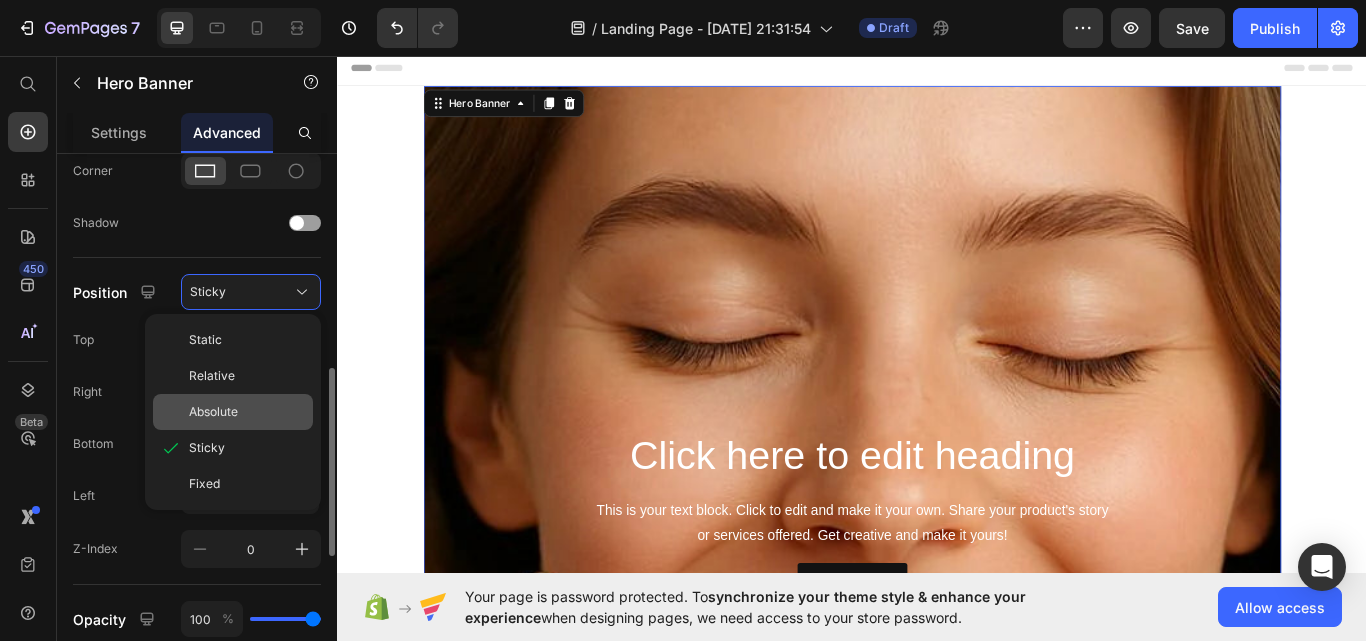 click on "Absolute" at bounding box center [247, 412] 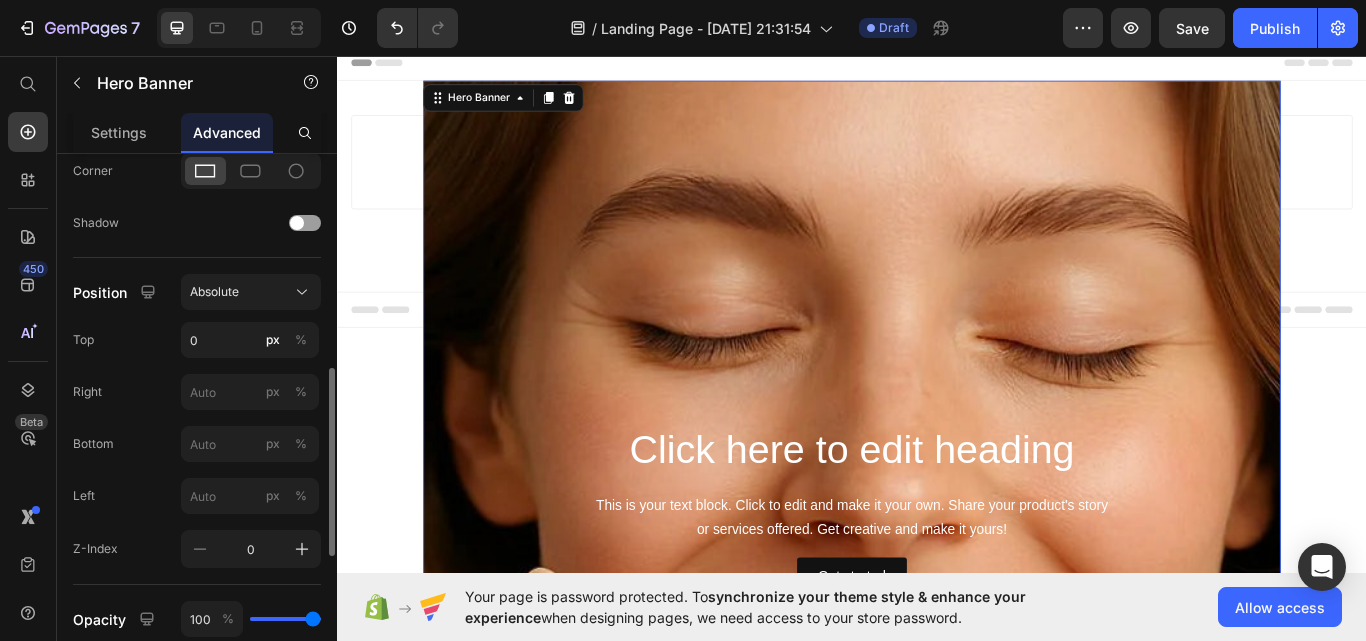 scroll, scrollTop: 0, scrollLeft: 0, axis: both 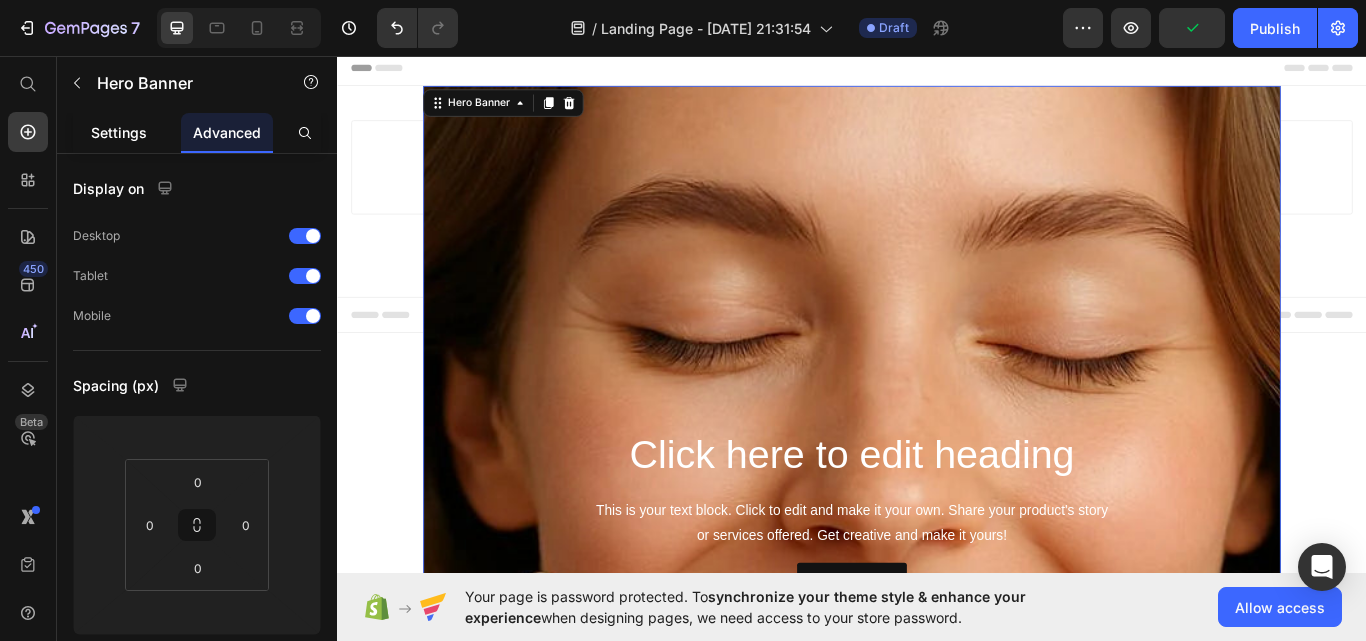 click on "Settings" at bounding box center [119, 132] 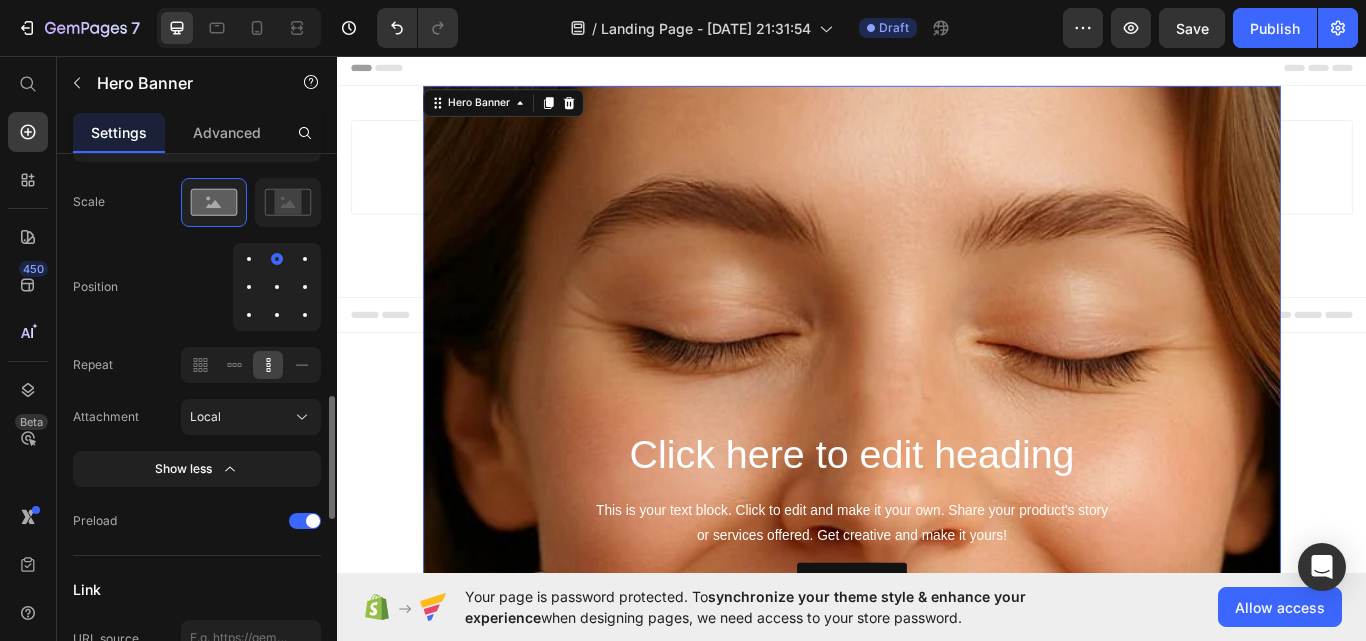 scroll, scrollTop: 658, scrollLeft: 0, axis: vertical 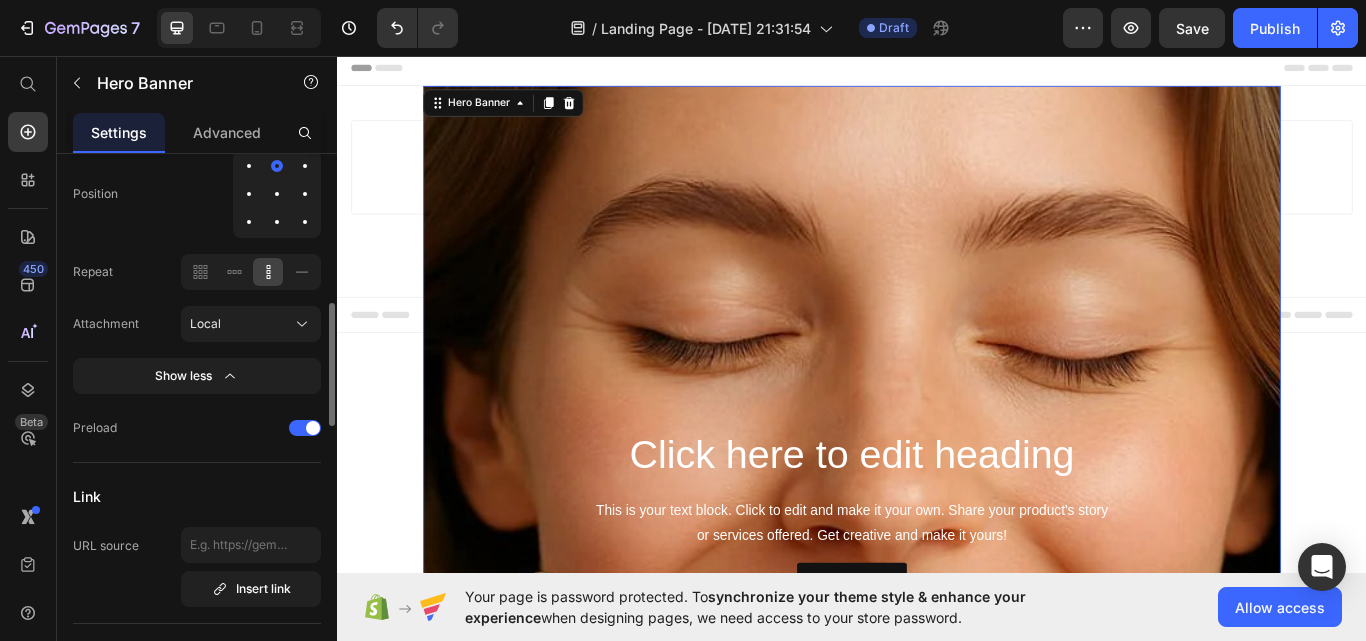 click at bounding box center (277, 194) 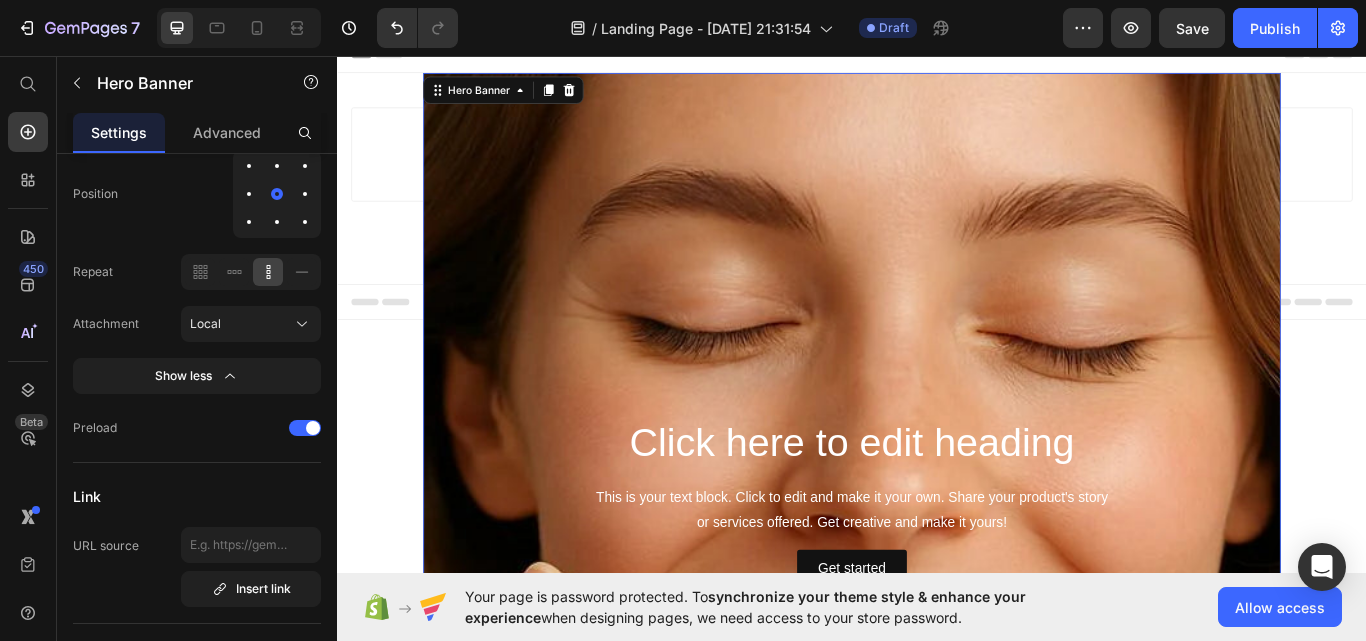 scroll, scrollTop: 213, scrollLeft: 0, axis: vertical 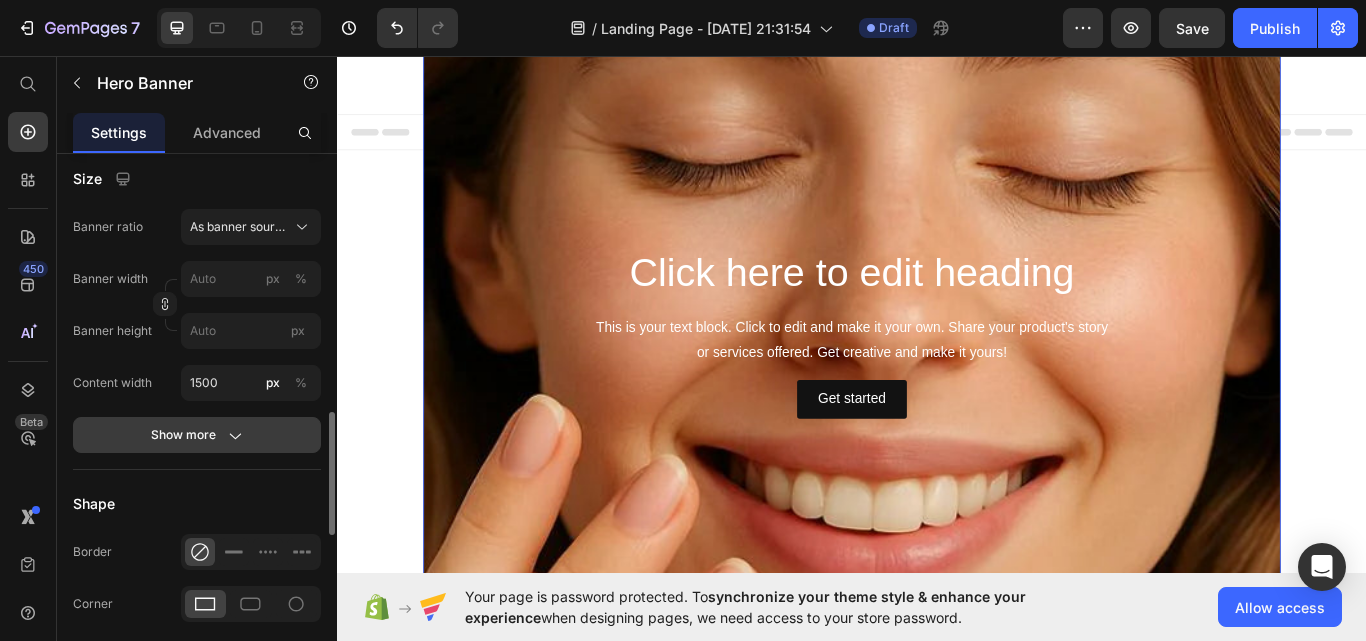 click on "Show more" at bounding box center (197, 435) 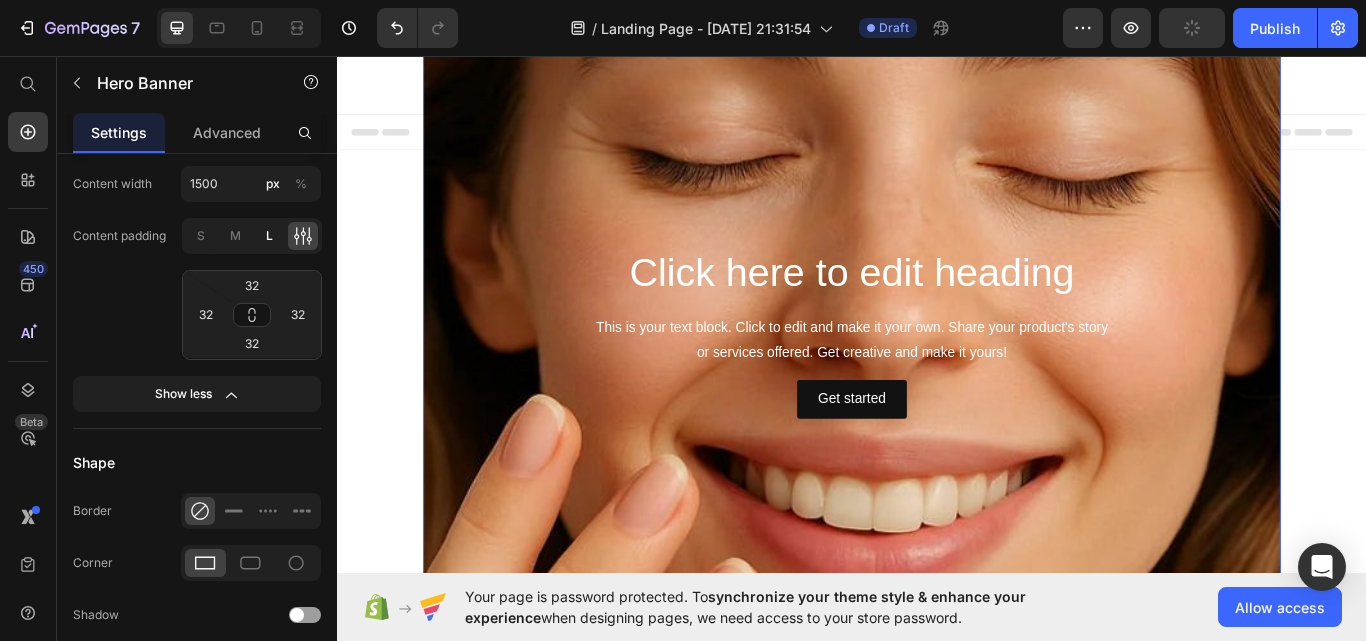 scroll, scrollTop: 1735, scrollLeft: 0, axis: vertical 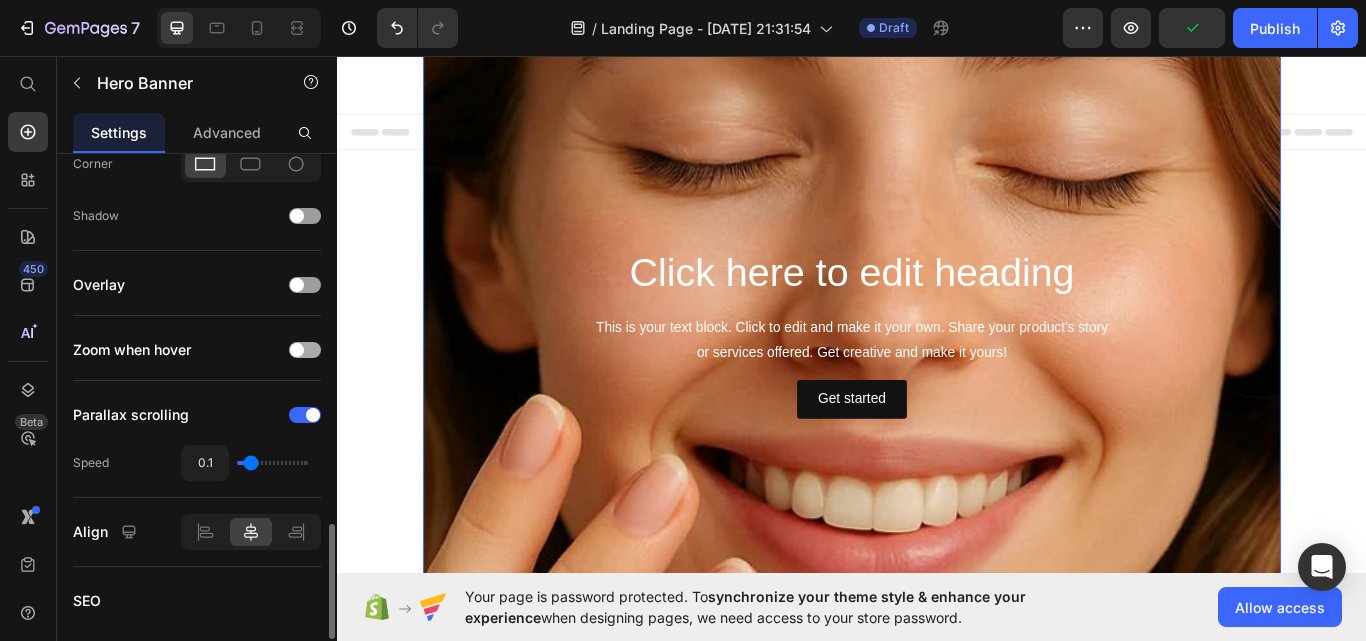 click at bounding box center [297, 350] 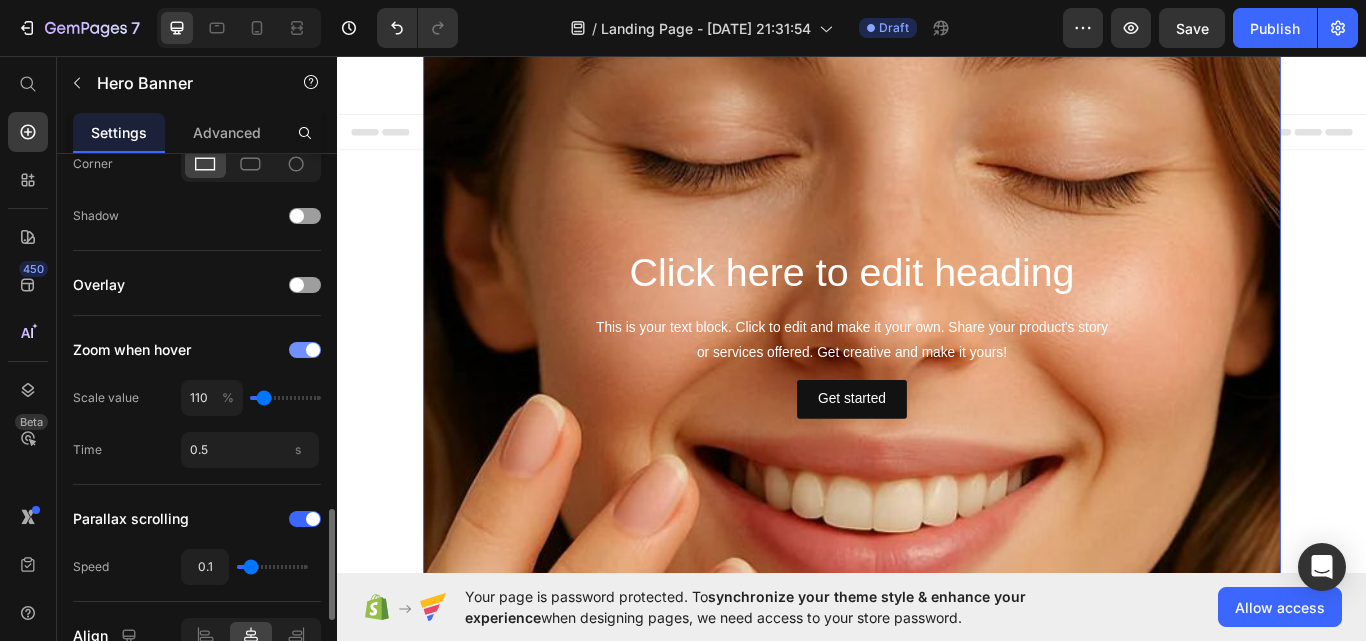 click at bounding box center [305, 350] 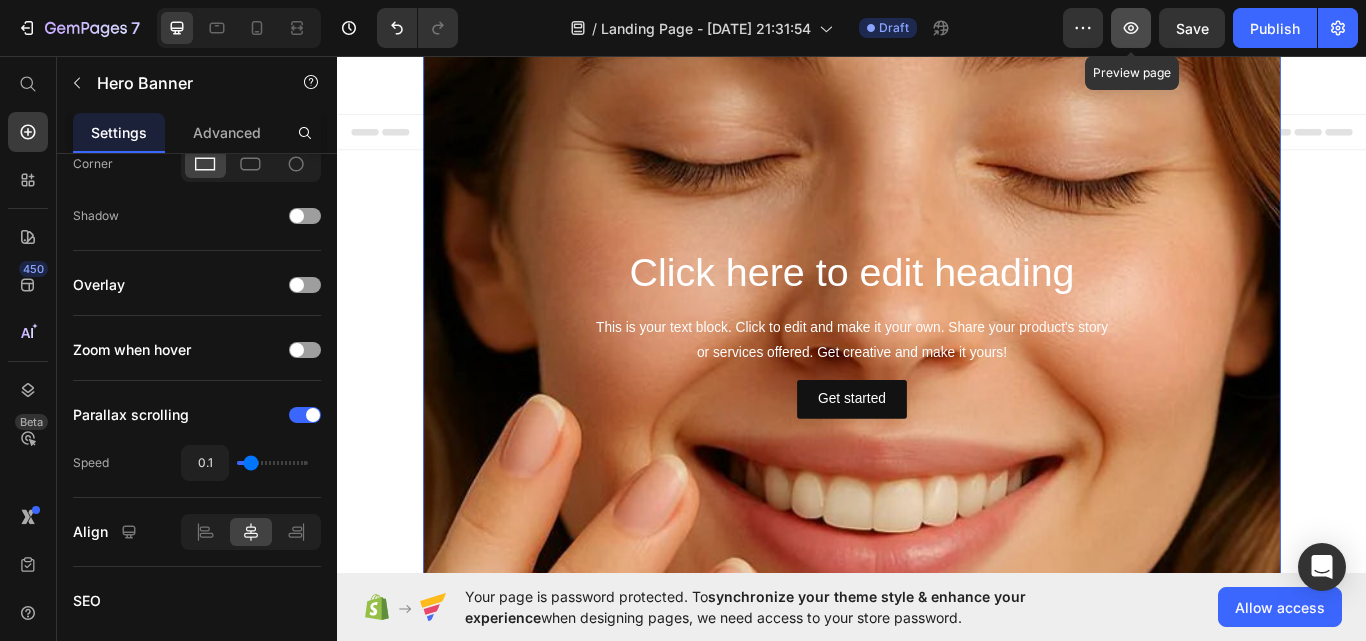 click 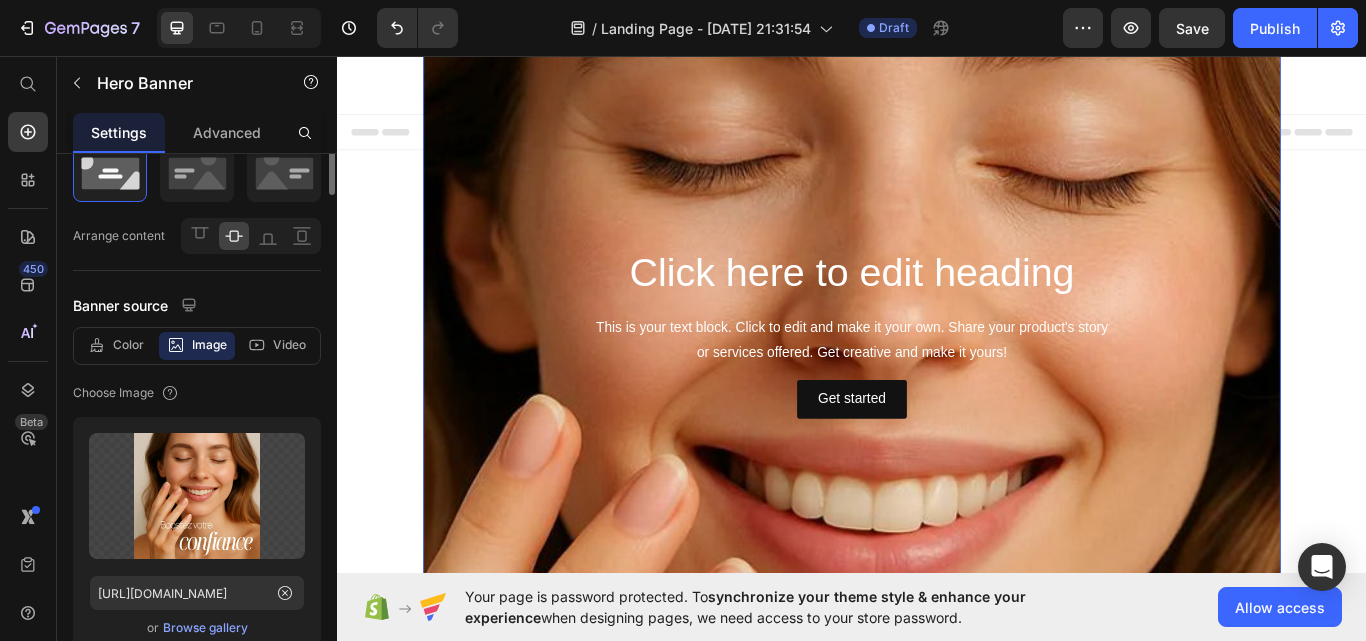 scroll, scrollTop: 0, scrollLeft: 0, axis: both 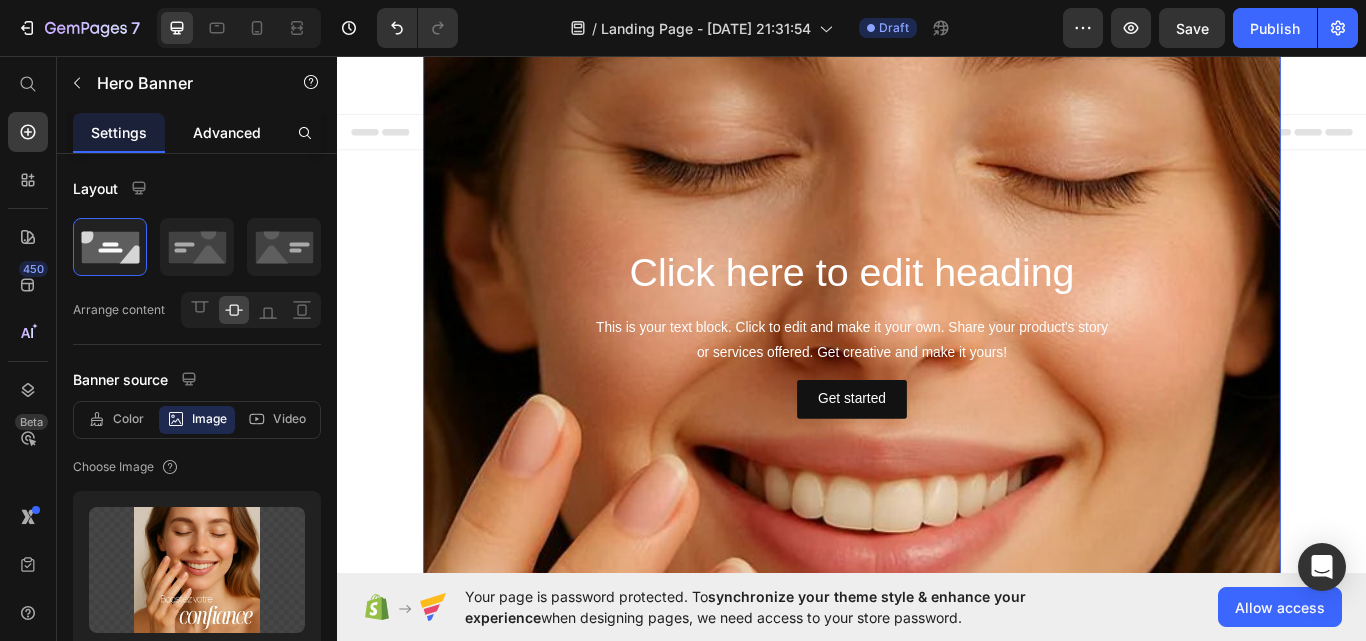 click on "Advanced" 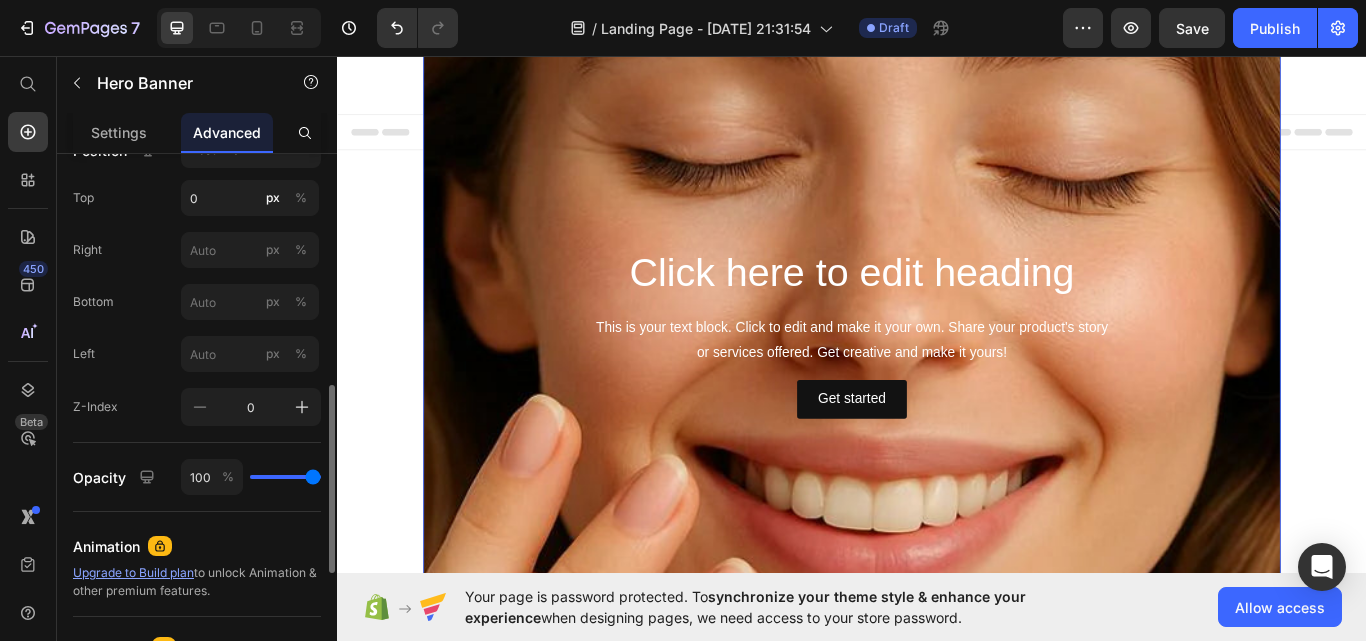 scroll, scrollTop: 717, scrollLeft: 0, axis: vertical 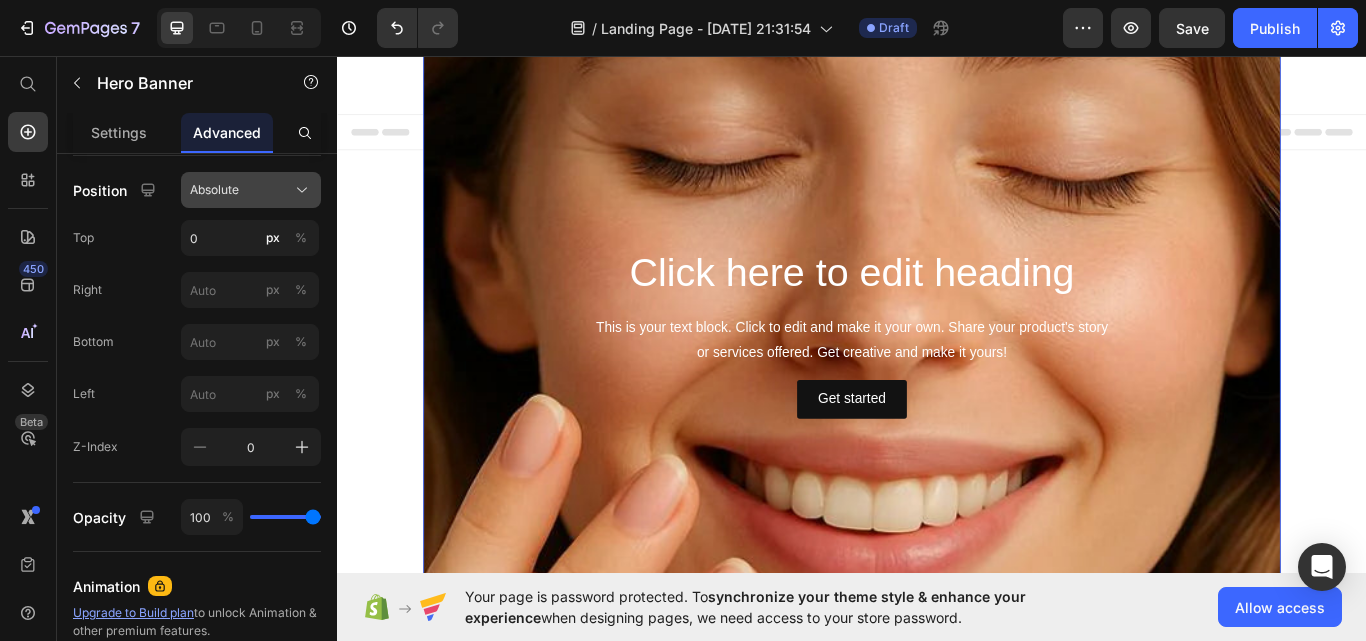 click on "Absolute" 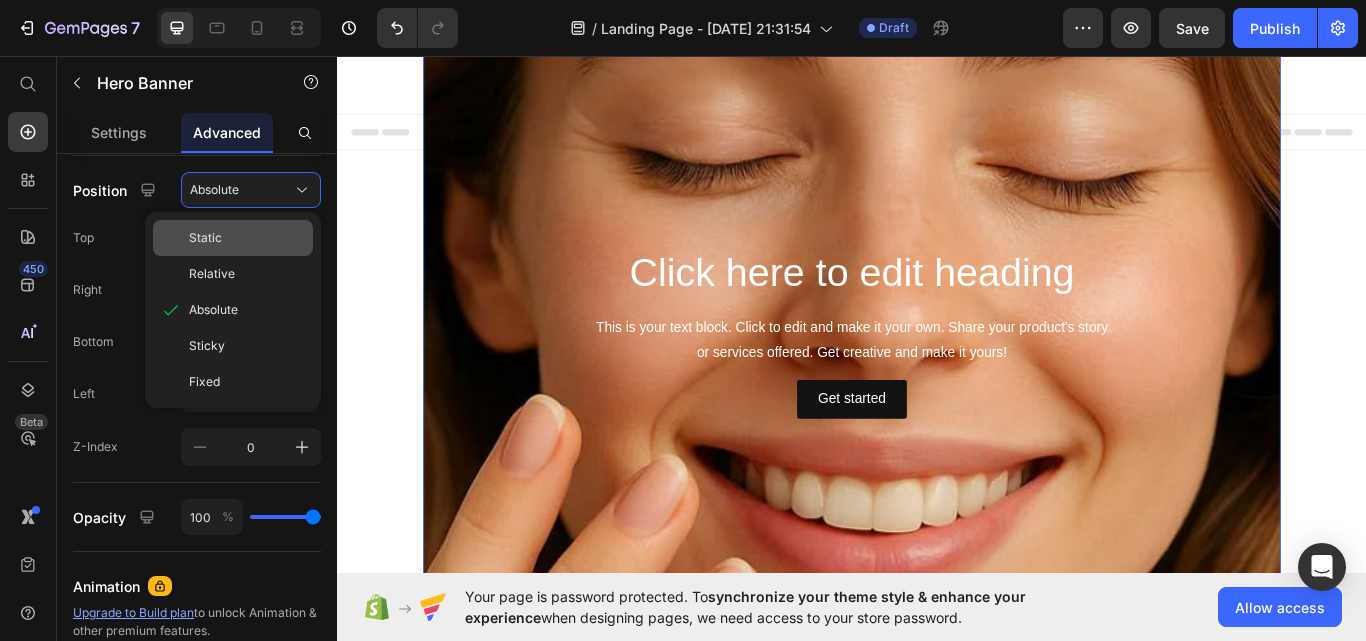 drag, startPoint x: 270, startPoint y: 195, endPoint x: 156, endPoint y: 228, distance: 118.680244 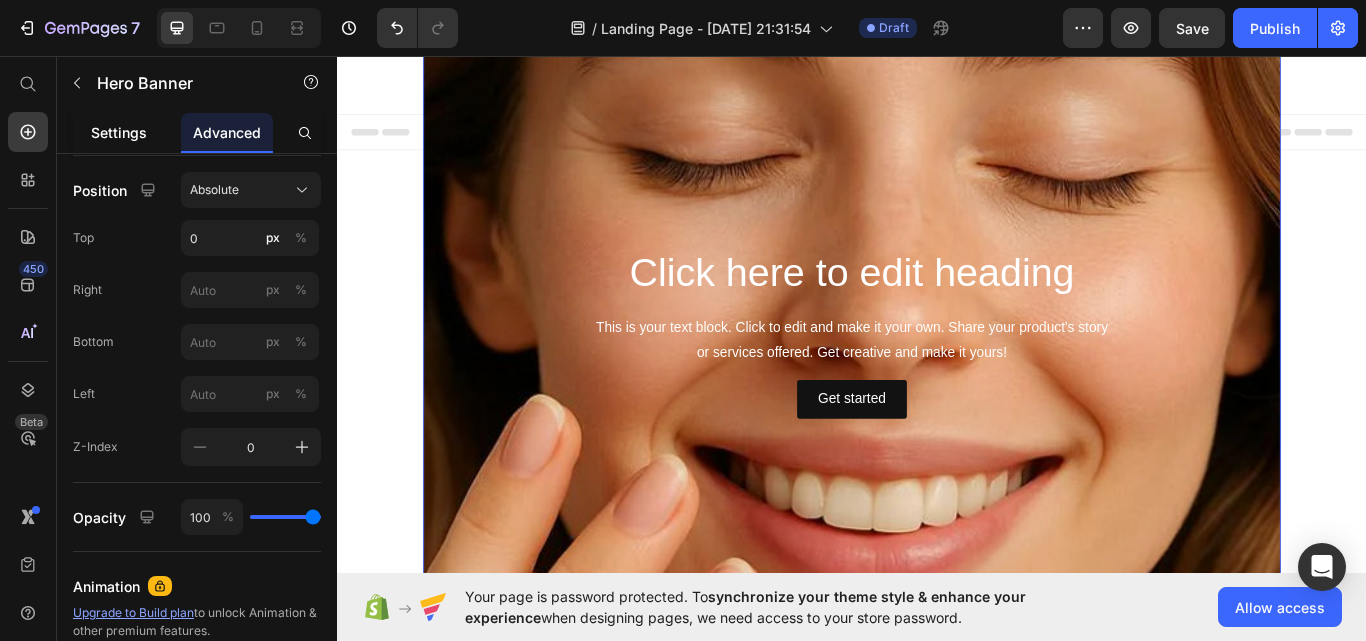 click on "Settings" at bounding box center [119, 132] 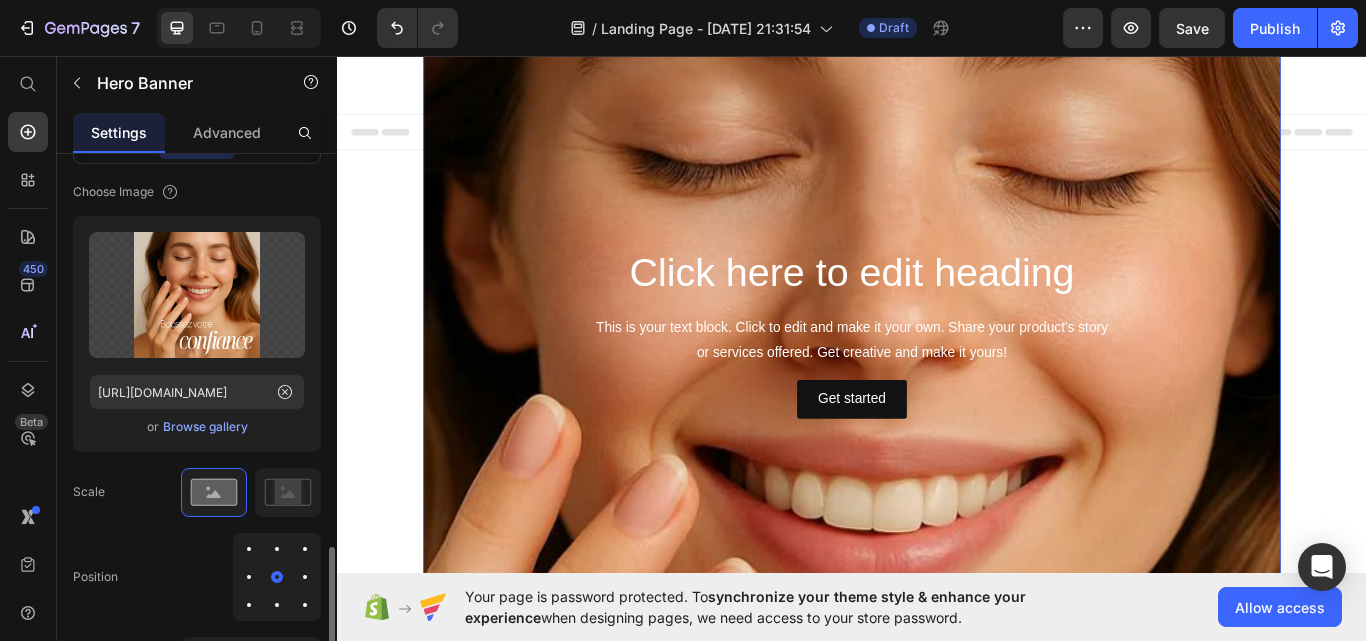 scroll, scrollTop: 553, scrollLeft: 0, axis: vertical 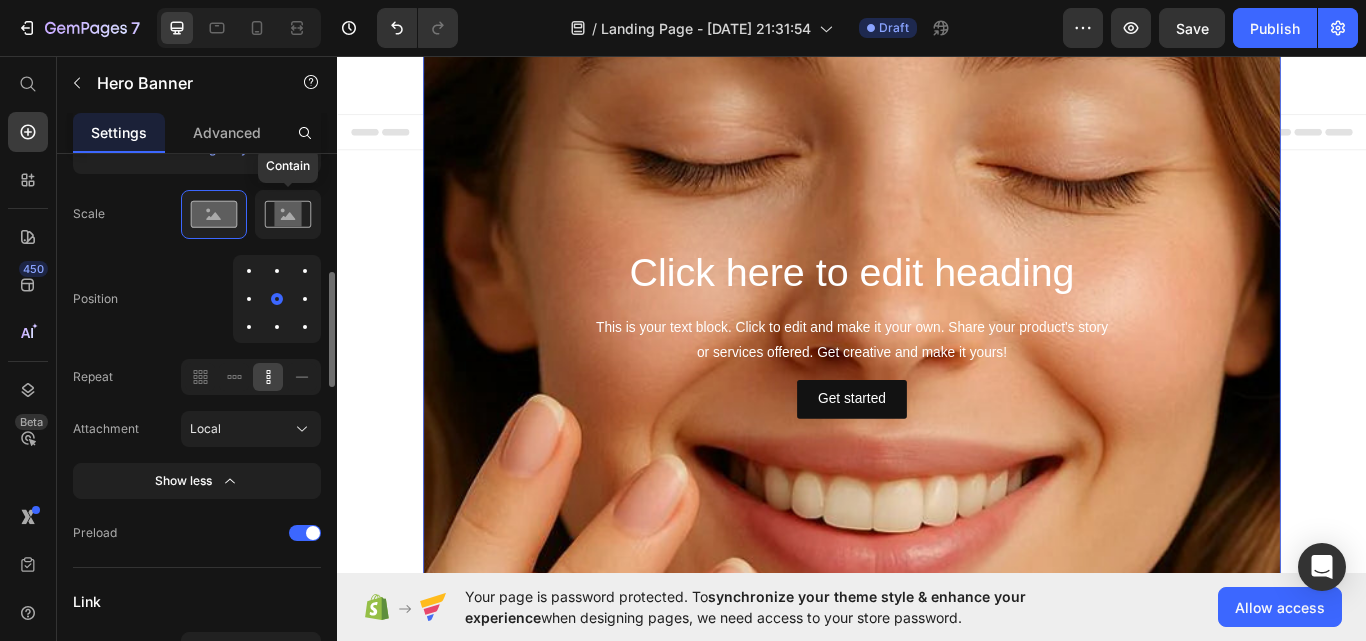 click 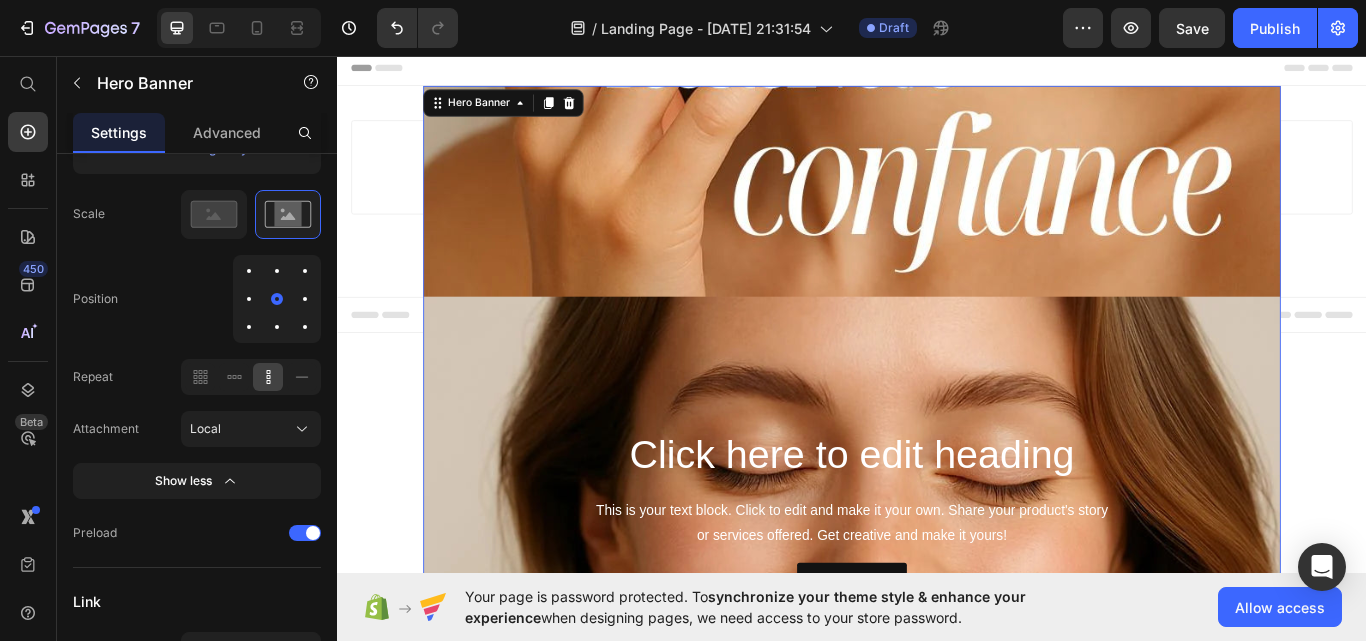 scroll, scrollTop: 361, scrollLeft: 0, axis: vertical 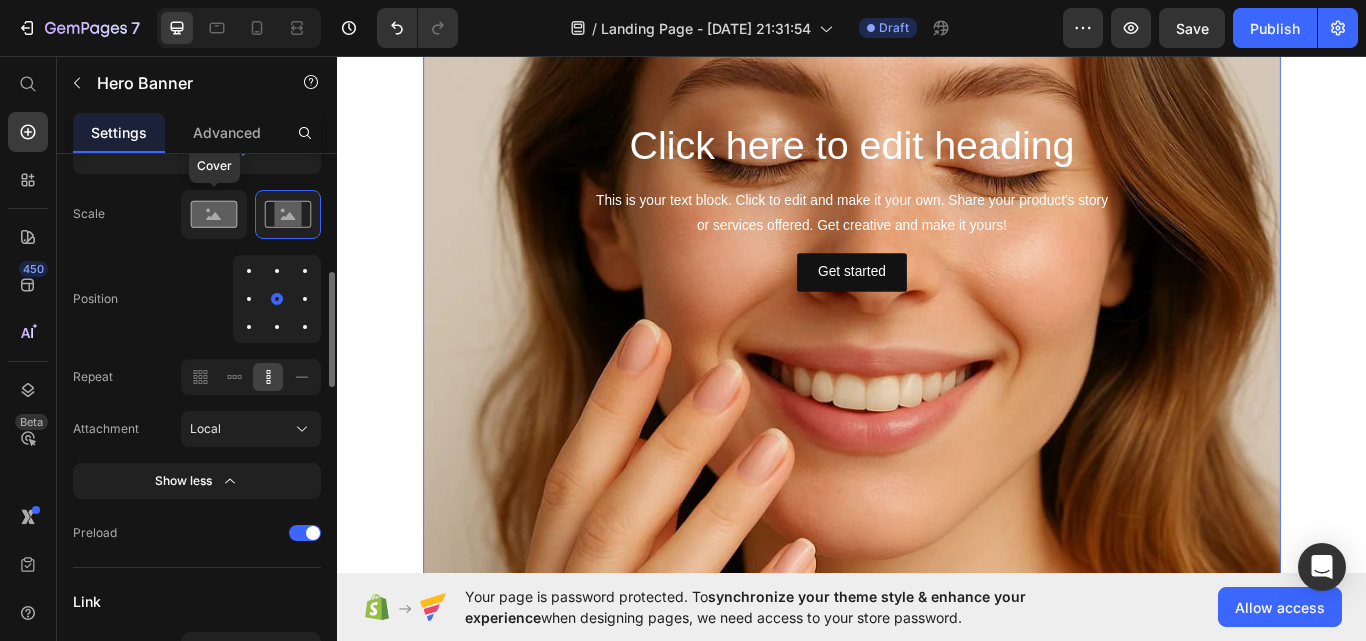 click 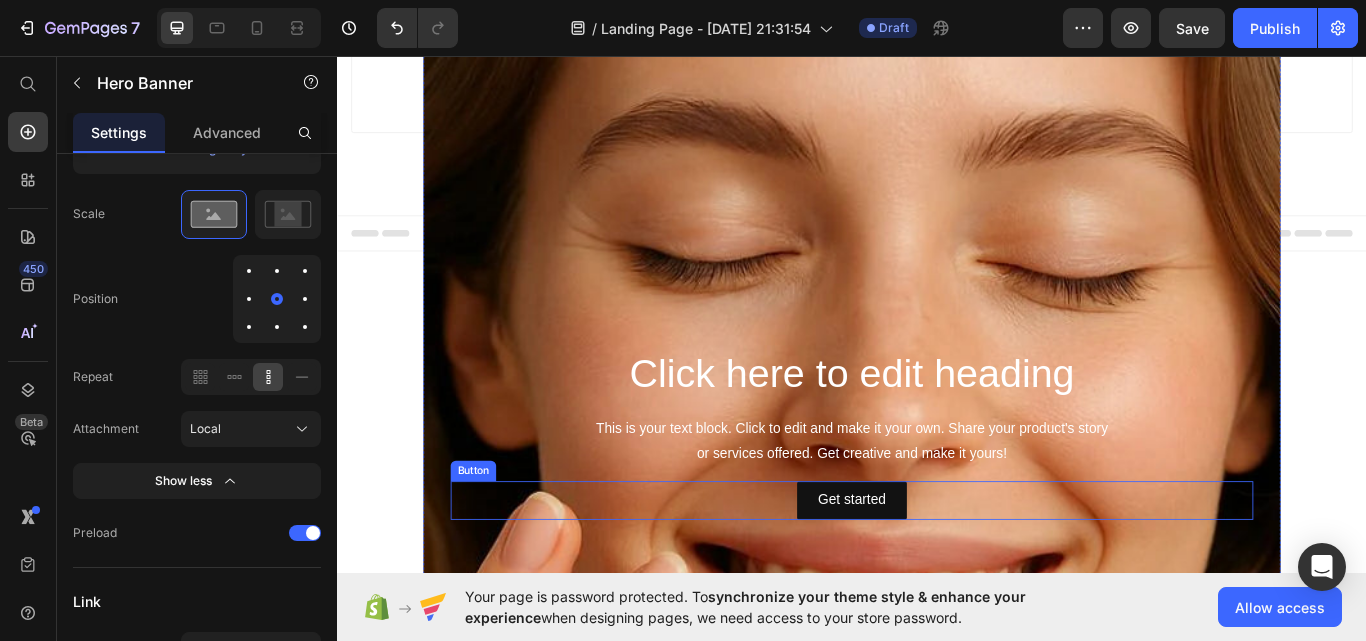 scroll, scrollTop: 21, scrollLeft: 0, axis: vertical 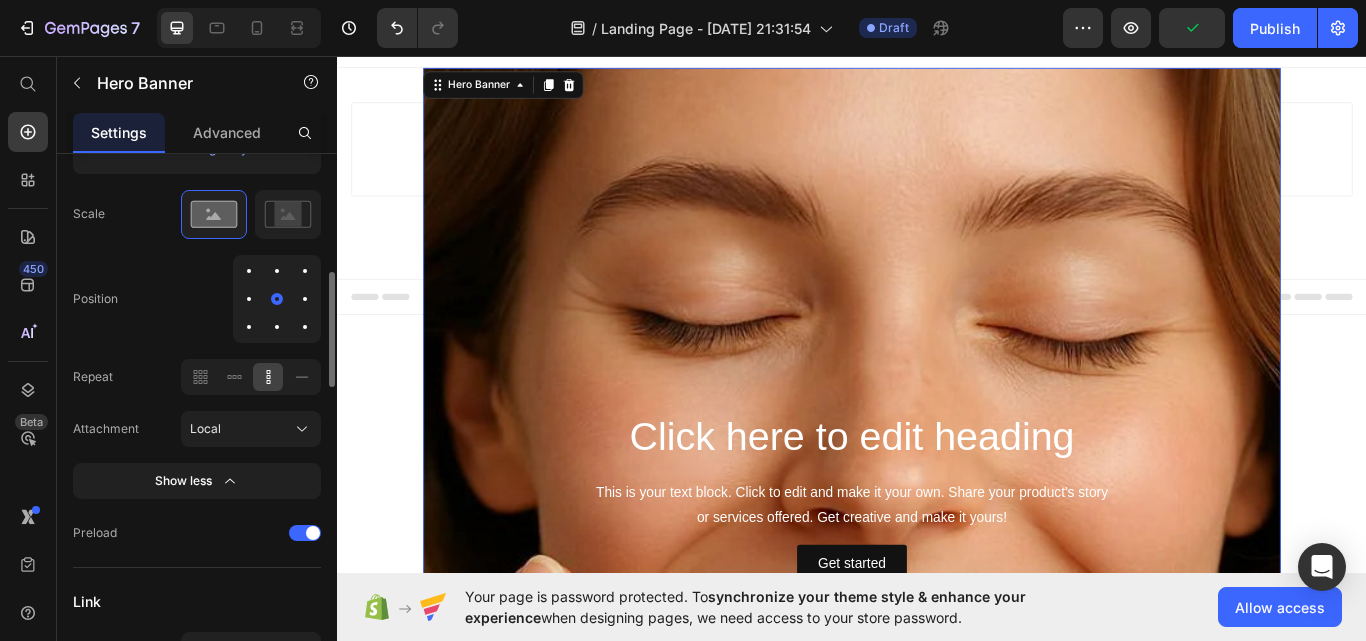 click at bounding box center [277, 327] 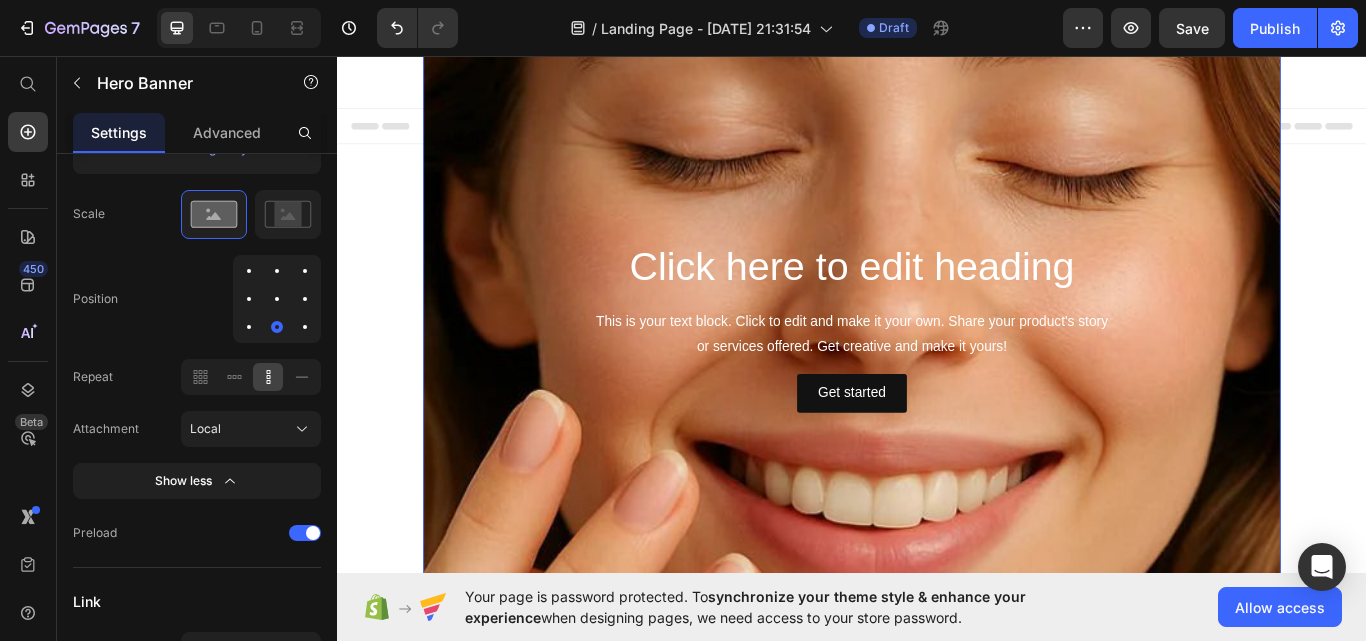 scroll, scrollTop: 284, scrollLeft: 0, axis: vertical 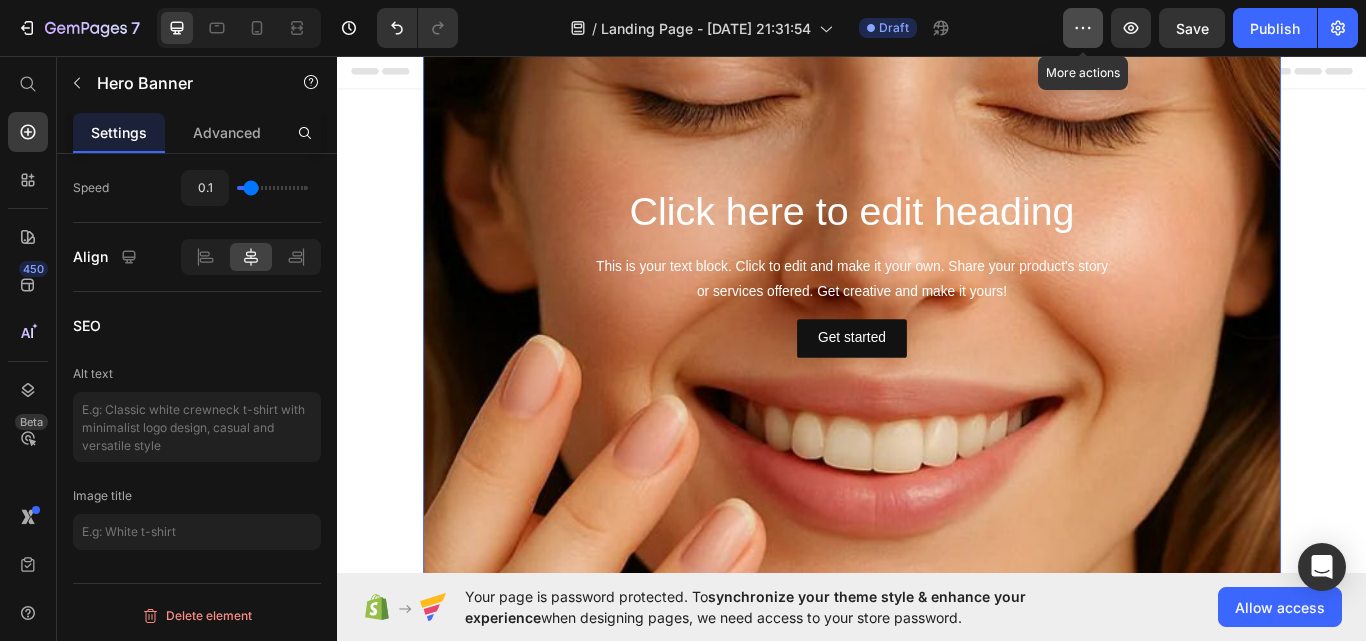 click 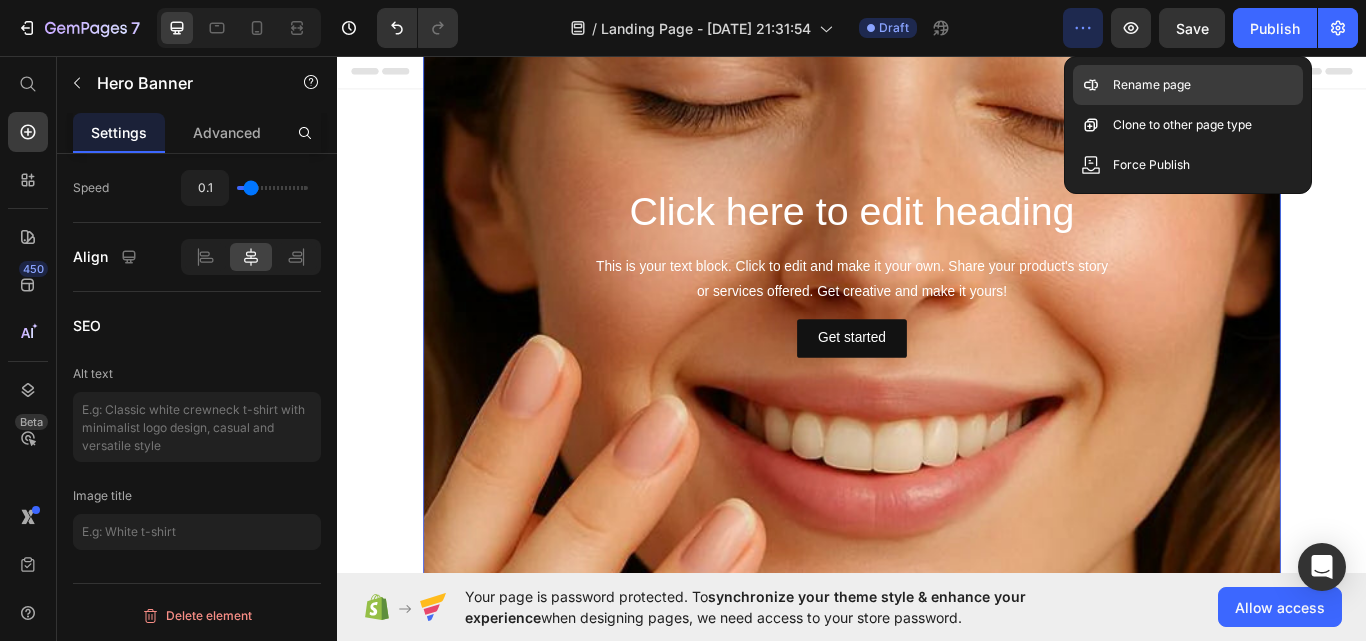 click on "Rename page" 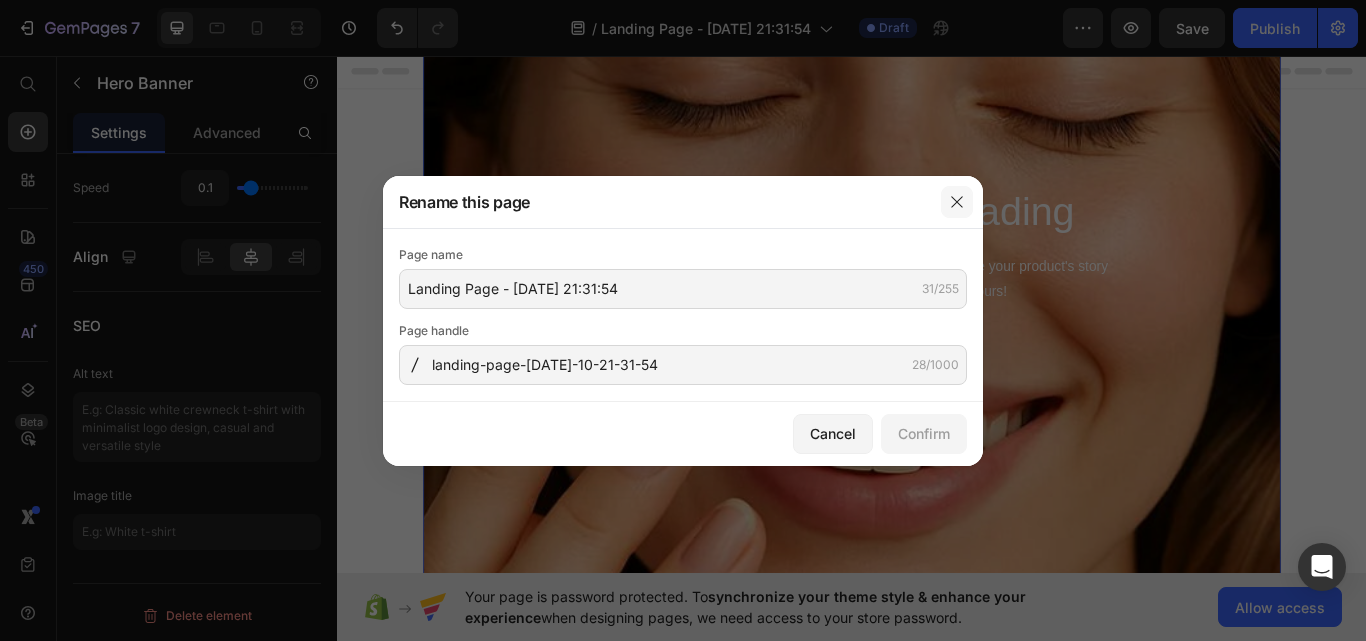 click 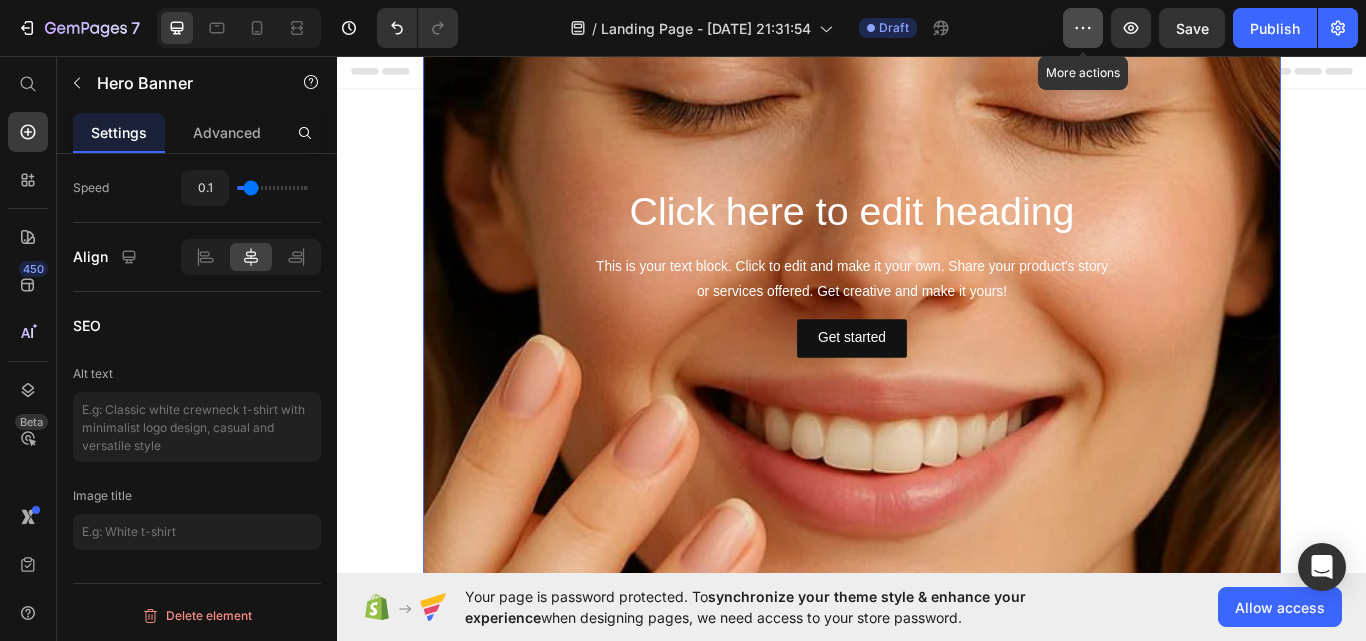 click 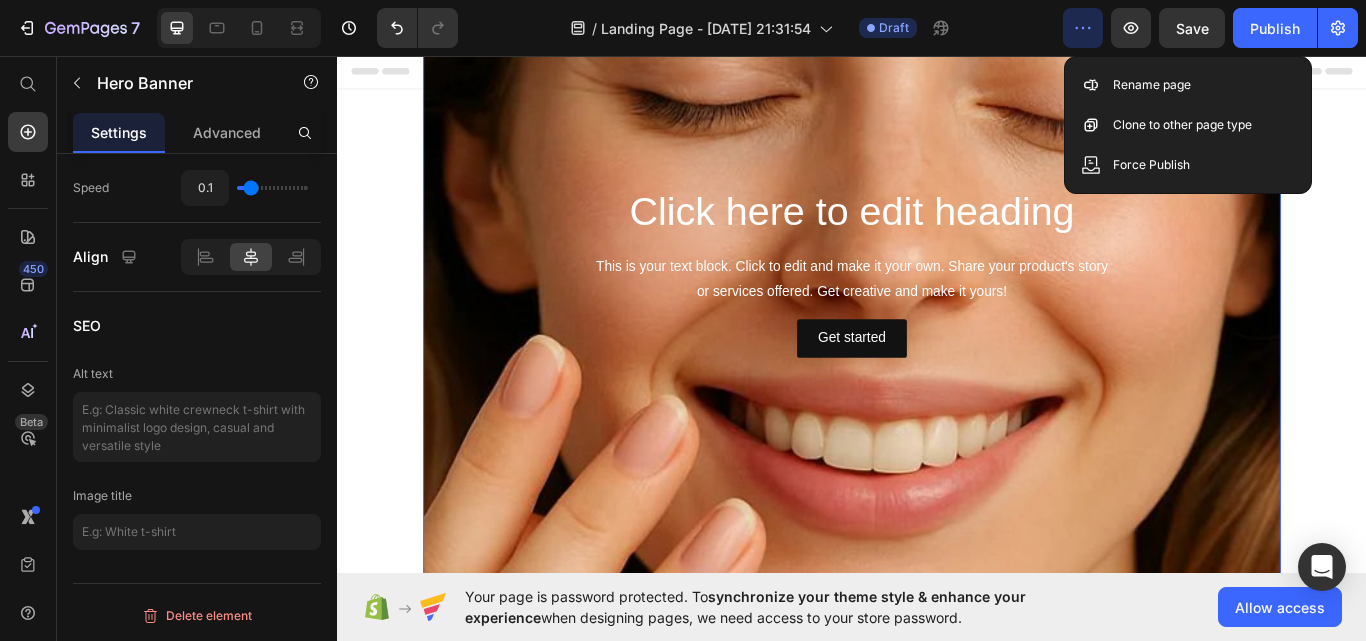 click on "Header Click here to edit heading Heading This is your text block. Click to edit and make it your own. Share your product's story                   or services offered. Get creative and make it yours! Text Block Get started Button Hero Banner   0 Row Section 1 Root Start with Sections from sidebar Add sections Add elements Start with Generating from URL or image Add section Choose templates inspired by CRO experts Generate layout from URL or image Add blank section then drag & drop elements Footer" at bounding box center [937, 74] 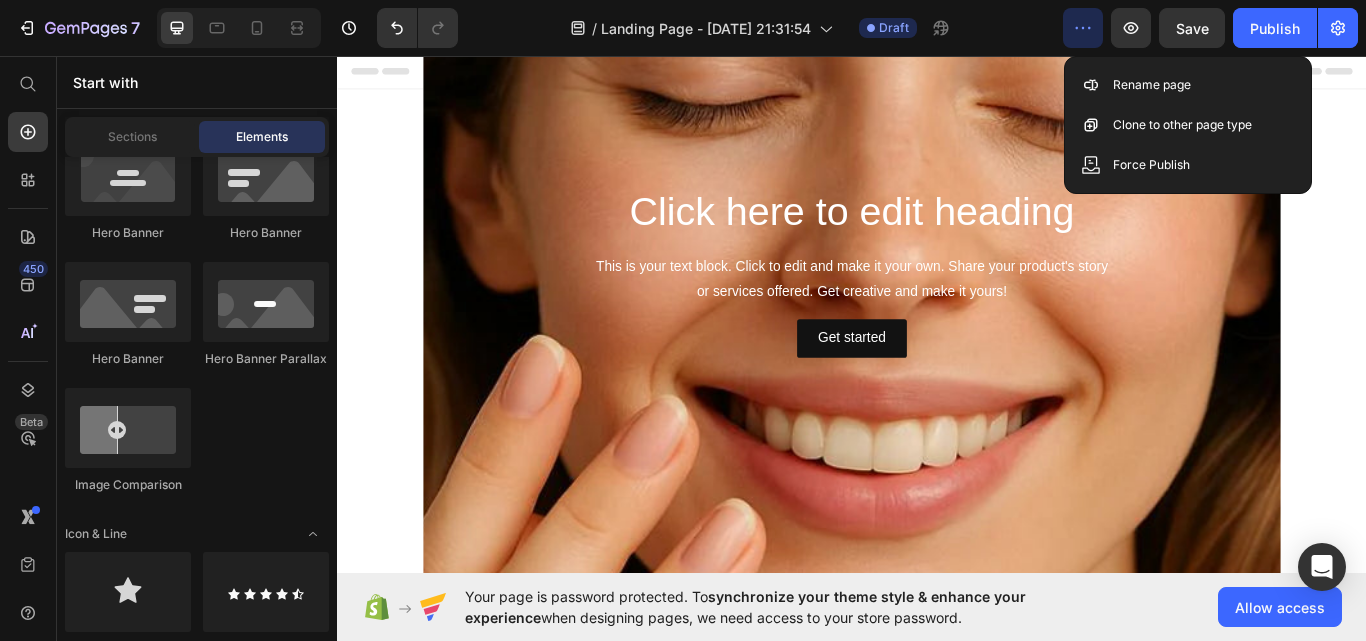 click on "Header Click here to edit heading Heading This is your text block. Click to edit and make it your own. Share your product's story                   or services offered. Get creative and make it yours! Text Block Get started Button Hero Banner Row Section 1 Root Start with Sections from sidebar Add sections Add elements Start with Generating from URL or image Add section Choose templates inspired by CRO experts Generate layout from URL or image Add blank section then drag & drop elements Footer" at bounding box center (937, 74) 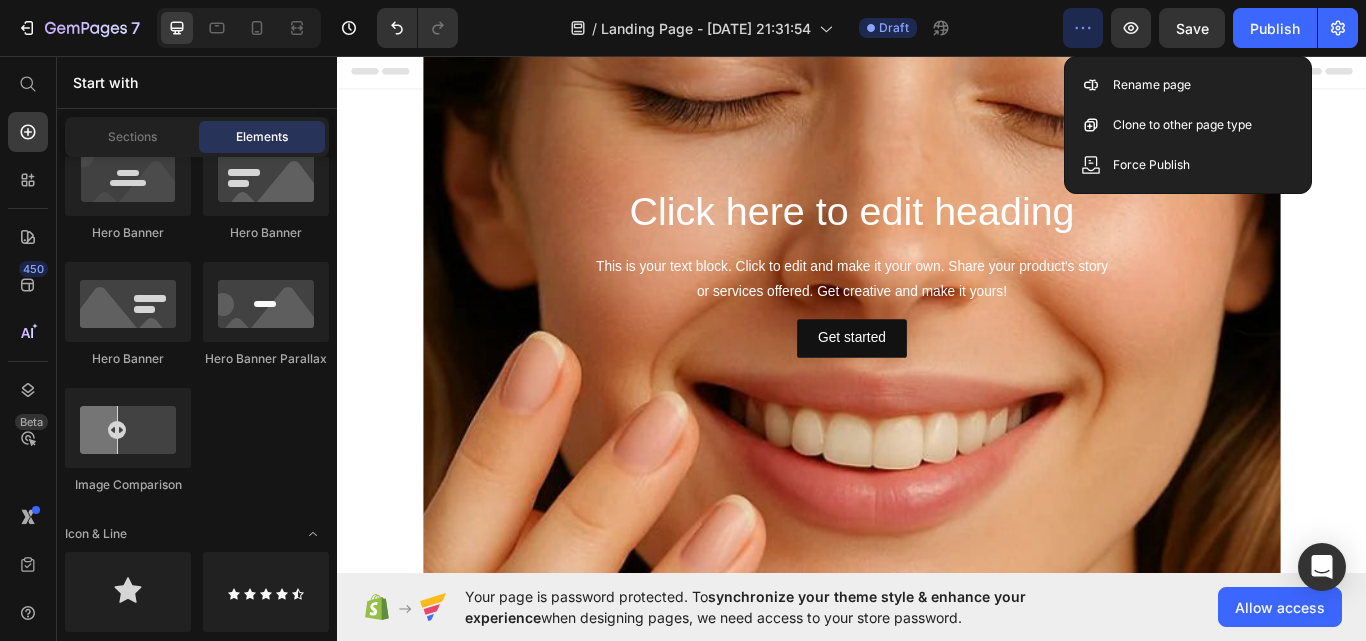 scroll, scrollTop: 0, scrollLeft: 0, axis: both 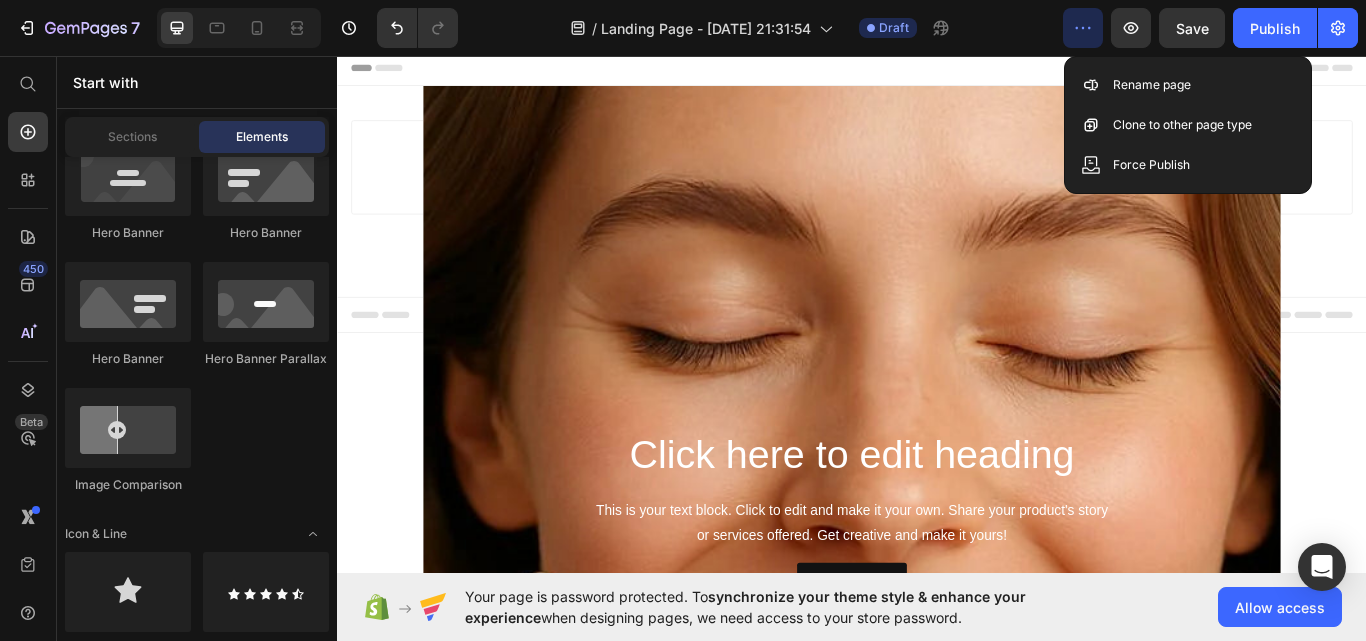 click 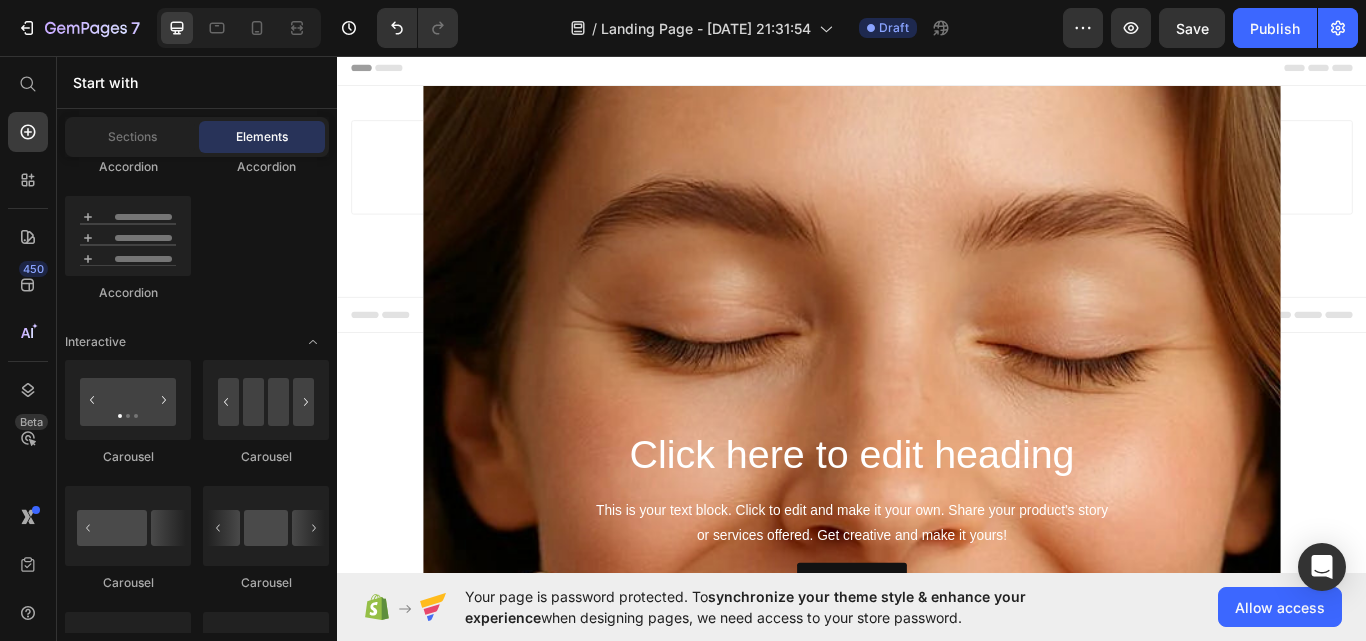 scroll, scrollTop: 4788, scrollLeft: 0, axis: vertical 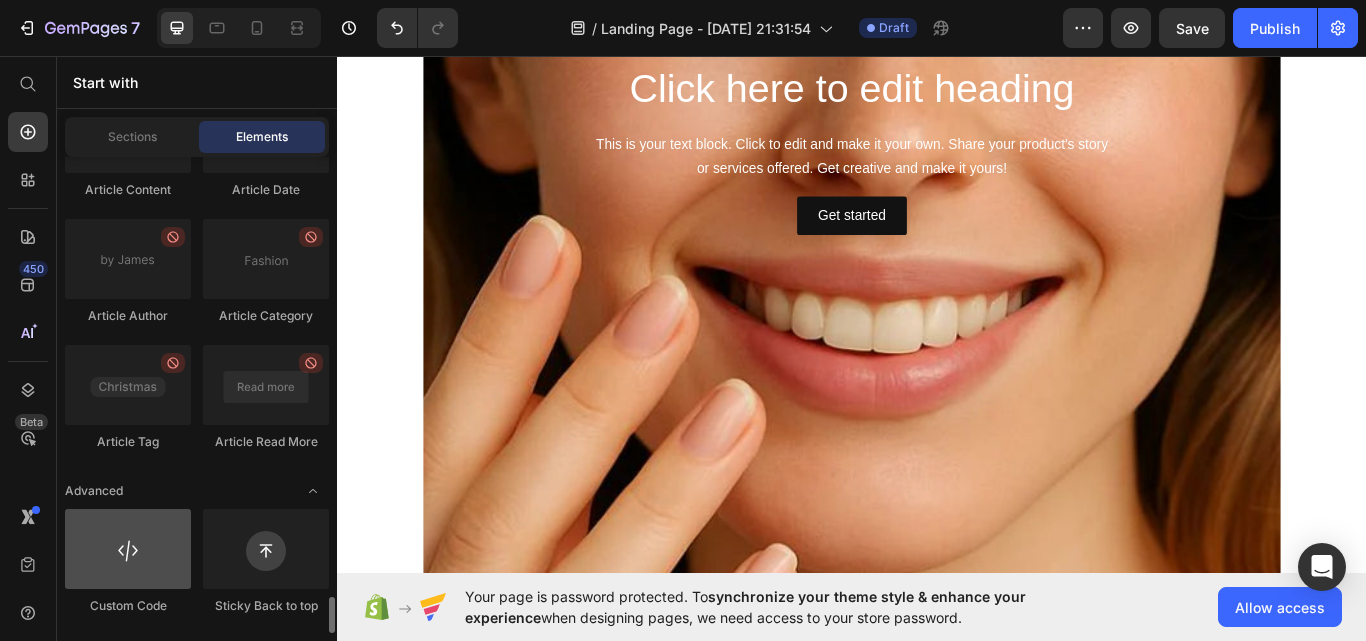 click at bounding box center [128, 549] 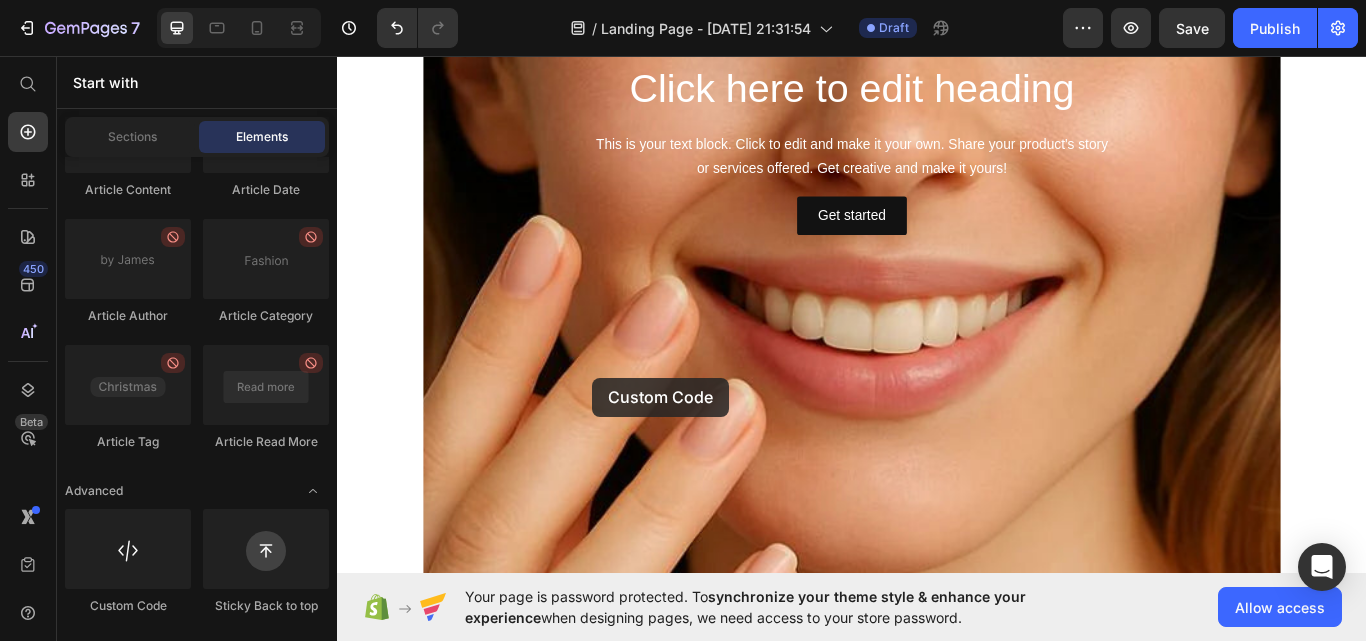 drag, startPoint x: 470, startPoint y: 594, endPoint x: 634, endPoint y: 432, distance: 230.52115 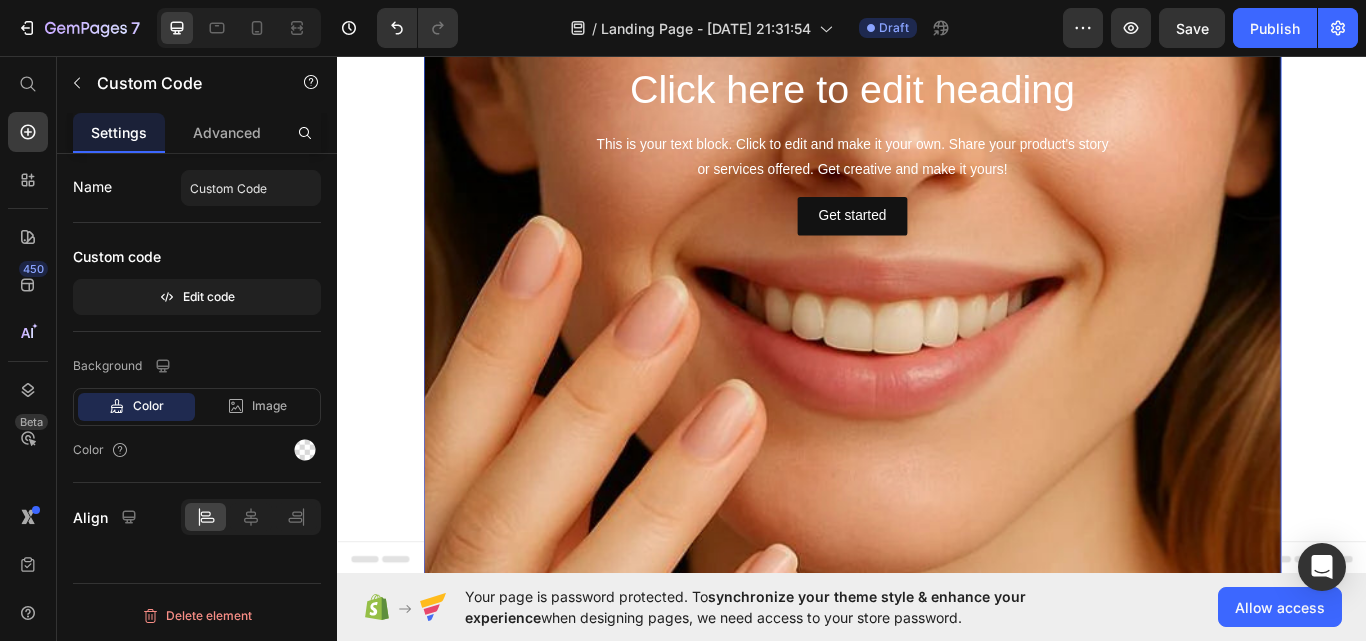 scroll, scrollTop: 0, scrollLeft: 0, axis: both 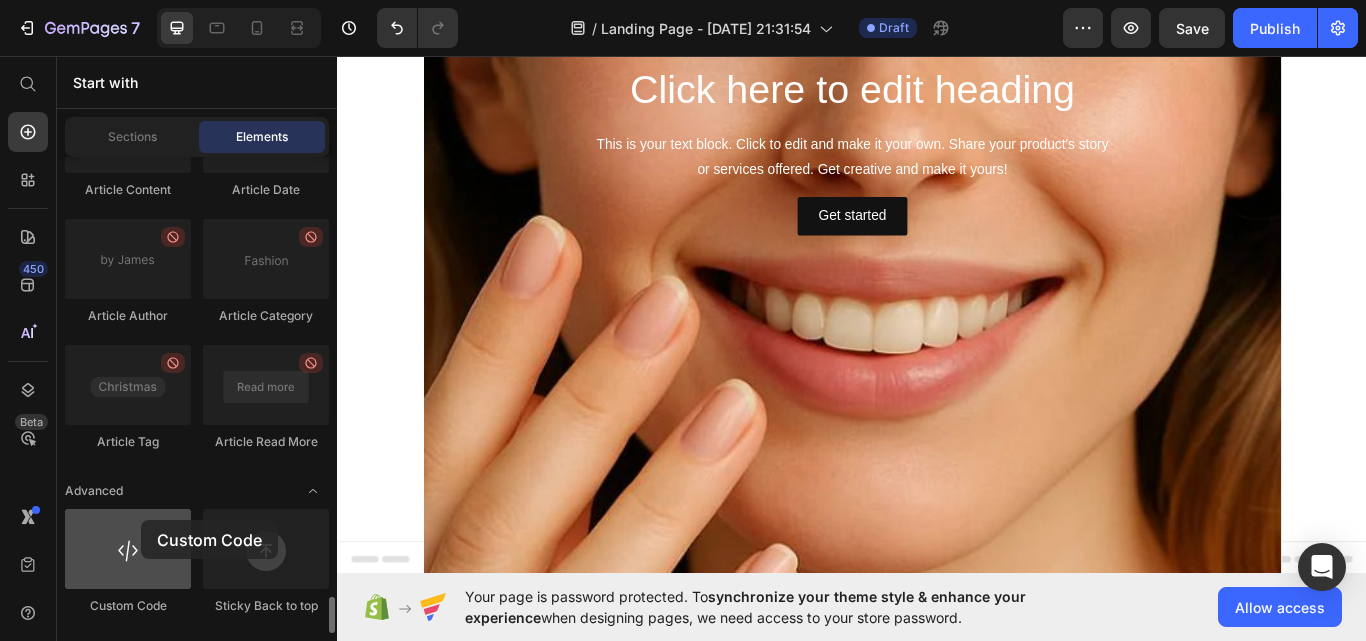 click at bounding box center (128, 549) 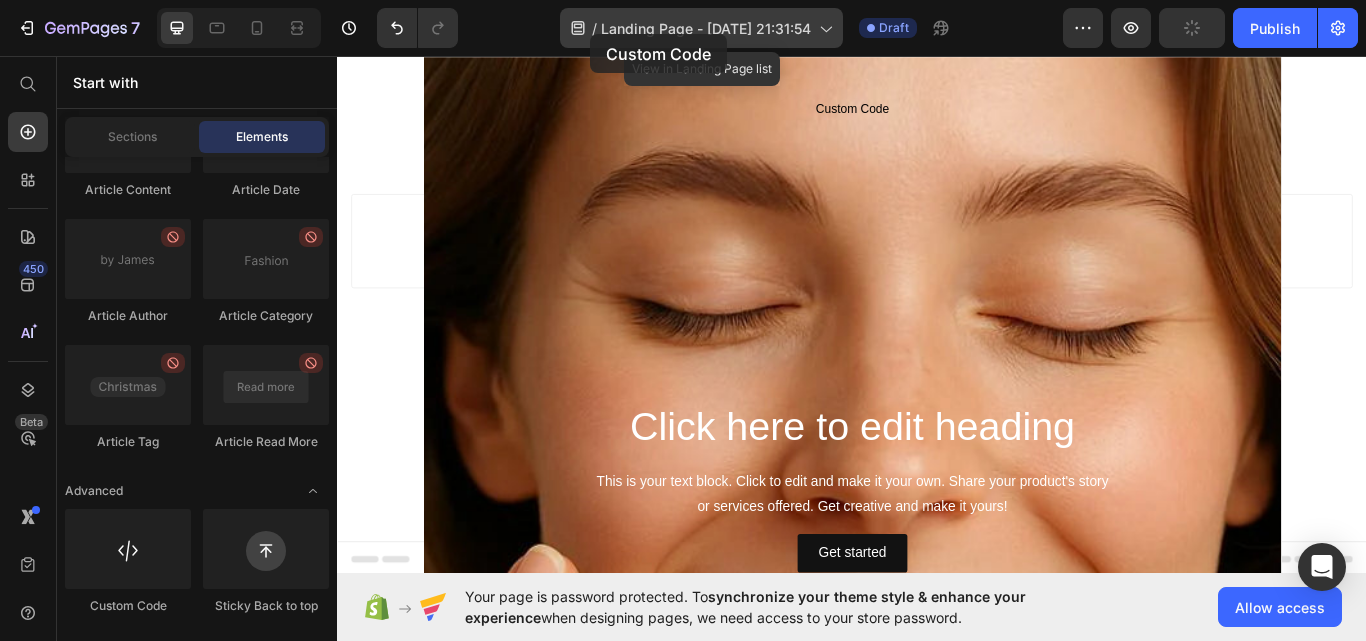 scroll, scrollTop: 0, scrollLeft: 0, axis: both 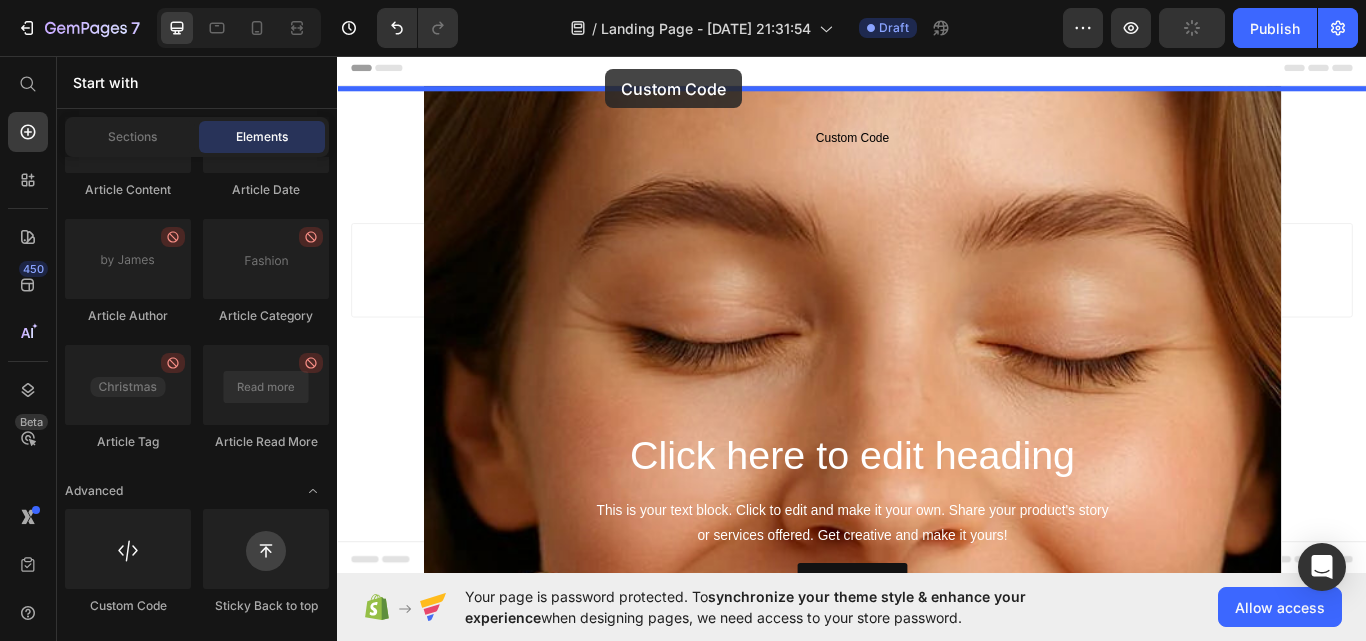drag, startPoint x: 481, startPoint y: 570, endPoint x: 649, endPoint y: 72, distance: 525.574 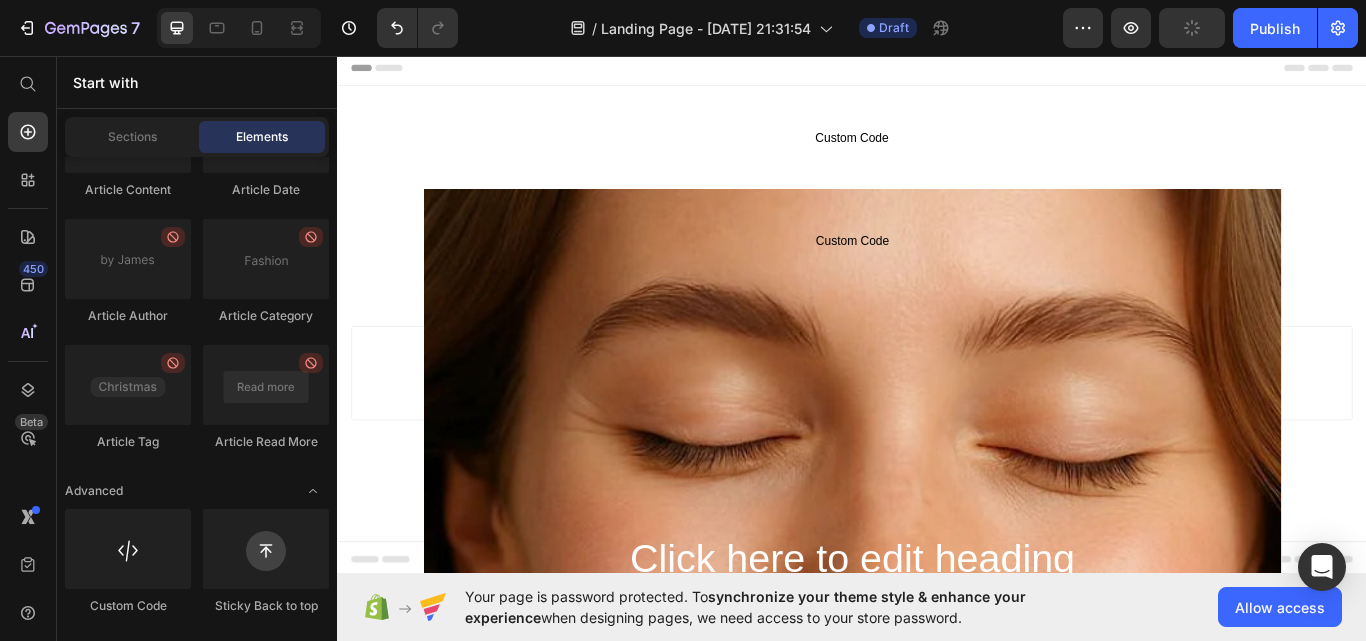 click on "Header" at bounding box center (937, 71) 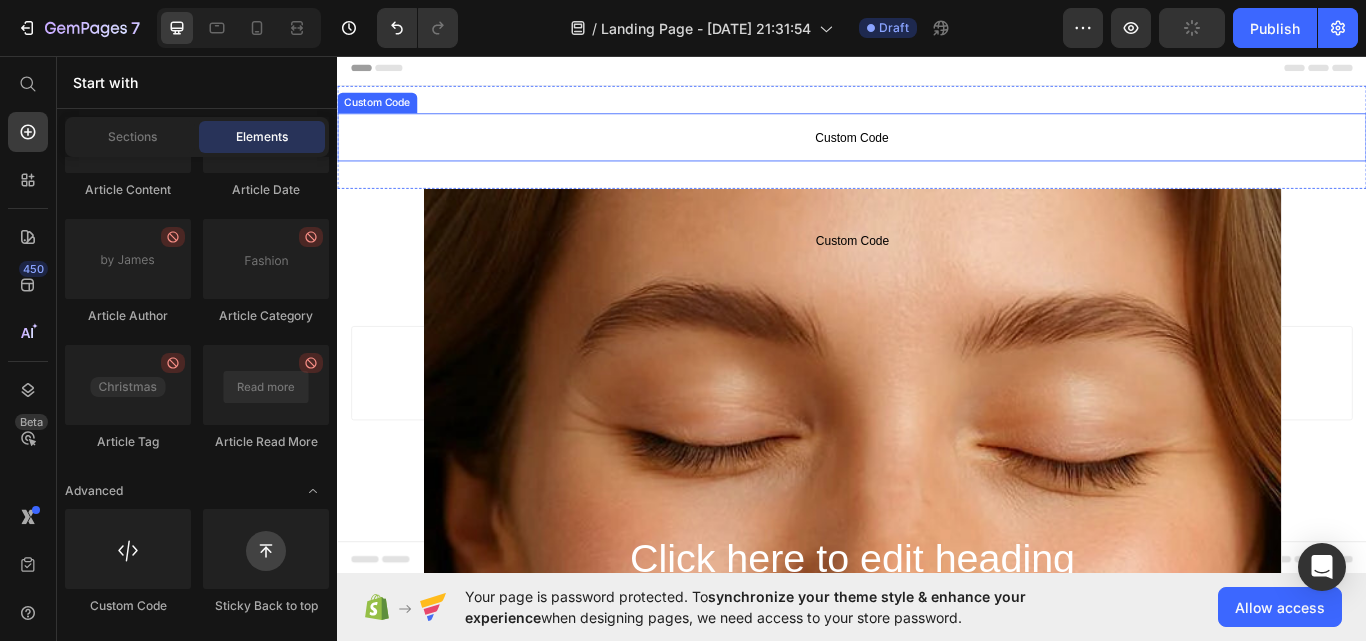 click on "Custom Code" at bounding box center [937, 152] 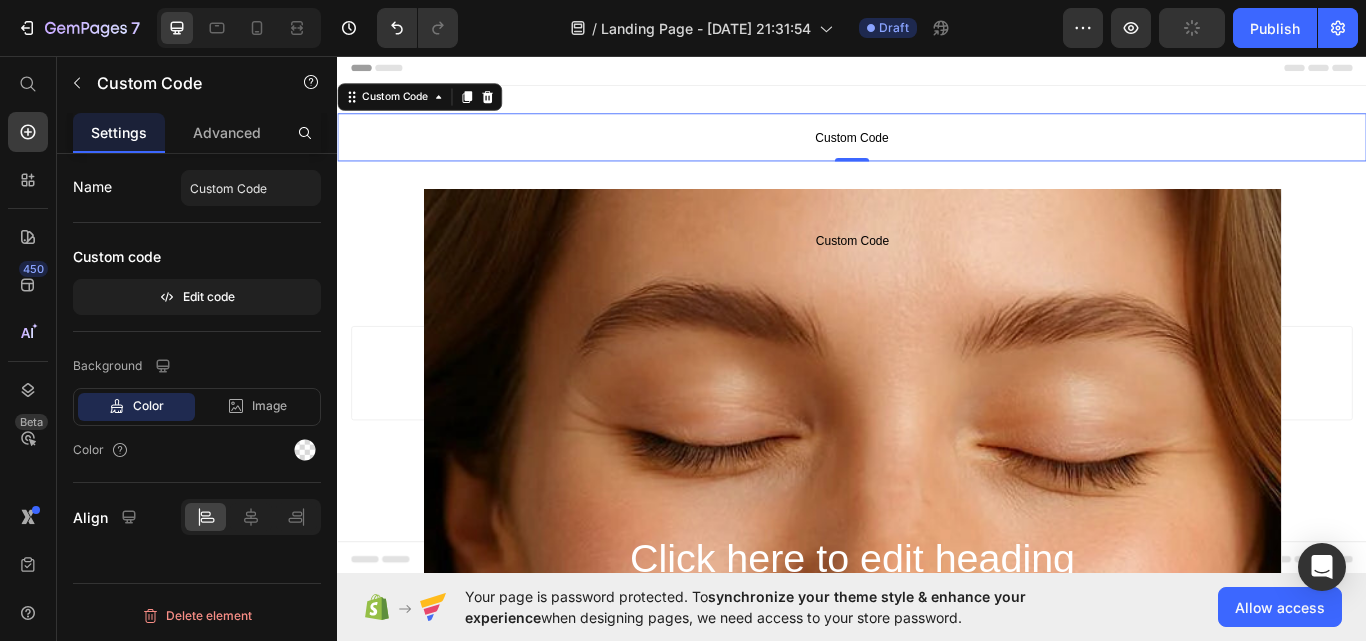 click on "Custom Code" at bounding box center [937, 152] 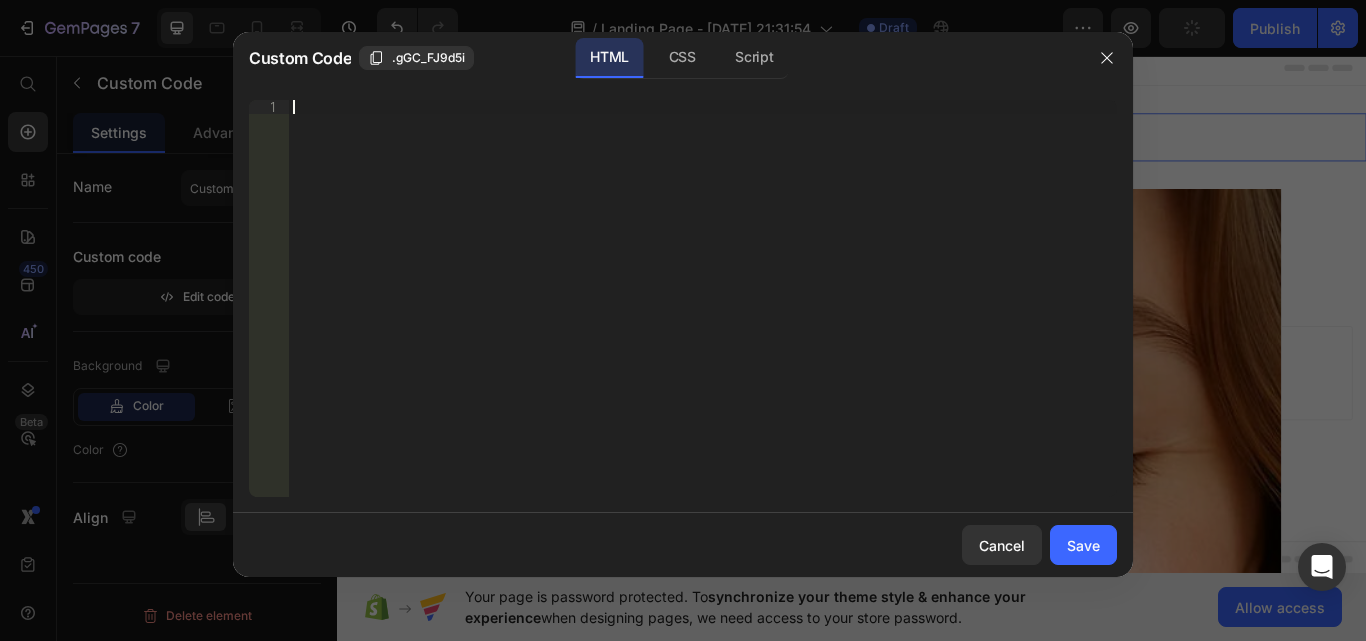 click on "Insert the 3rd-party installation code, HTML code, or Liquid code to display custom content." at bounding box center (703, 312) 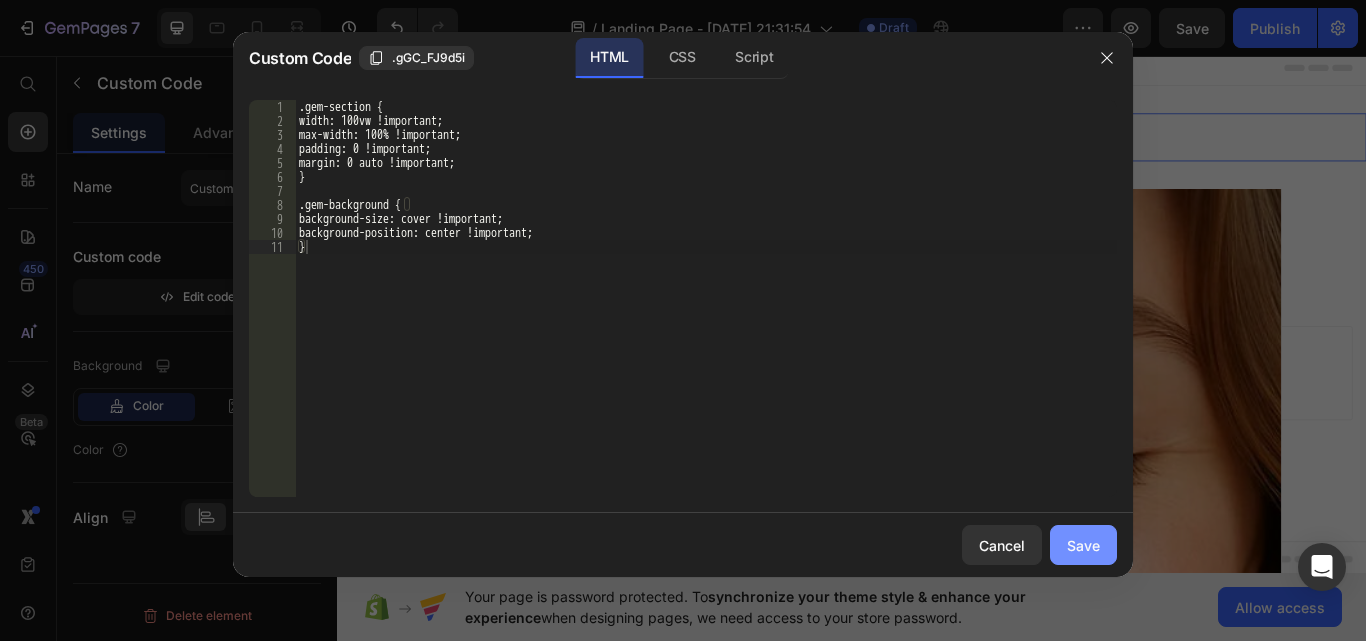 click on "Save" at bounding box center [1083, 545] 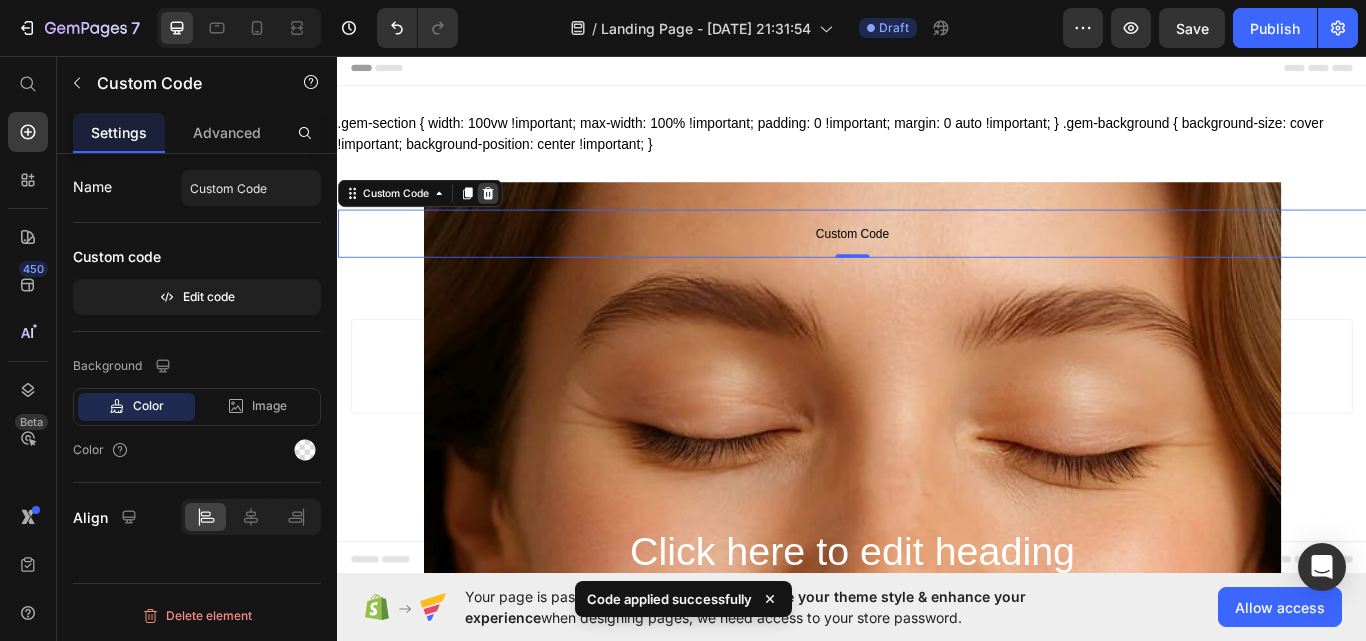 click 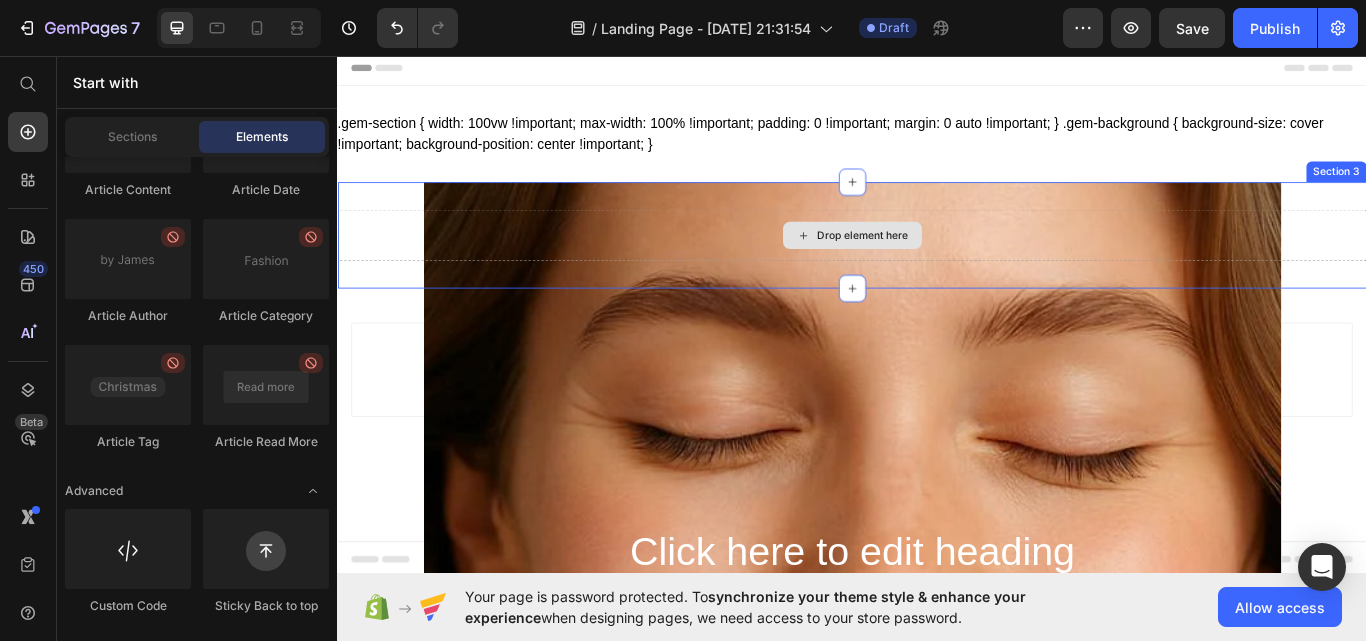 click on "Drop element here" at bounding box center [937, 266] 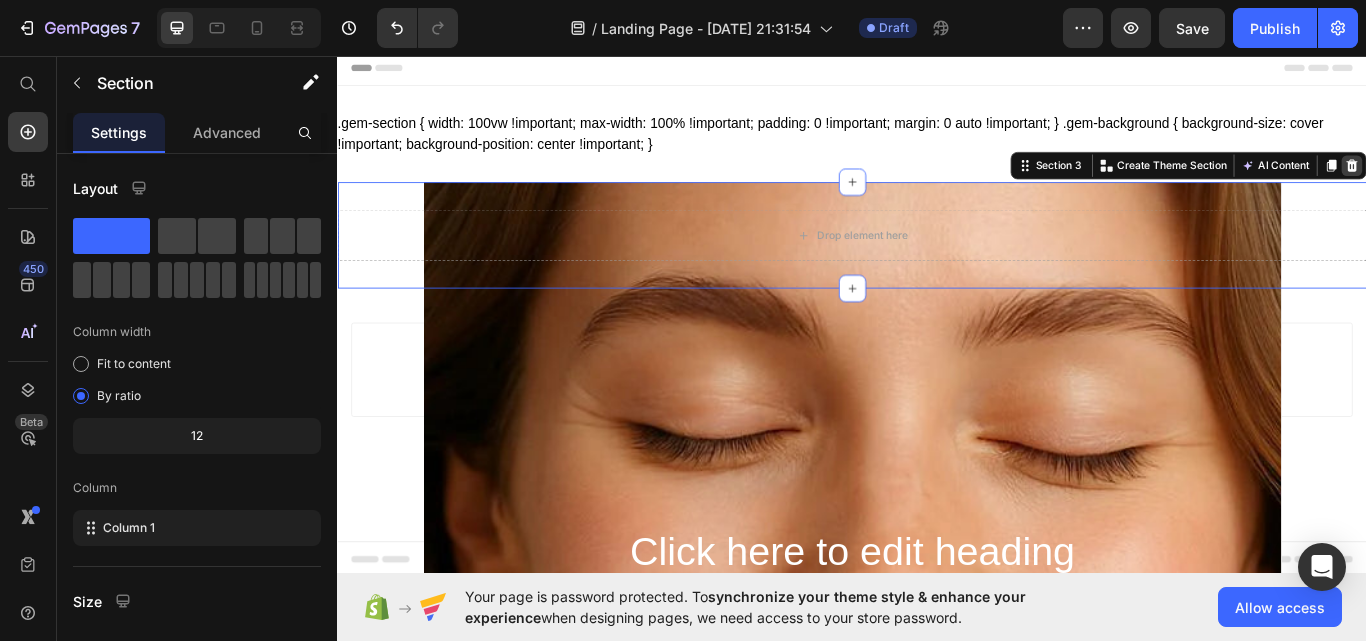 click 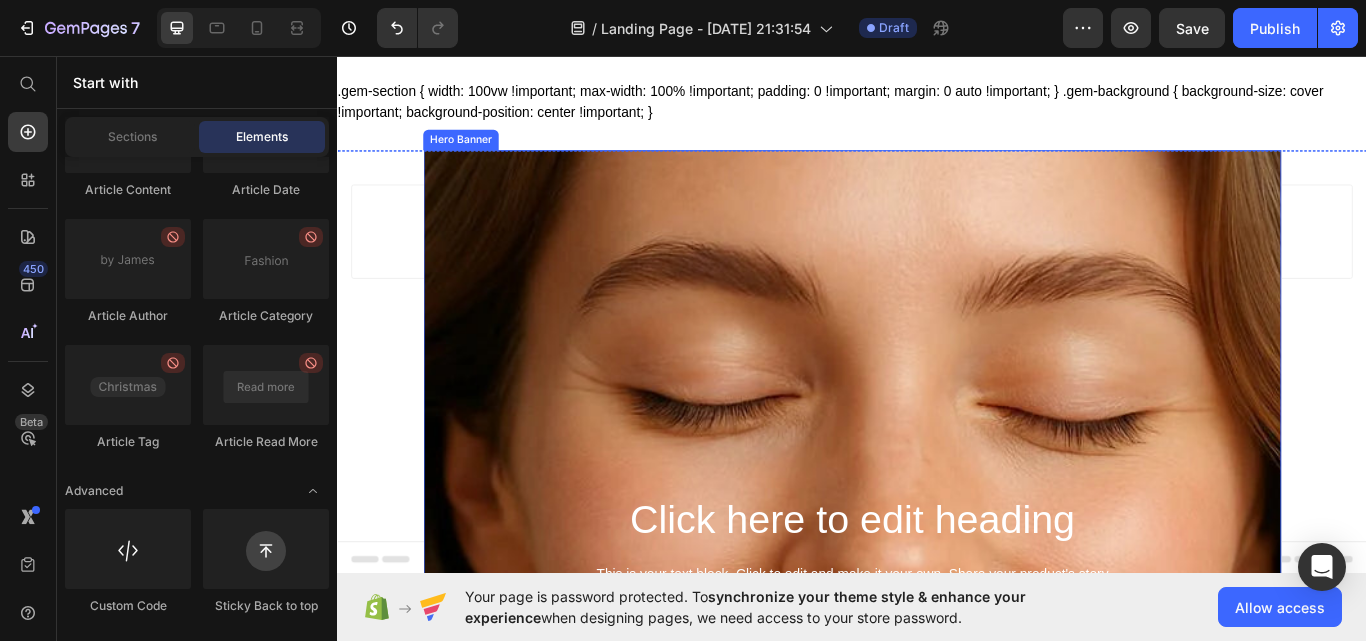 scroll, scrollTop: 0, scrollLeft: 0, axis: both 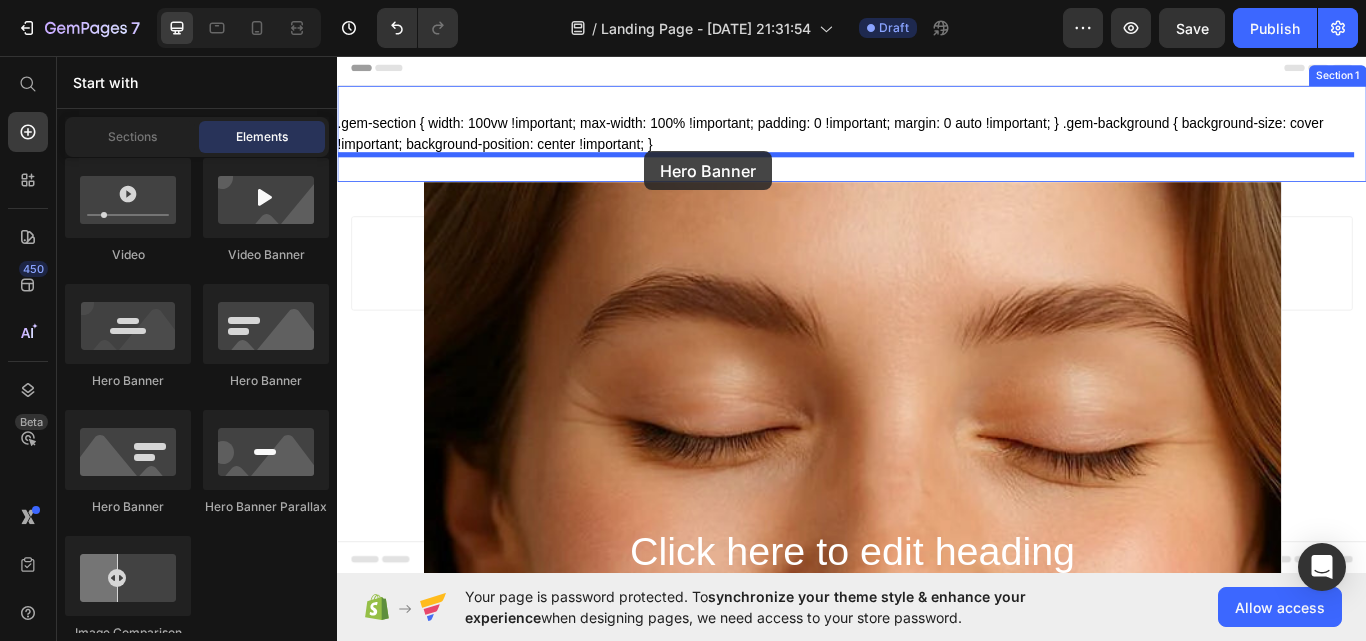 drag, startPoint x: 515, startPoint y: 471, endPoint x: 695, endPoint y: 168, distance: 352.43298 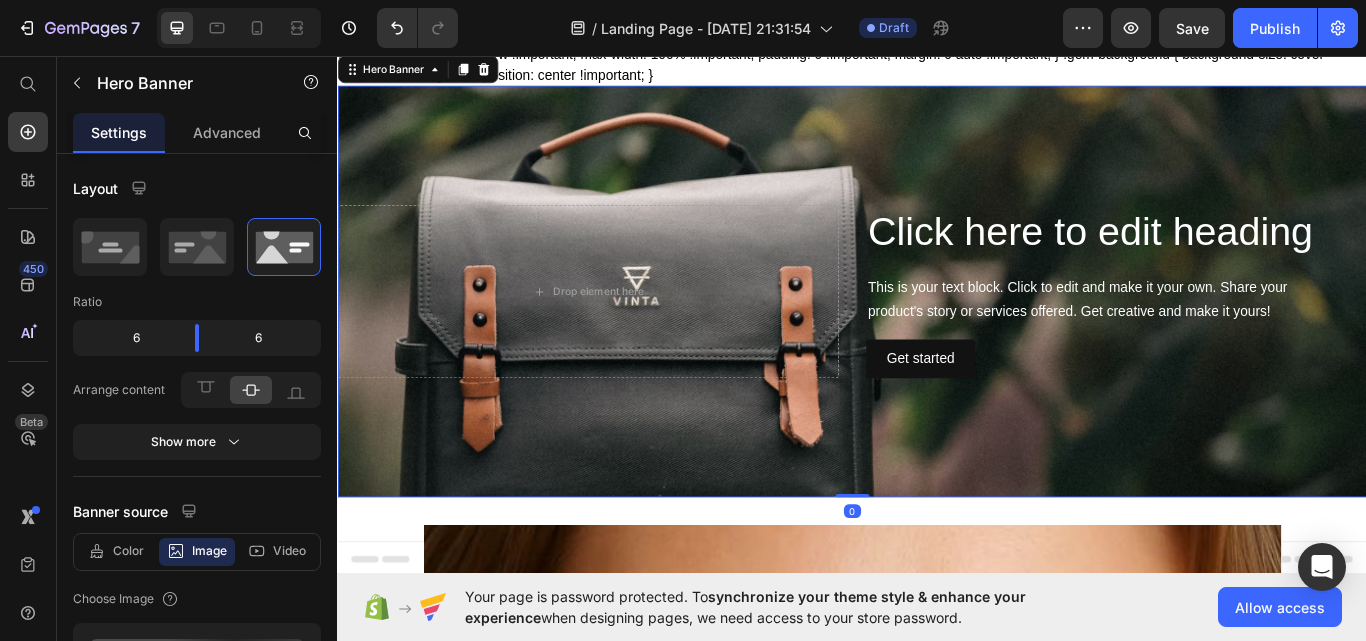 scroll, scrollTop: 120, scrollLeft: 0, axis: vertical 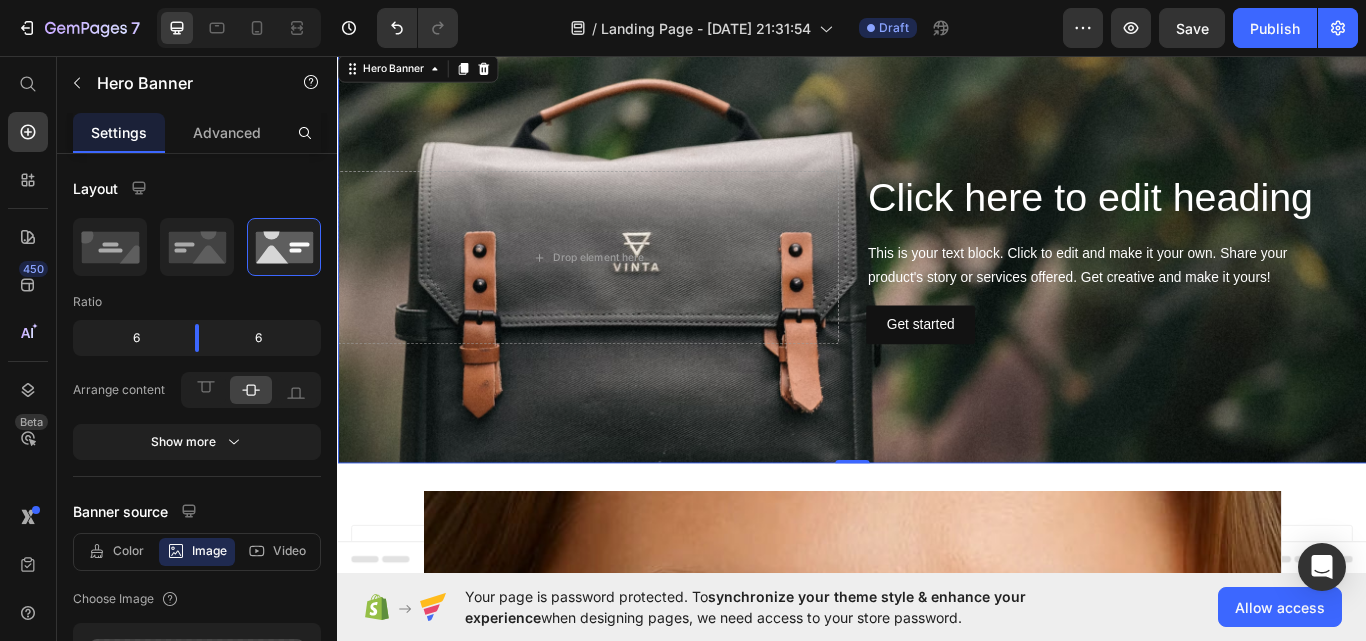 click at bounding box center [937, 292] 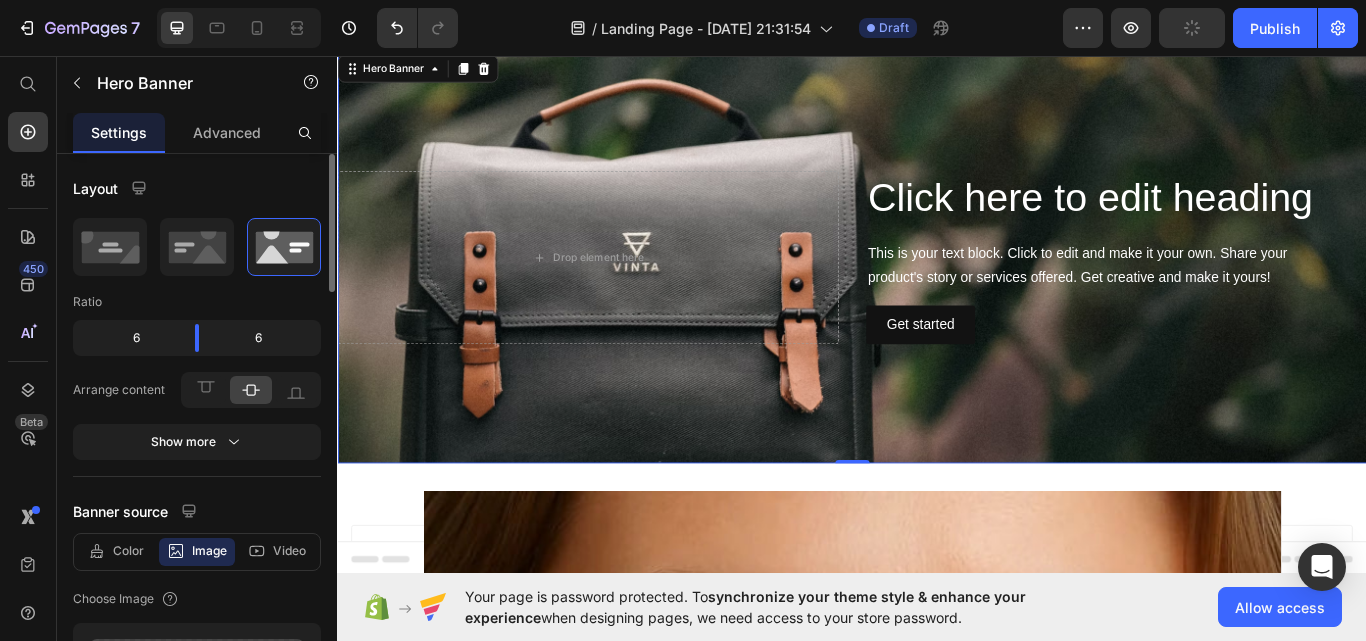 scroll, scrollTop: 204, scrollLeft: 0, axis: vertical 